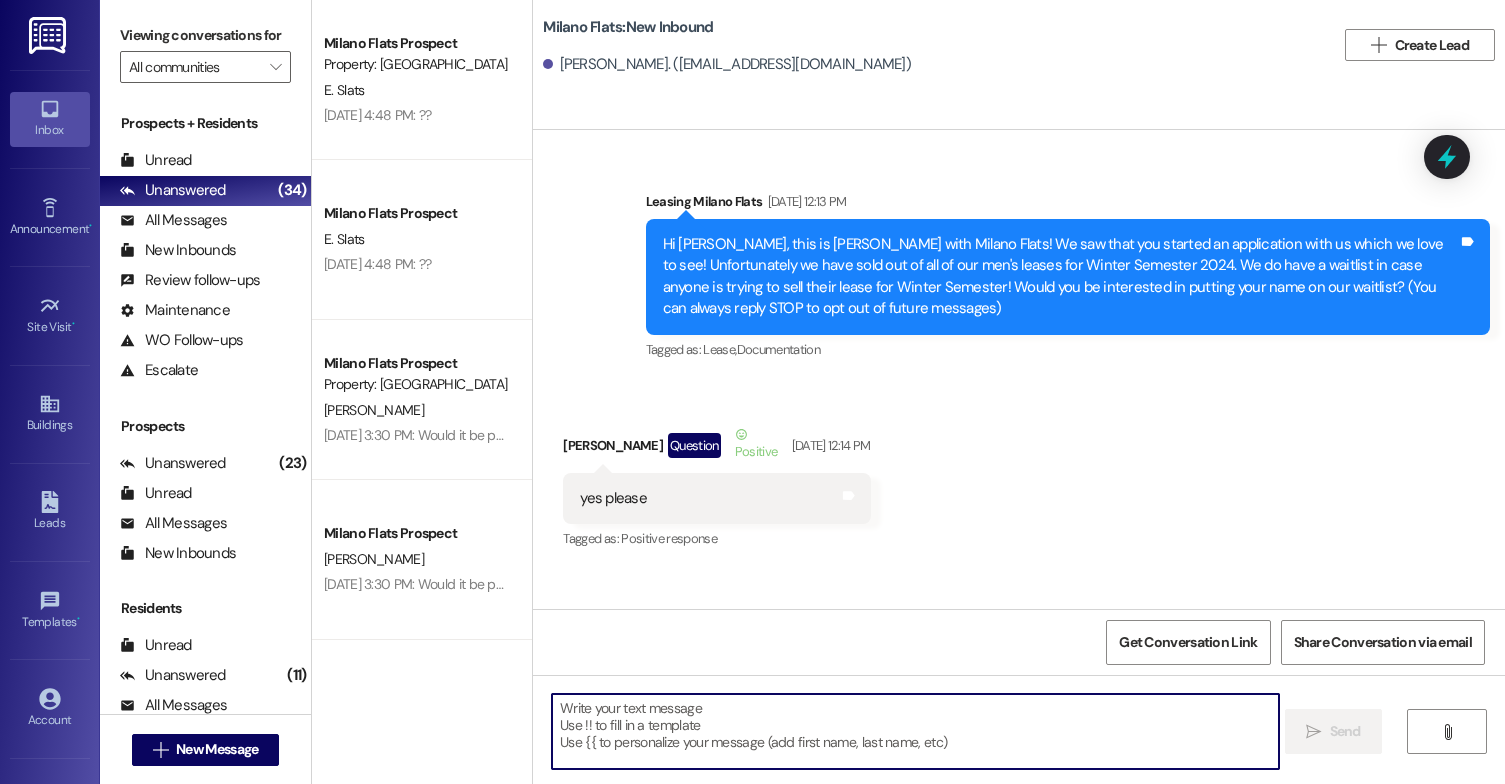 scroll, scrollTop: 0, scrollLeft: 0, axis: both 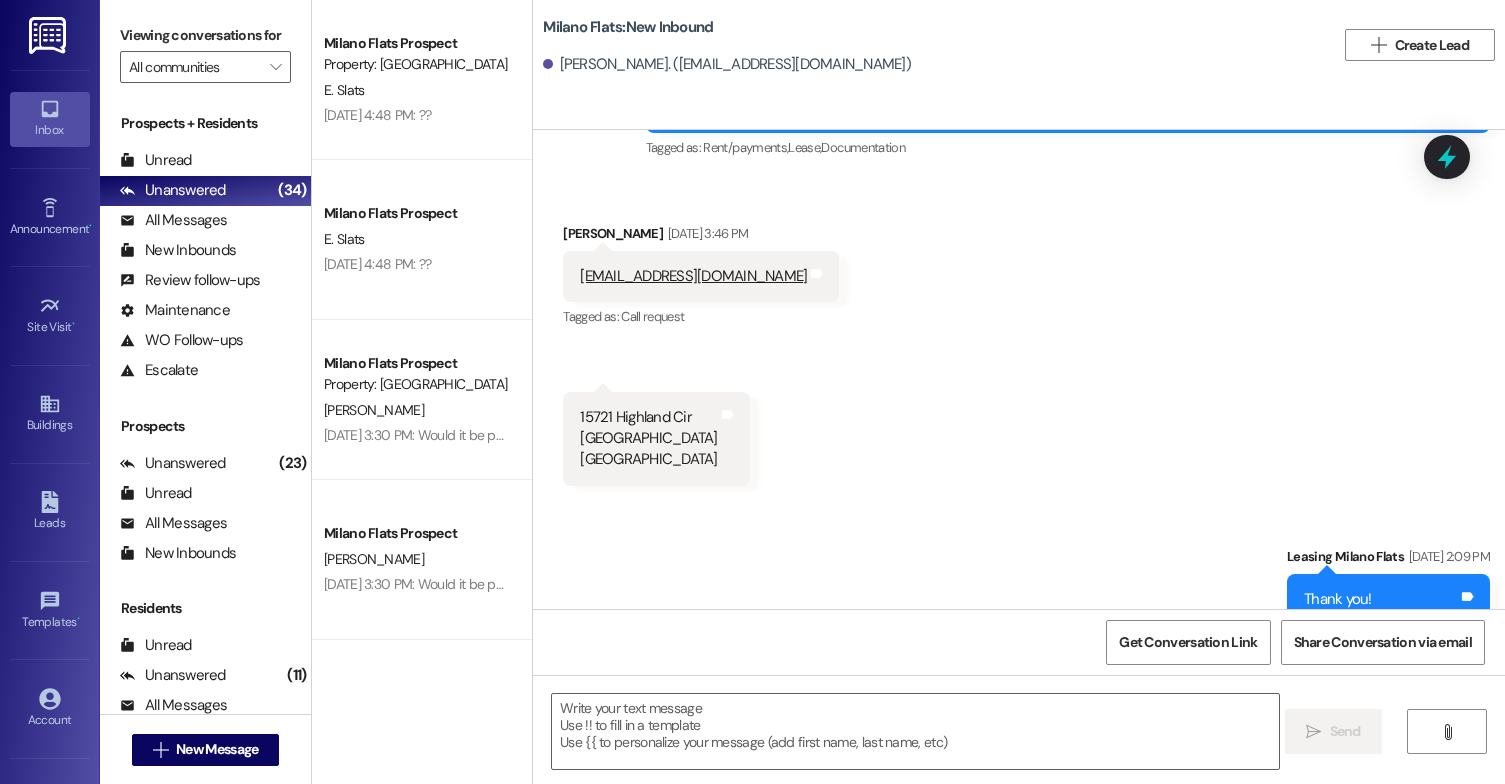 drag, startPoint x: 991, startPoint y: 564, endPoint x: 607, endPoint y: 543, distance: 384.5738 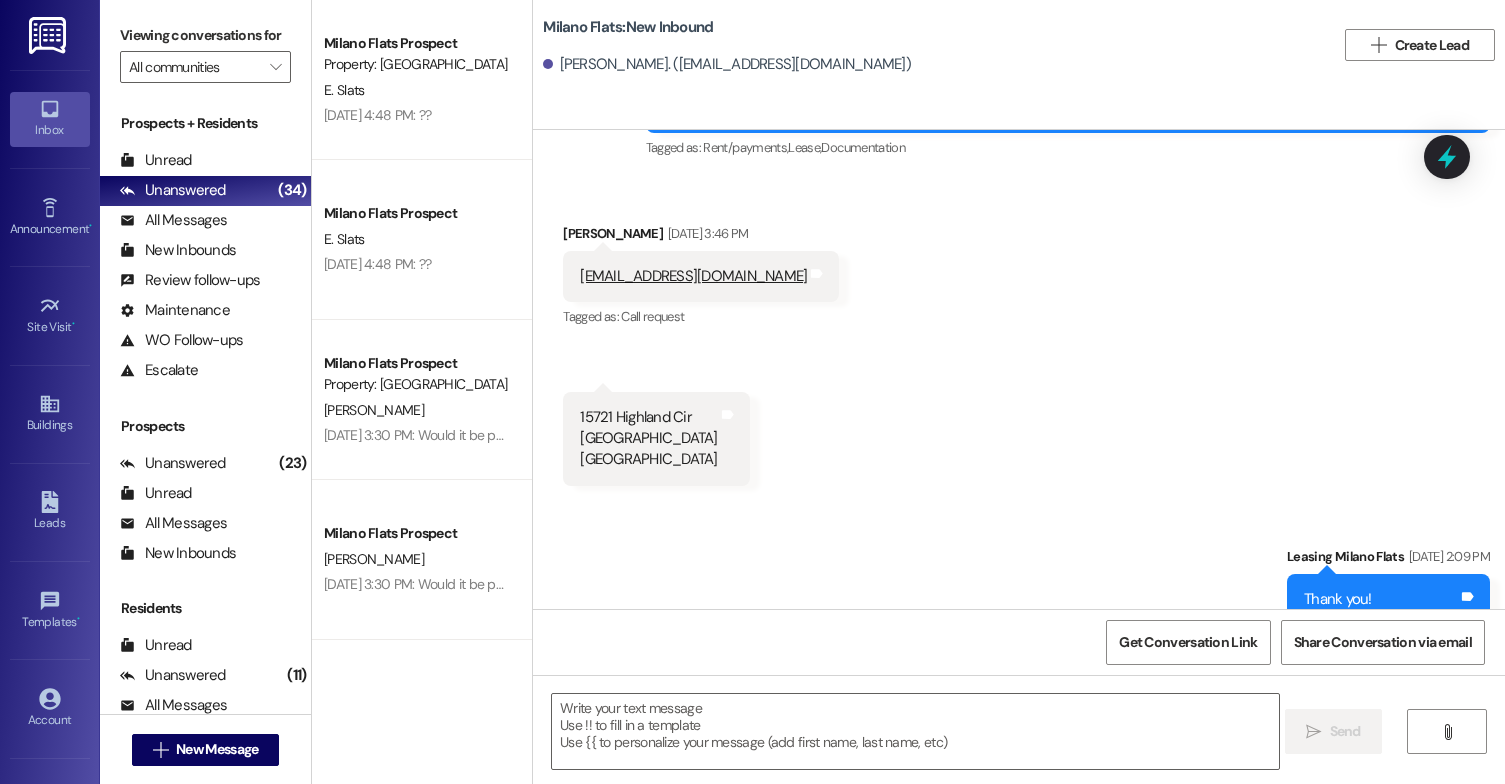 click on "Sent via SMS Leasing [GEOGRAPHIC_DATA] Flats 10:05 AM Hi [PERSON_NAME], this is [PERSON_NAME] with Milano Flats! I have a check in the office for you. Will you please send me your updated address so we can get that in the mail and sent out to you? :) Tags and notes" at bounding box center (1068, 735) 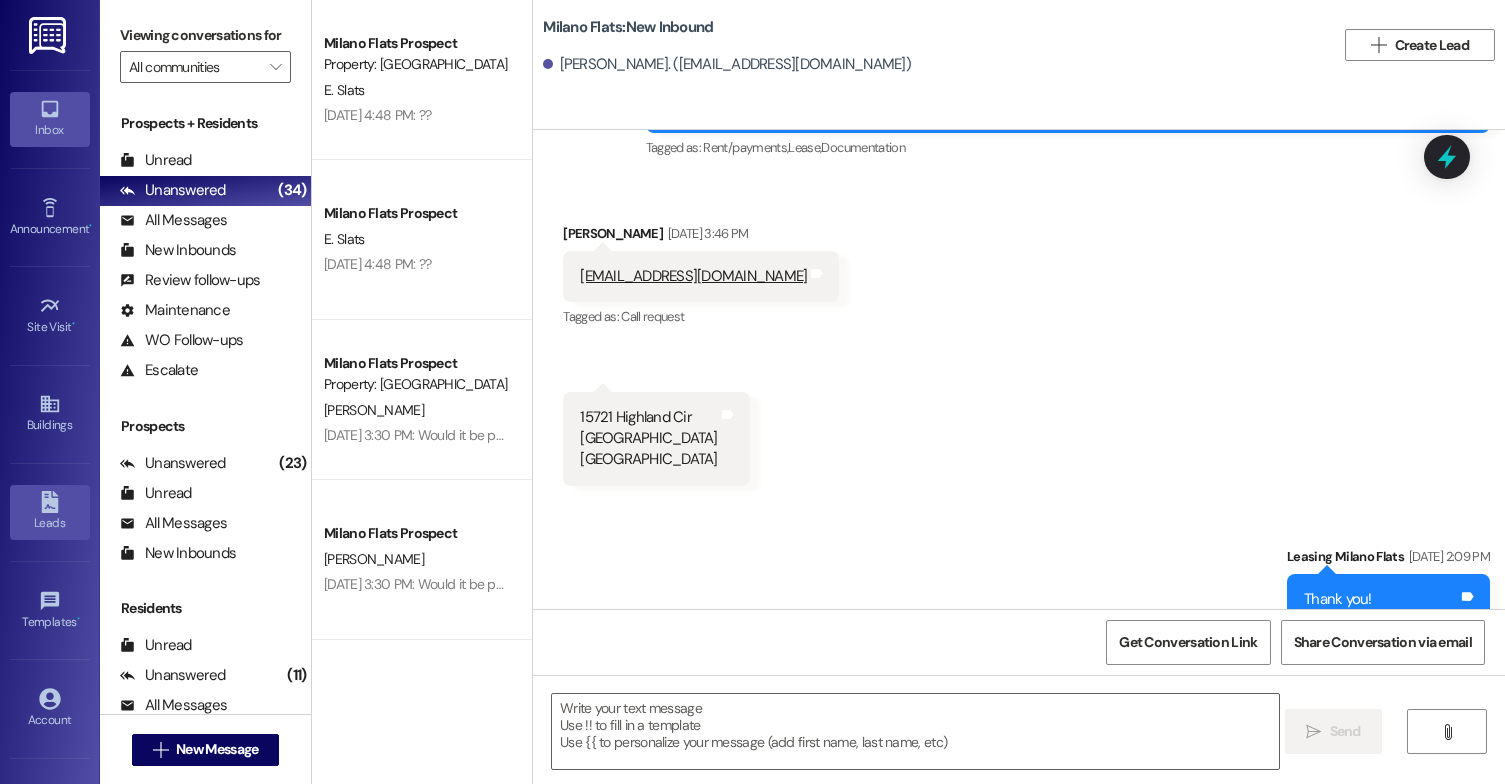 click on "Leads" at bounding box center (50, 512) 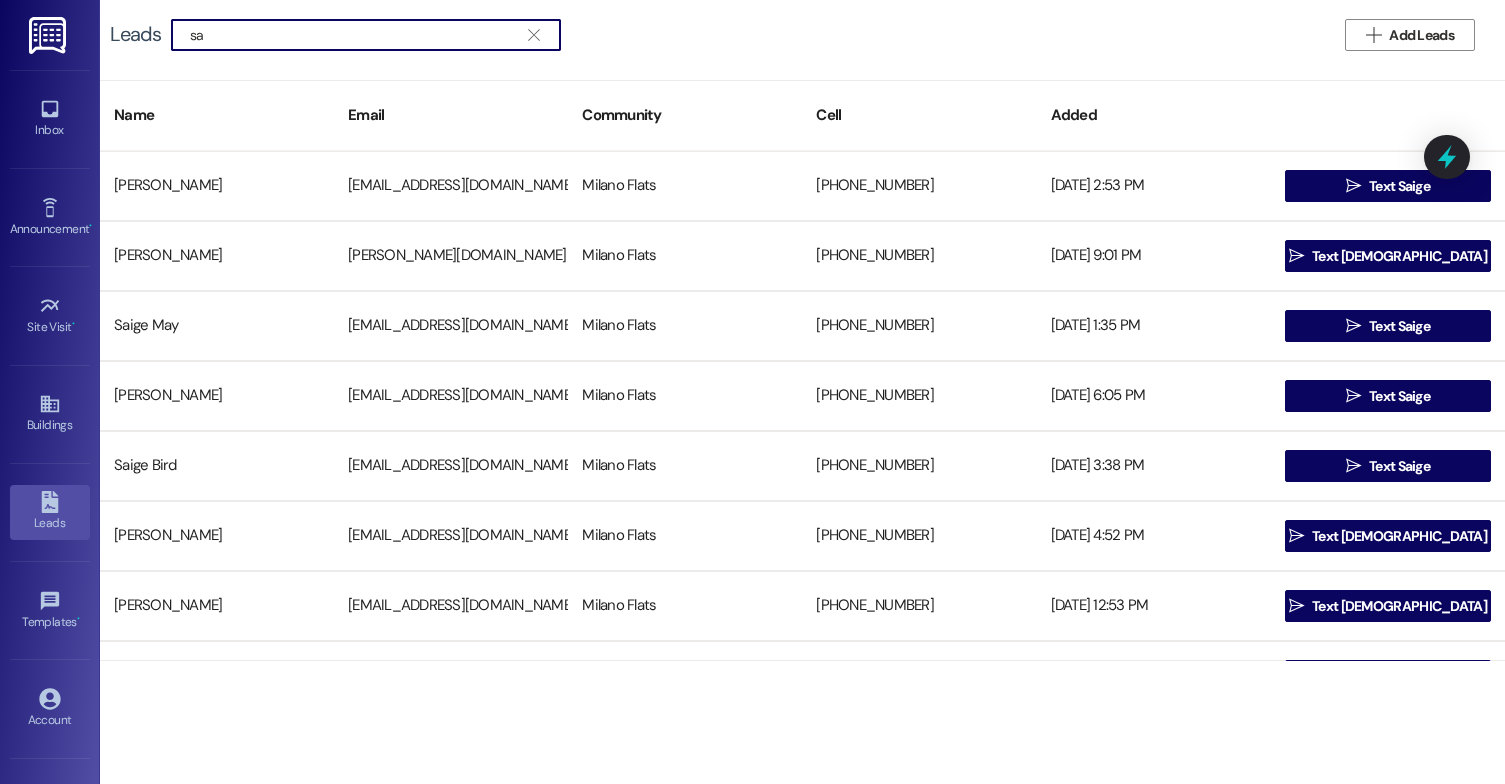 type on "s" 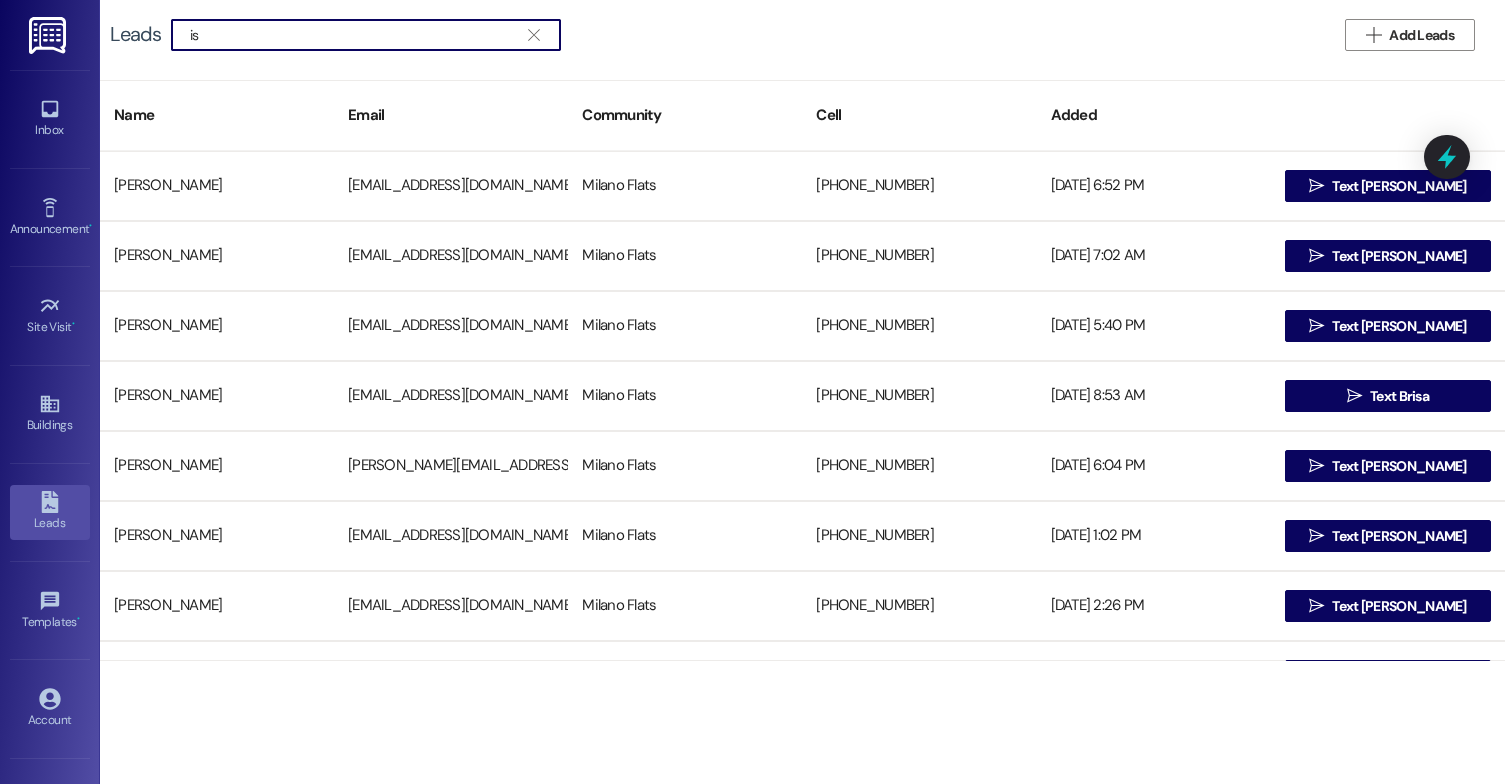 type on "i" 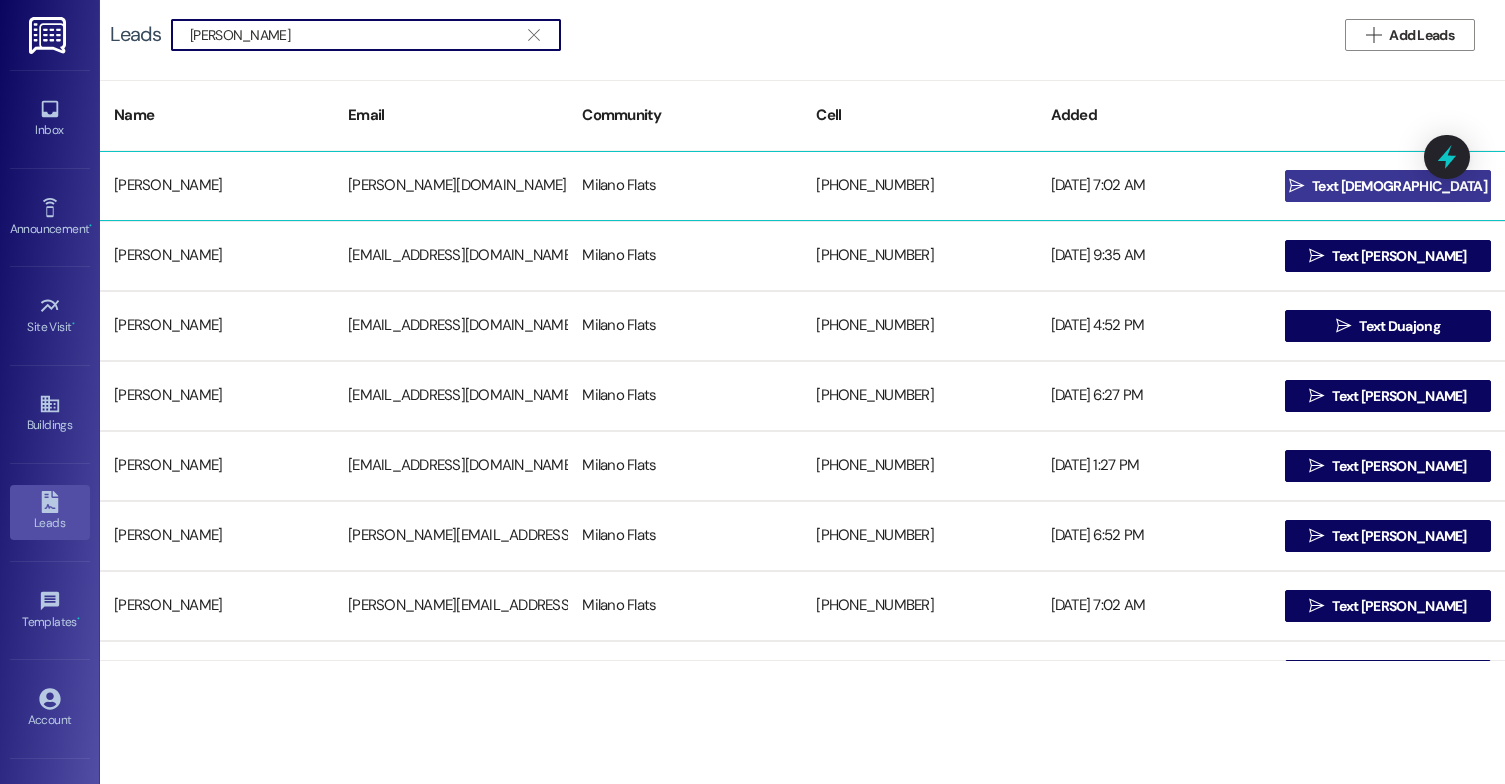 type on "[PERSON_NAME]" 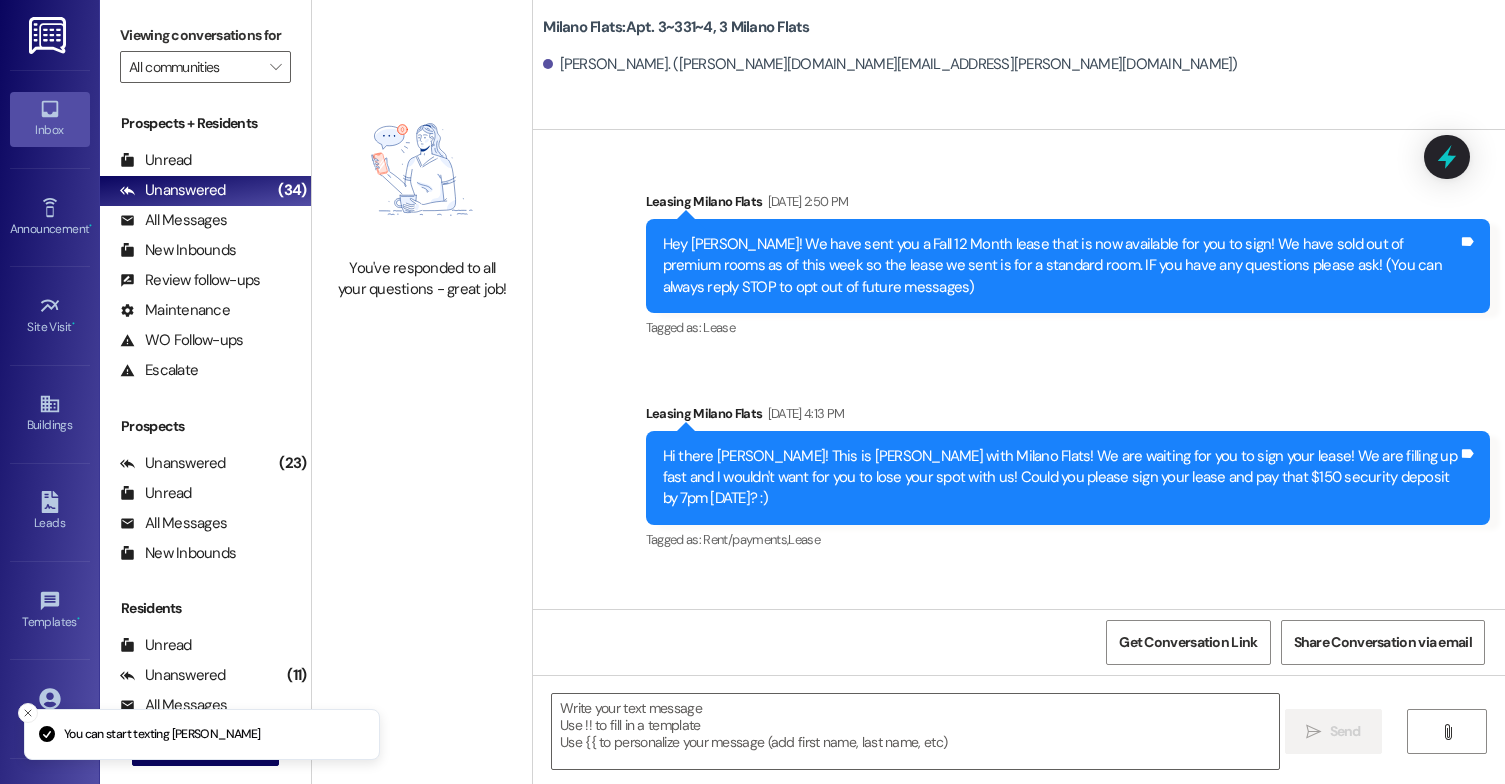 scroll, scrollTop: 0, scrollLeft: 0, axis: both 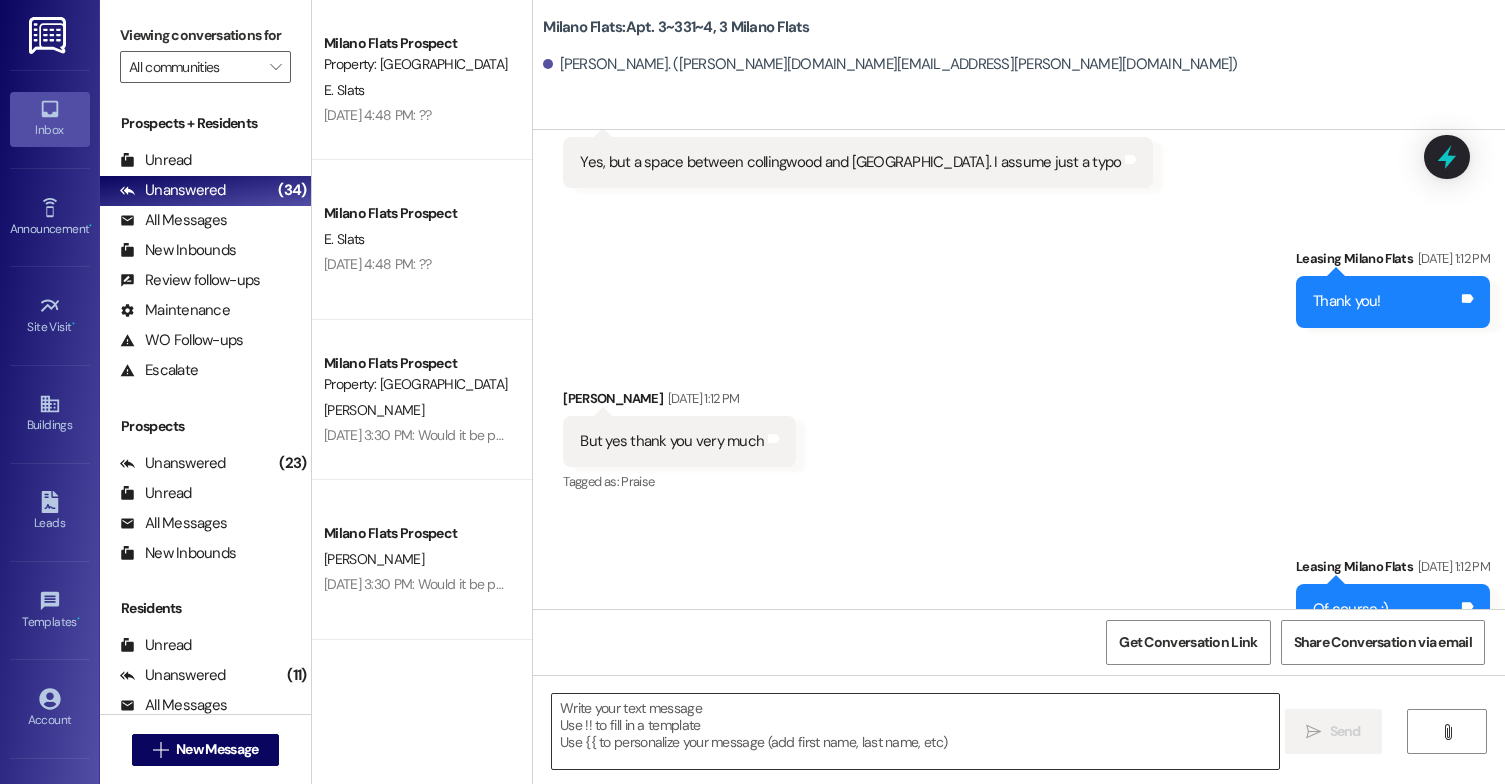 click at bounding box center (915, 731) 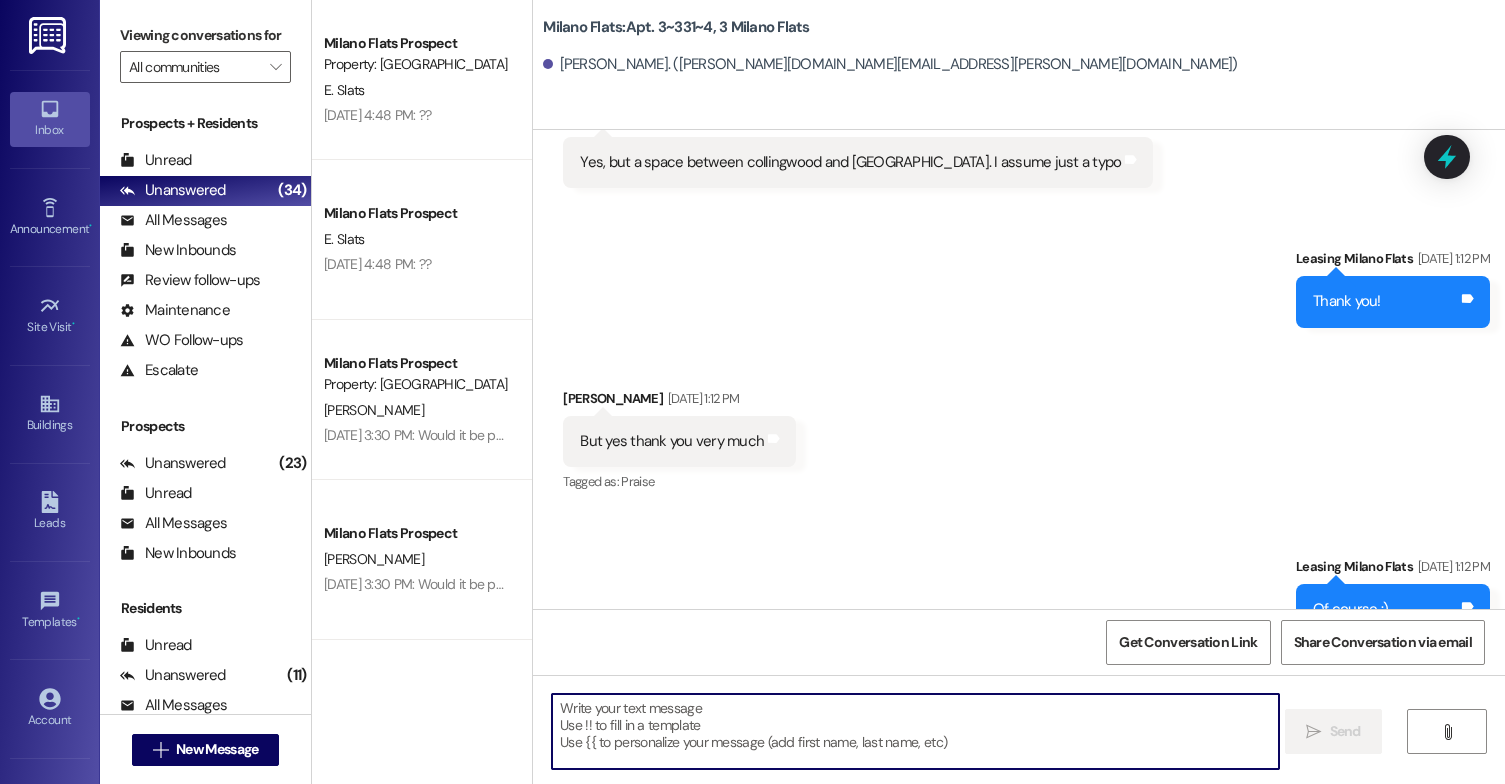 paste on "Hi [PERSON_NAME], this is [PERSON_NAME] with Milano Flats! I have a check in the office for you. Will you please send me your updated address so we can get that in the mail and sent out to you? :)" 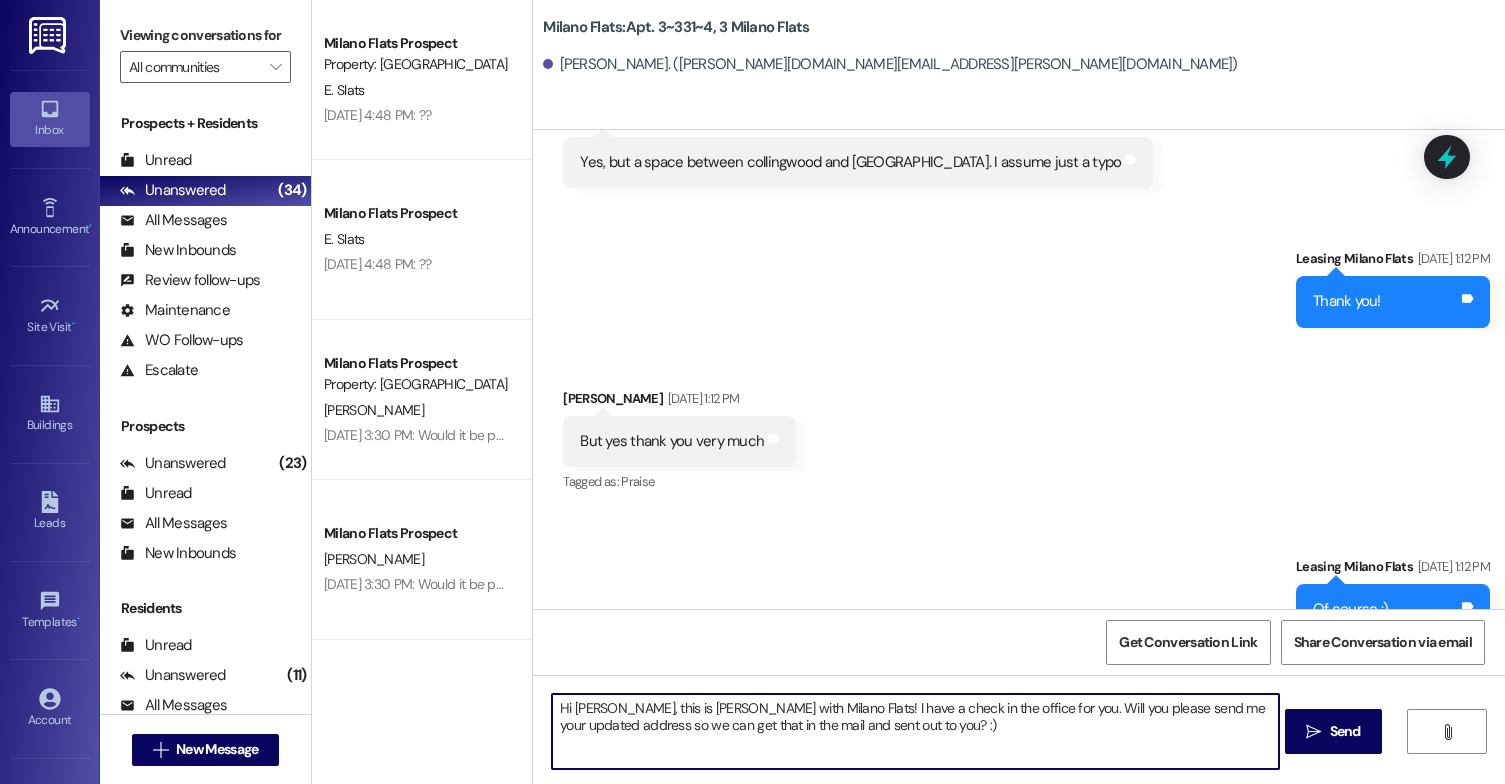 click on "Hi [PERSON_NAME], this is [PERSON_NAME] with Milano Flats! I have a check in the office for you. Will you please send me your updated address so we can get that in the mail and sent out to you? :)" at bounding box center (915, 731) 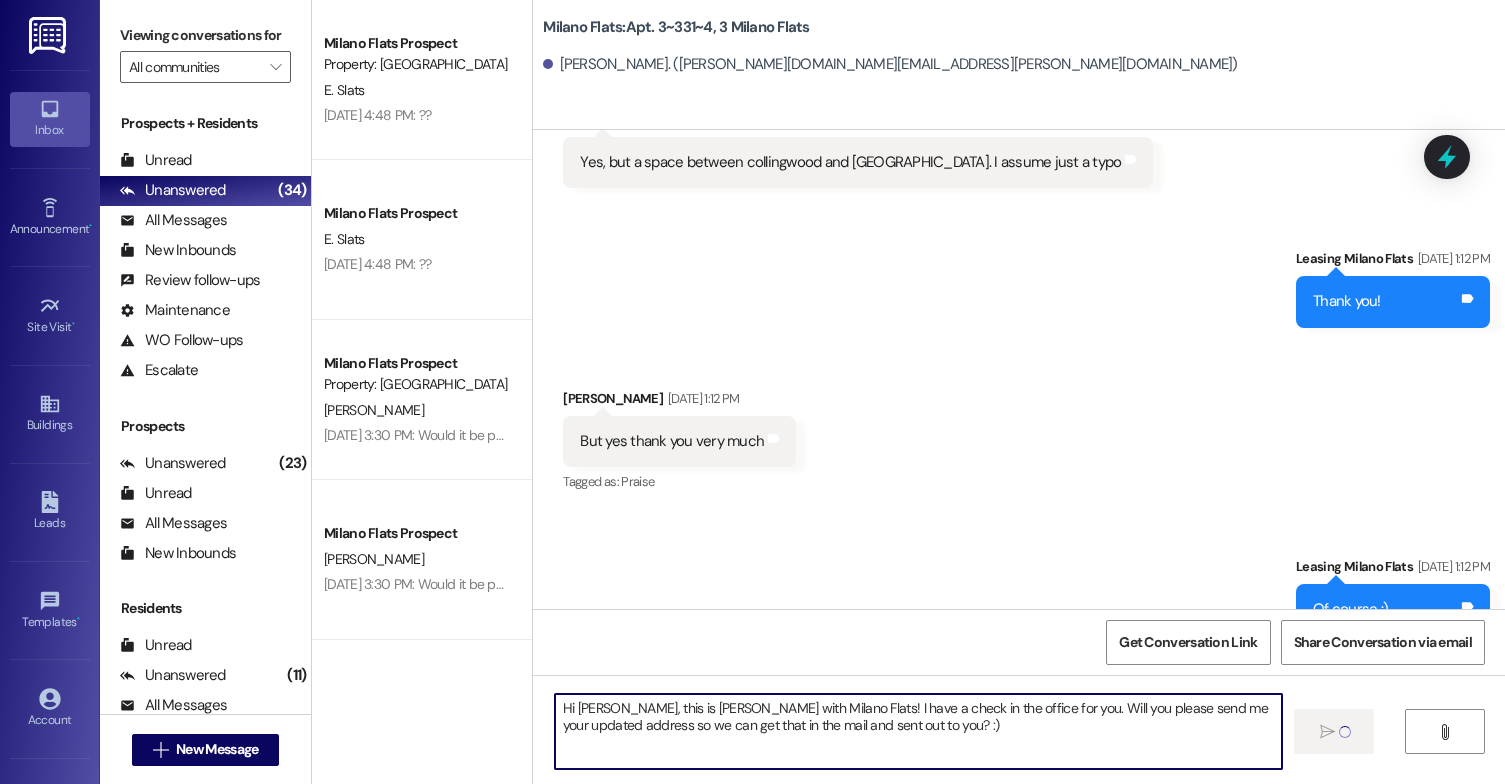 type 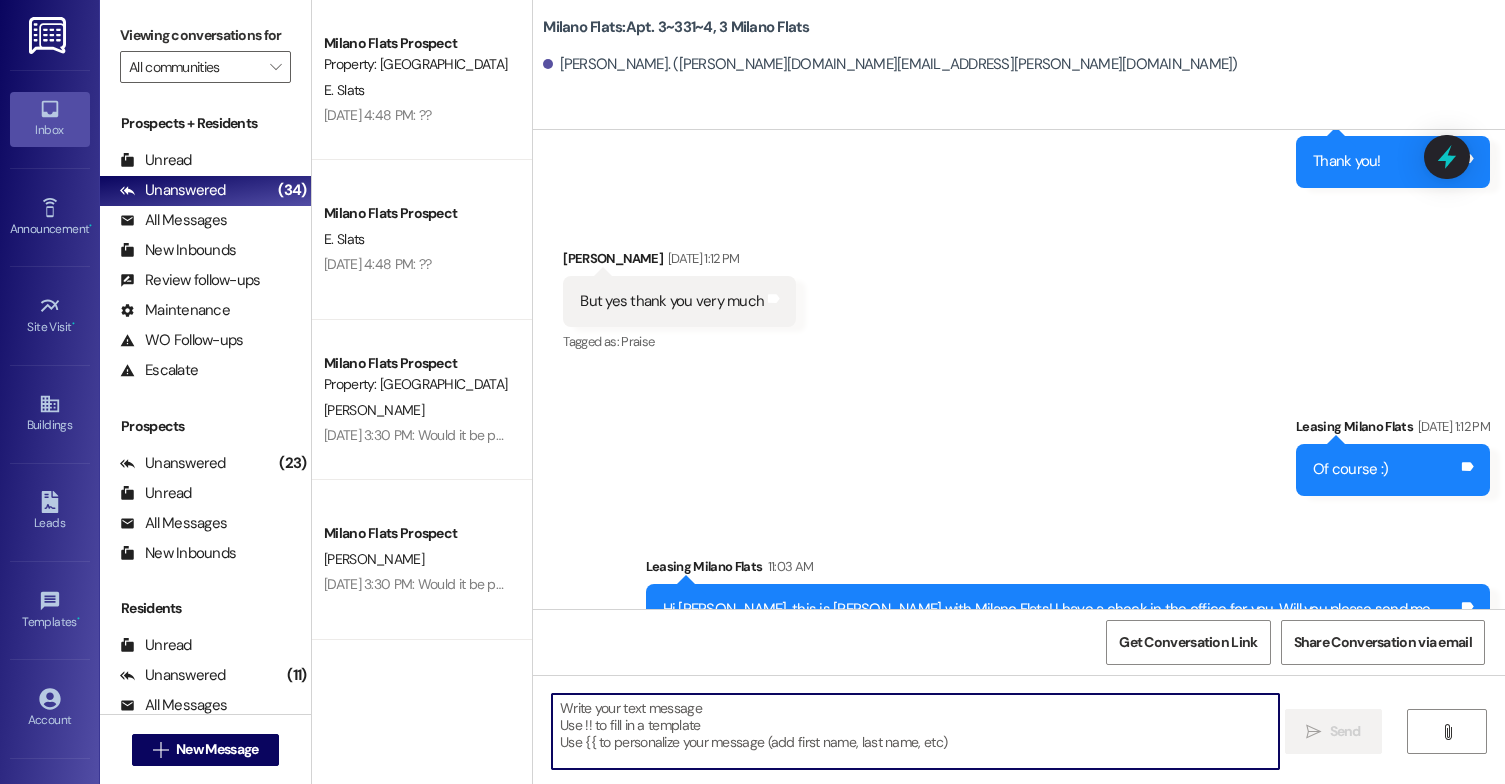 scroll, scrollTop: 9656, scrollLeft: 0, axis: vertical 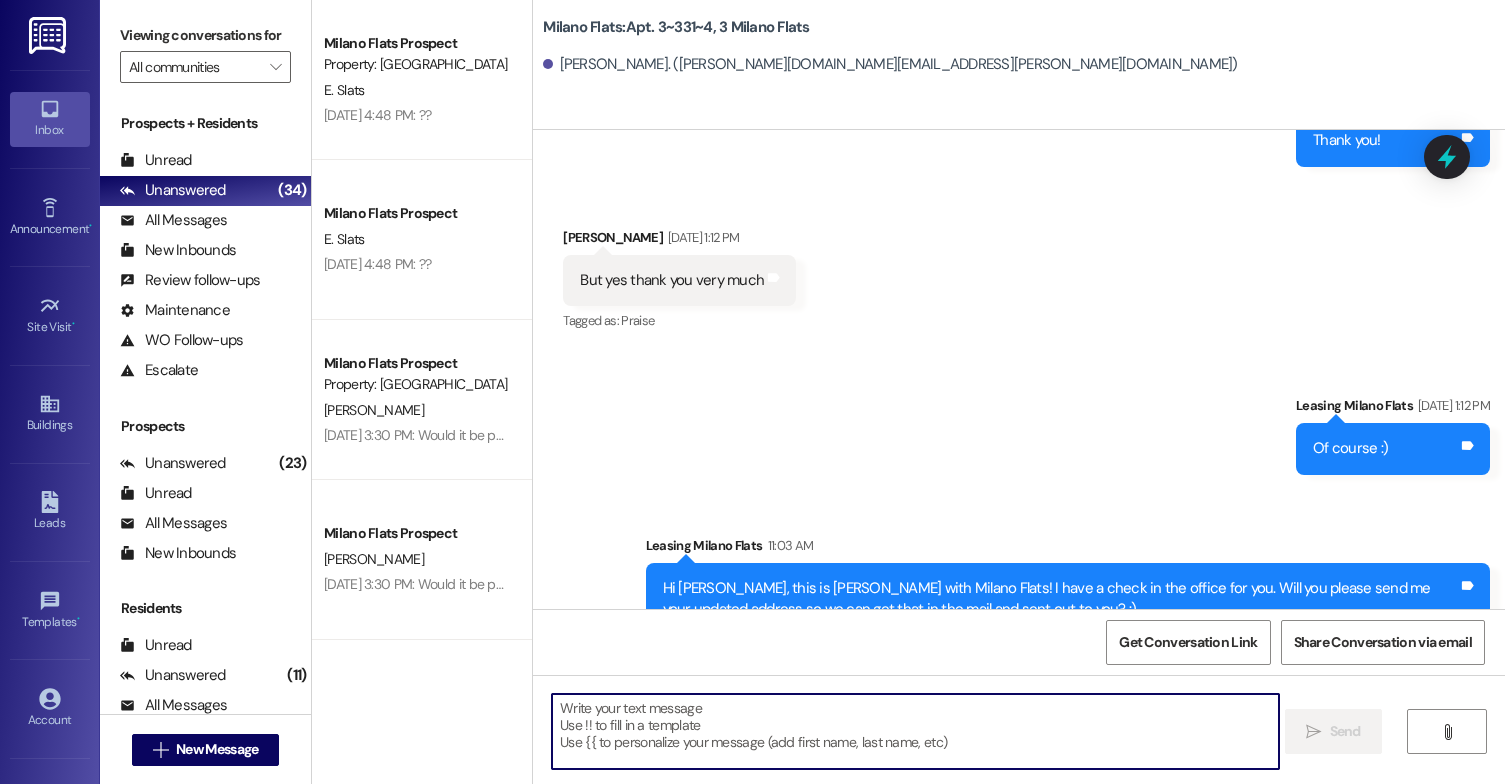 click at bounding box center [915, 731] 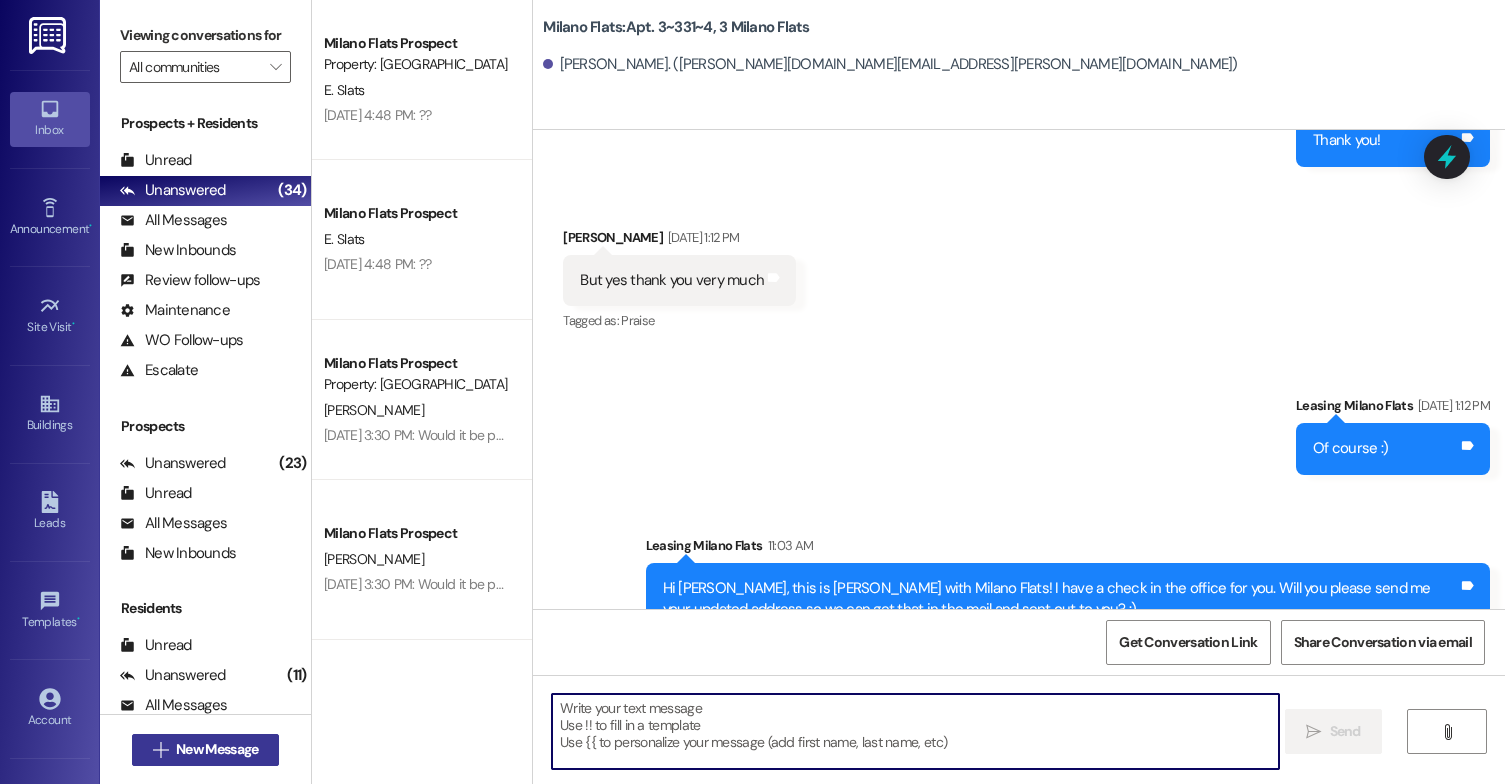 click on "New Message" at bounding box center [217, 749] 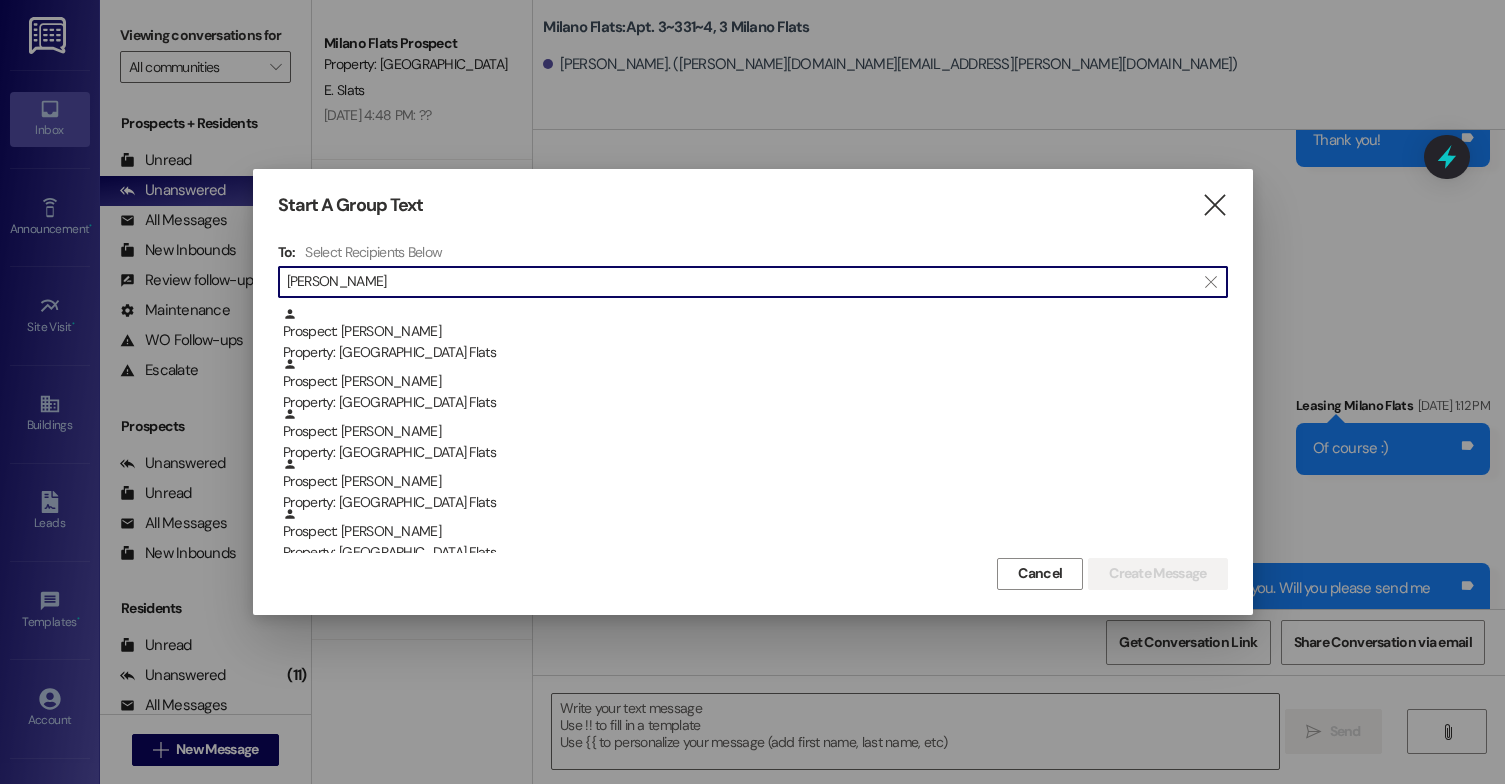 scroll, scrollTop: 0, scrollLeft: 0, axis: both 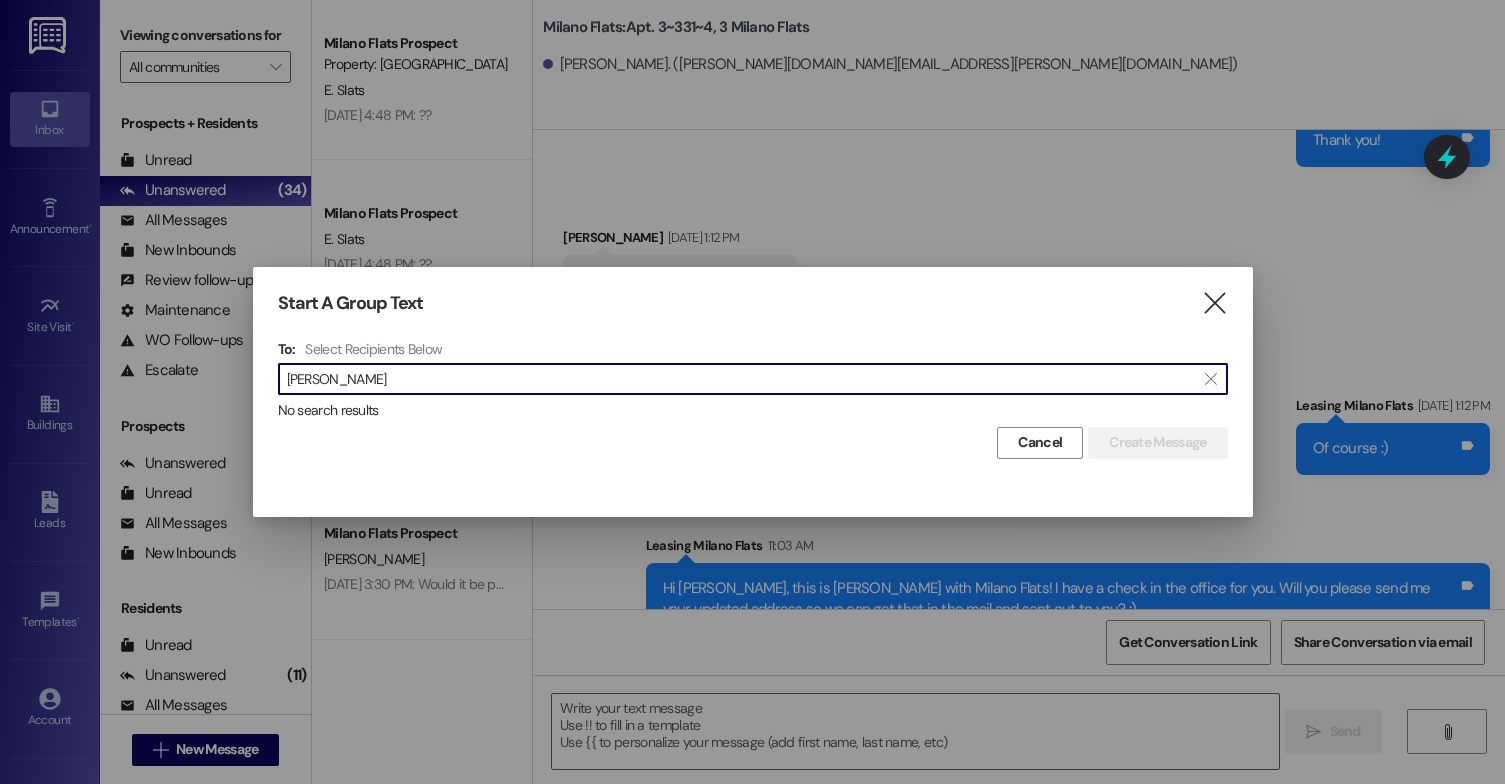 type on "[PERSON_NAME]" 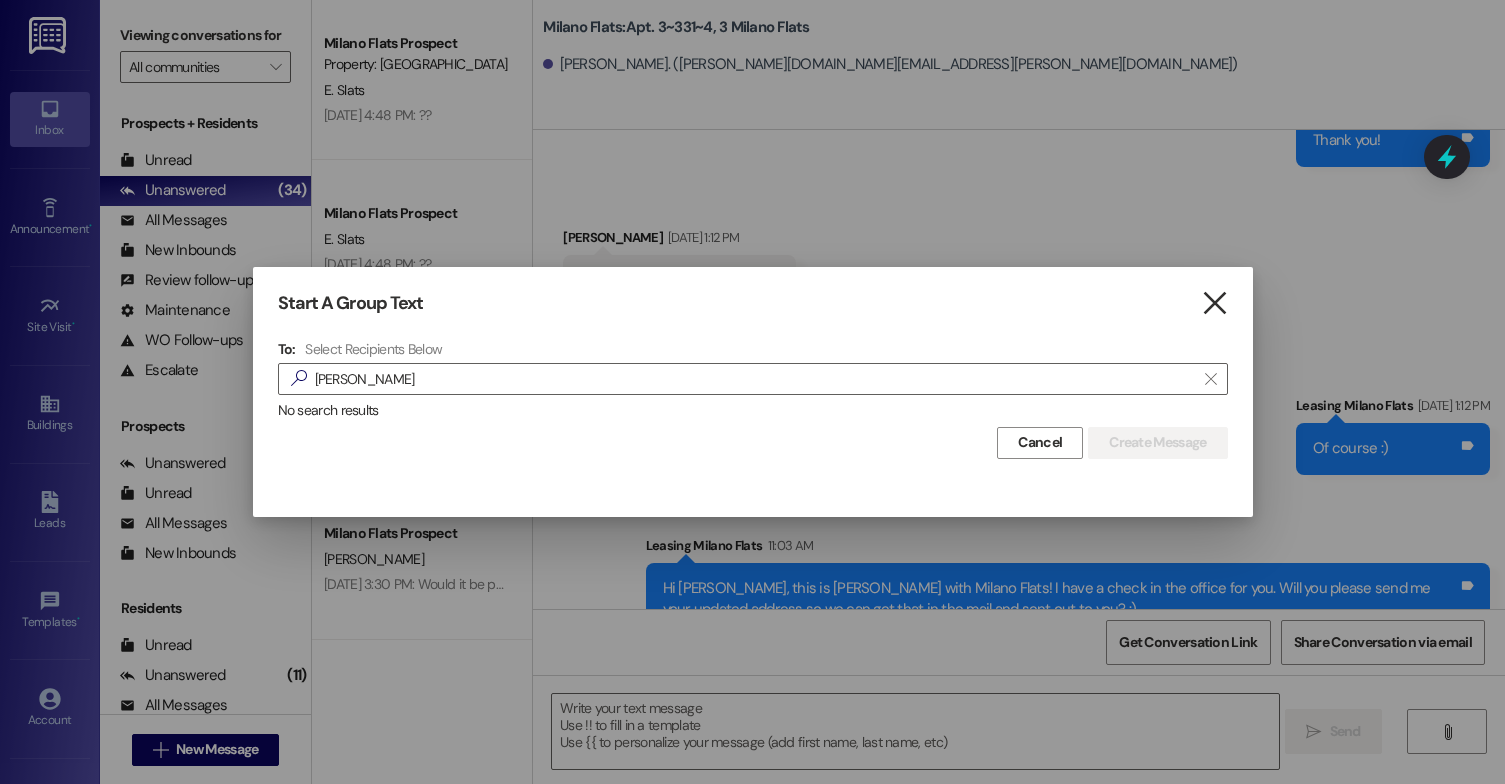click on "" at bounding box center [1214, 303] 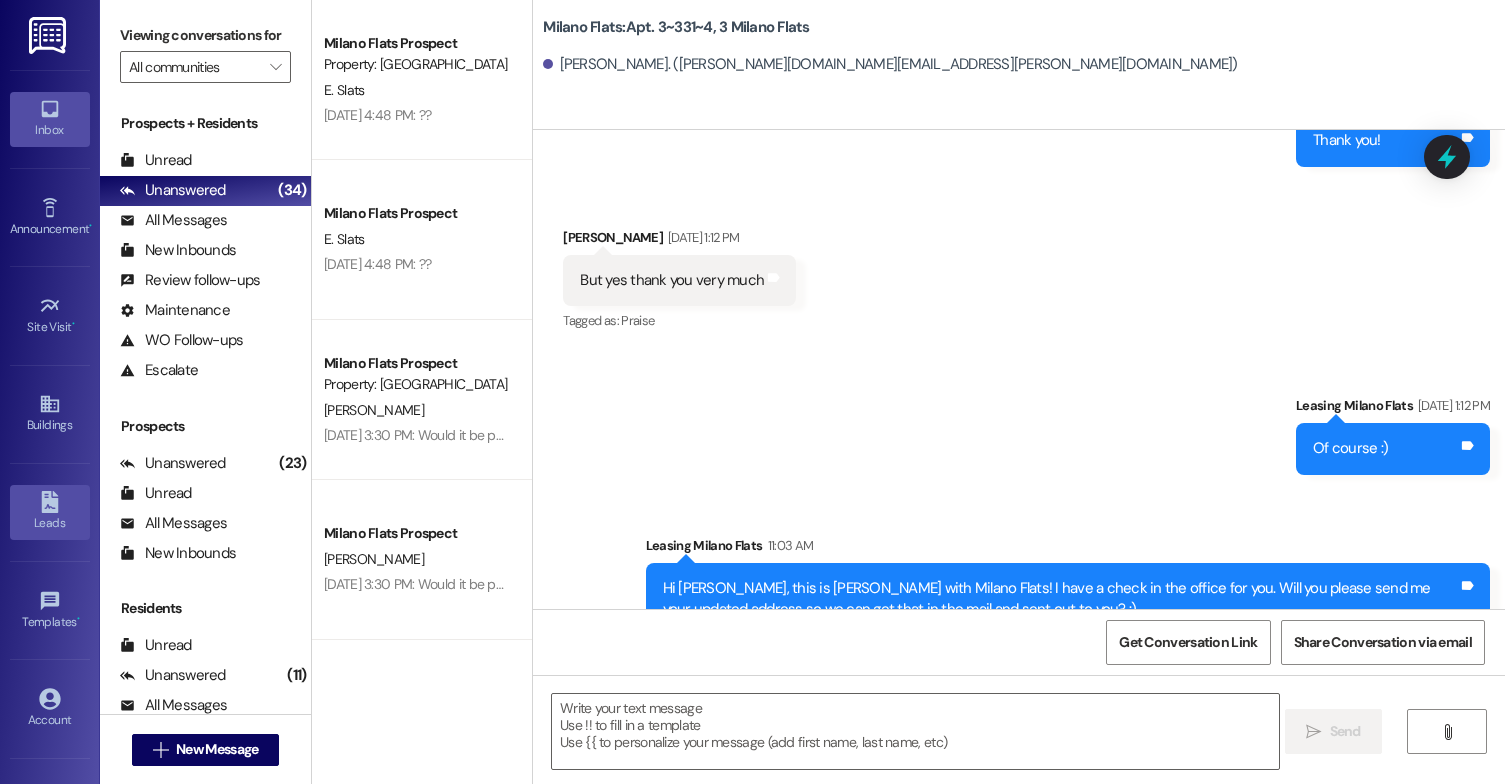 click on "Leads" at bounding box center [50, 523] 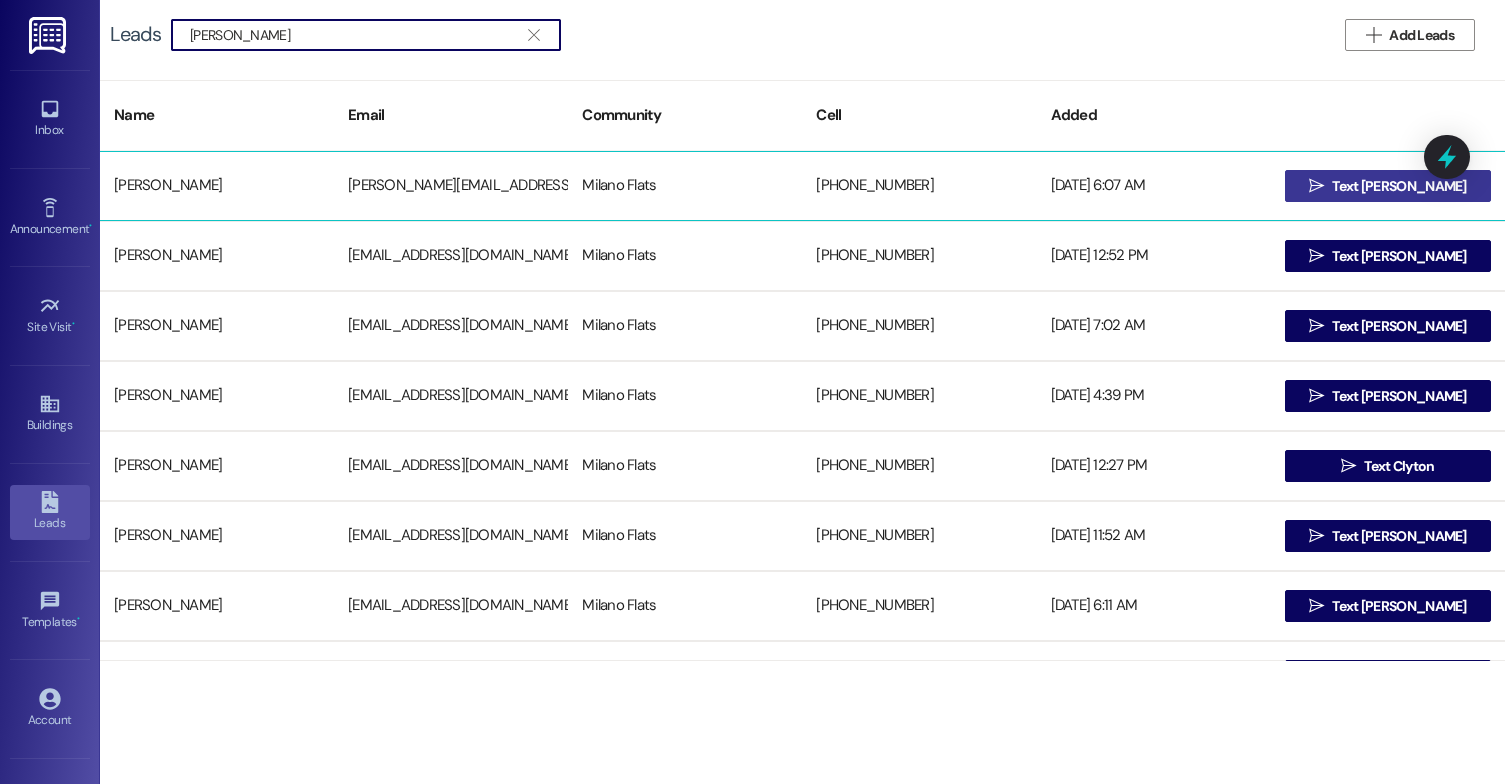 type on "[PERSON_NAME]" 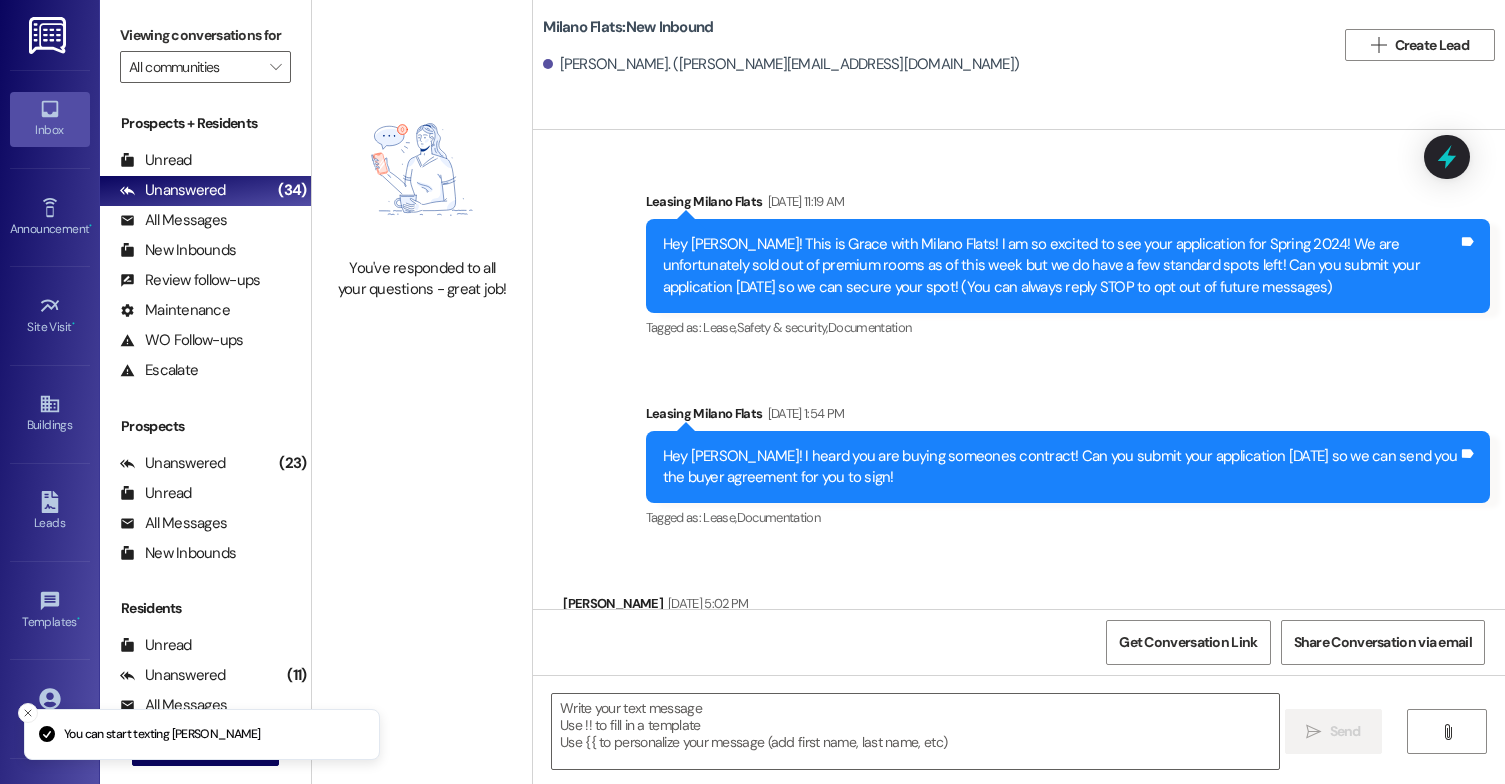 scroll, scrollTop: 11755, scrollLeft: 0, axis: vertical 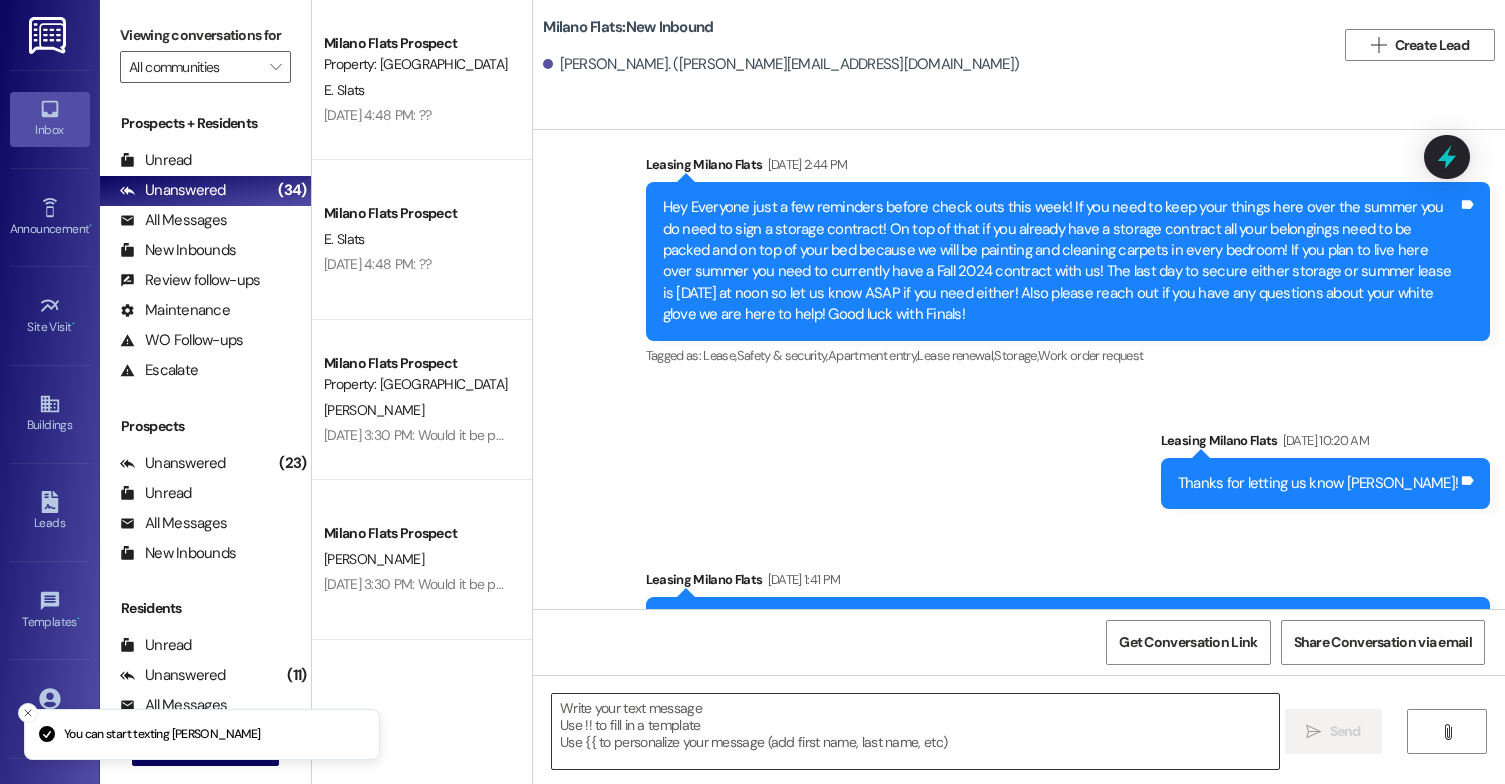 click at bounding box center [915, 731] 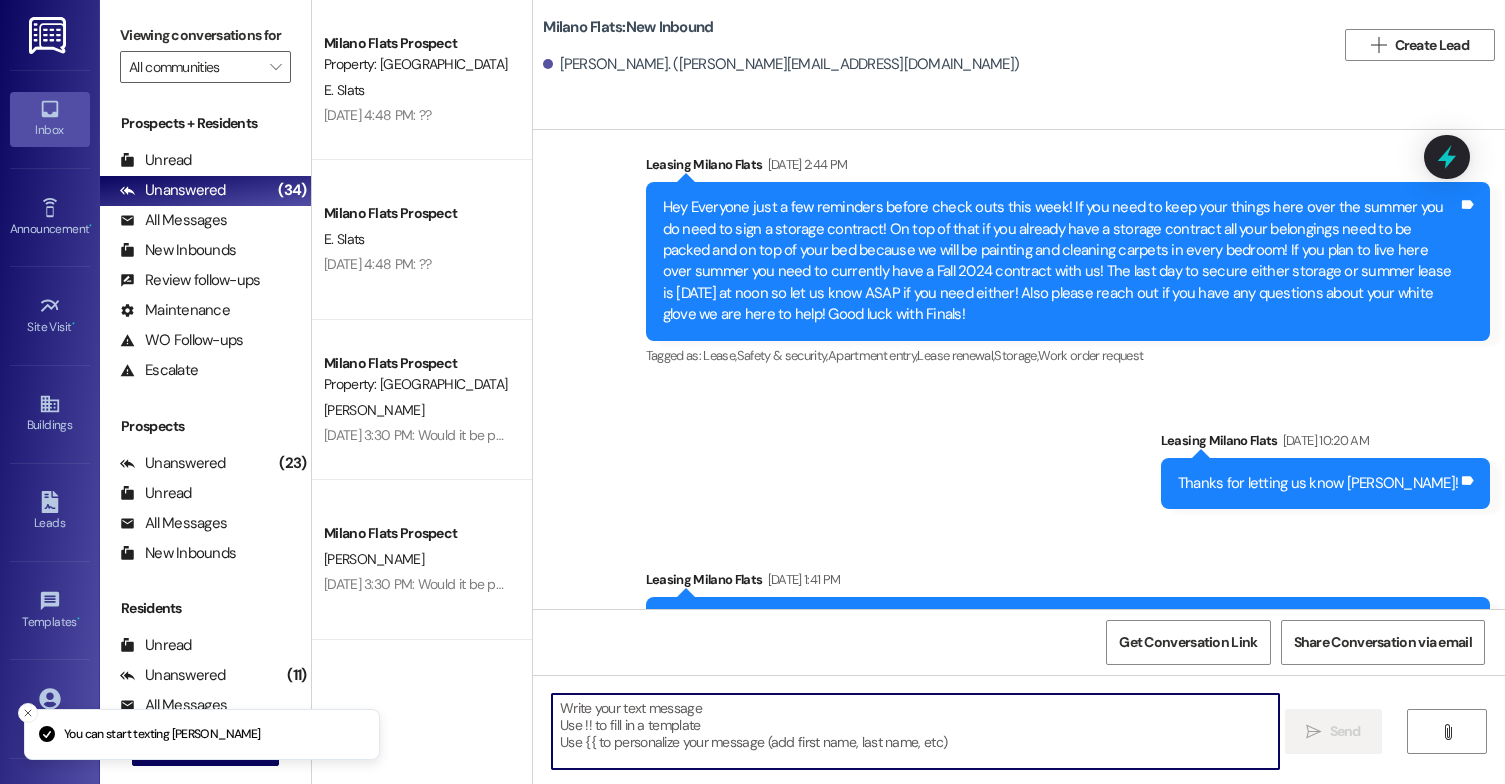 paste on "Hi [PERSON_NAME], this is [PERSON_NAME] with Milano Flats! I have a check in the office for you. Will you please send me your updated address so we can get that in the mail and sent out to you? :)" 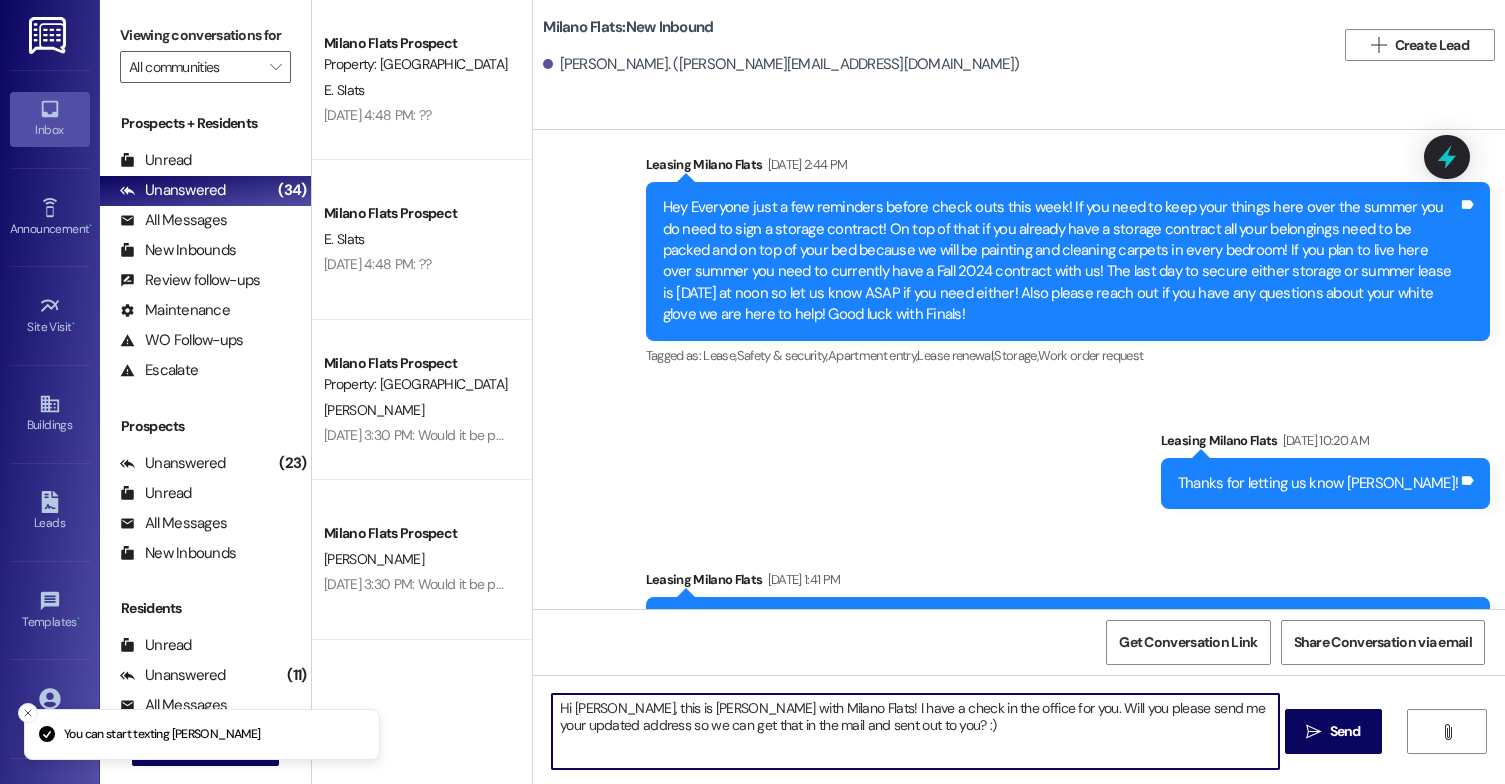 click on "Hi [PERSON_NAME], this is [PERSON_NAME] with Milano Flats! I have a check in the office for you. Will you please send me your updated address so we can get that in the mail and sent out to you? :)" at bounding box center (915, 731) 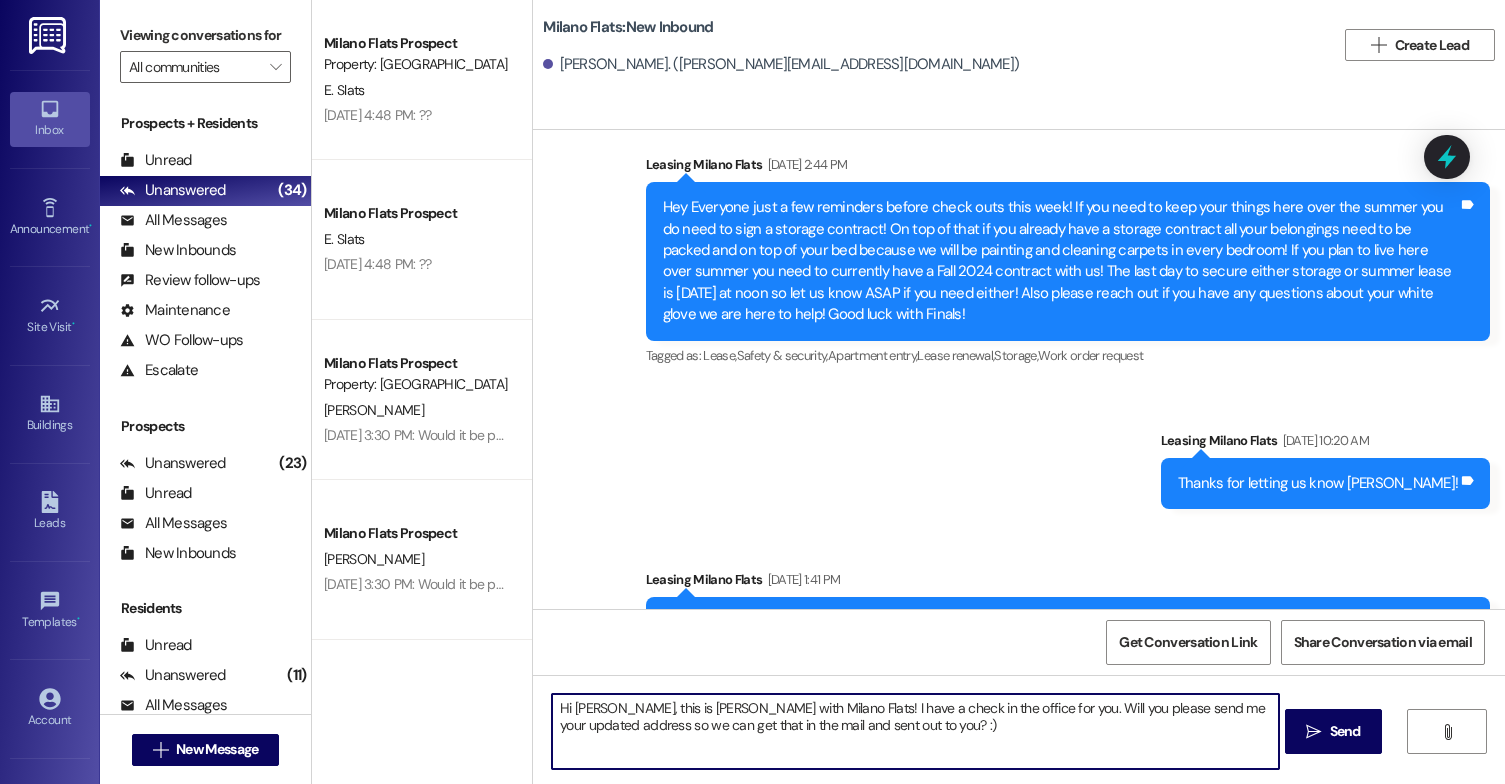 click on "Hi [PERSON_NAME], this is [PERSON_NAME] with Milano Flats! I have a check in the office for you. Will you please send me your updated address so we can get that in the mail and sent out to you? :)" at bounding box center [915, 731] 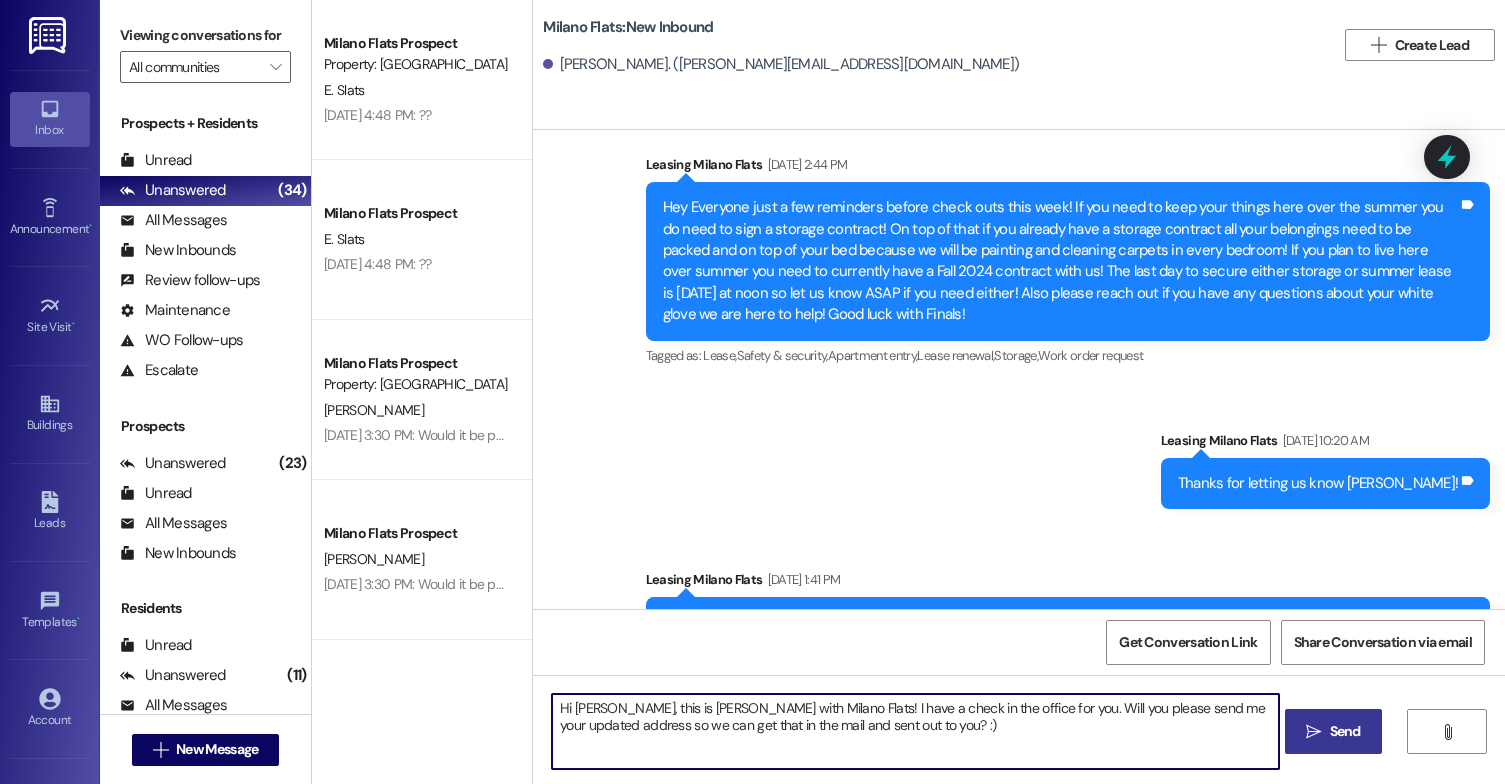 type on "Hi [PERSON_NAME], this is [PERSON_NAME] with Milano Flats! I have a check in the office for you. Will you please send me your updated address so we can get that in the mail and sent out to you? :)" 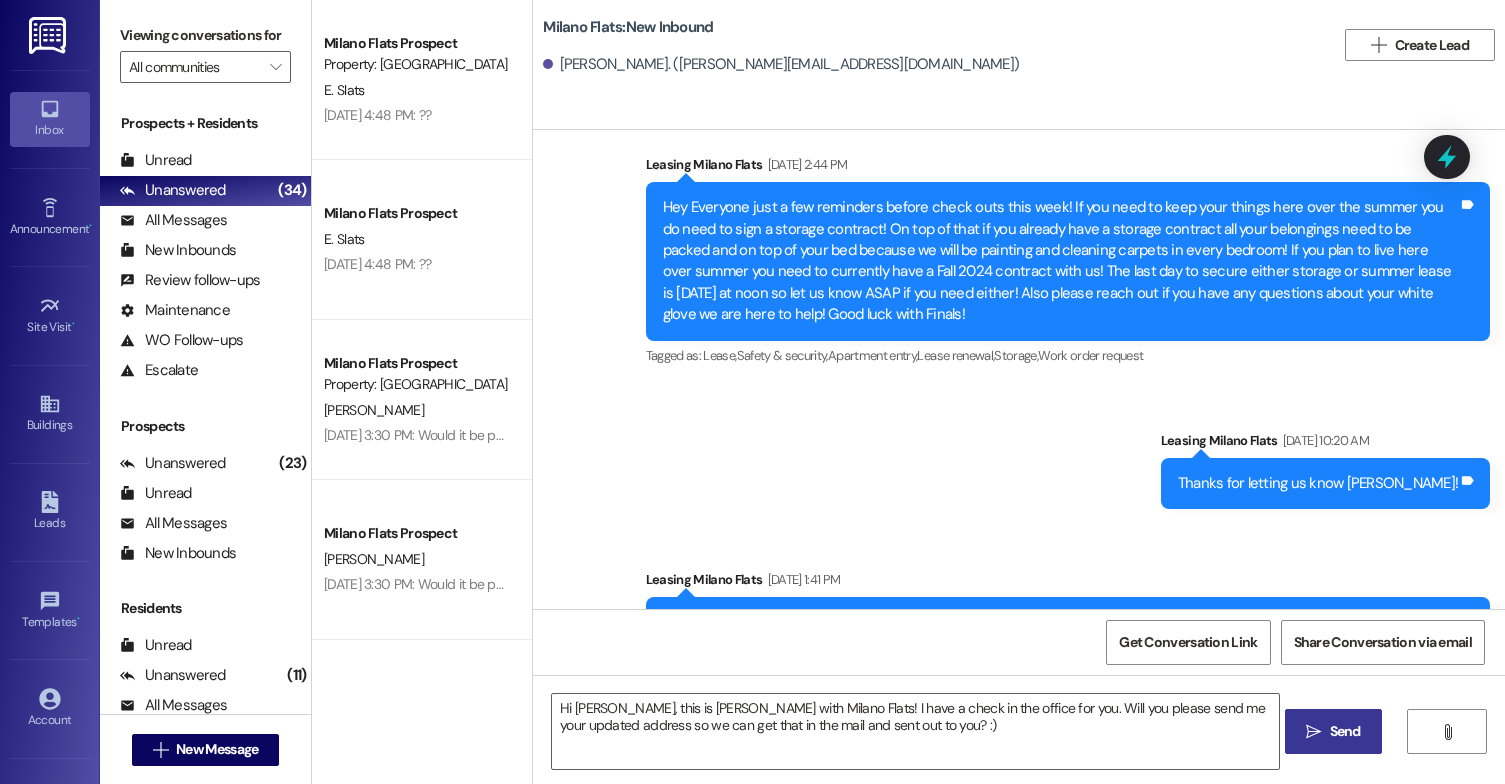 click on " Send" at bounding box center [1333, 731] 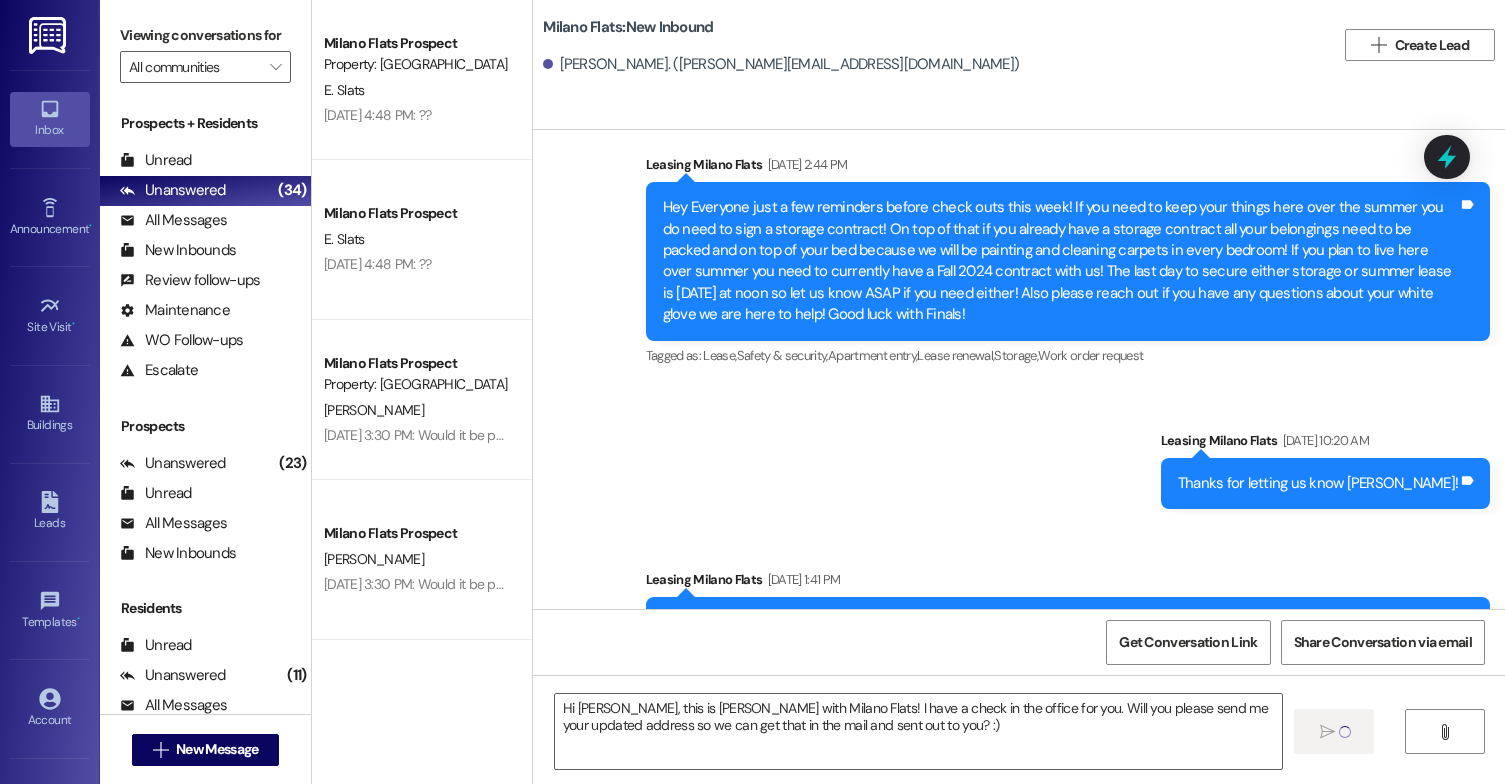 type 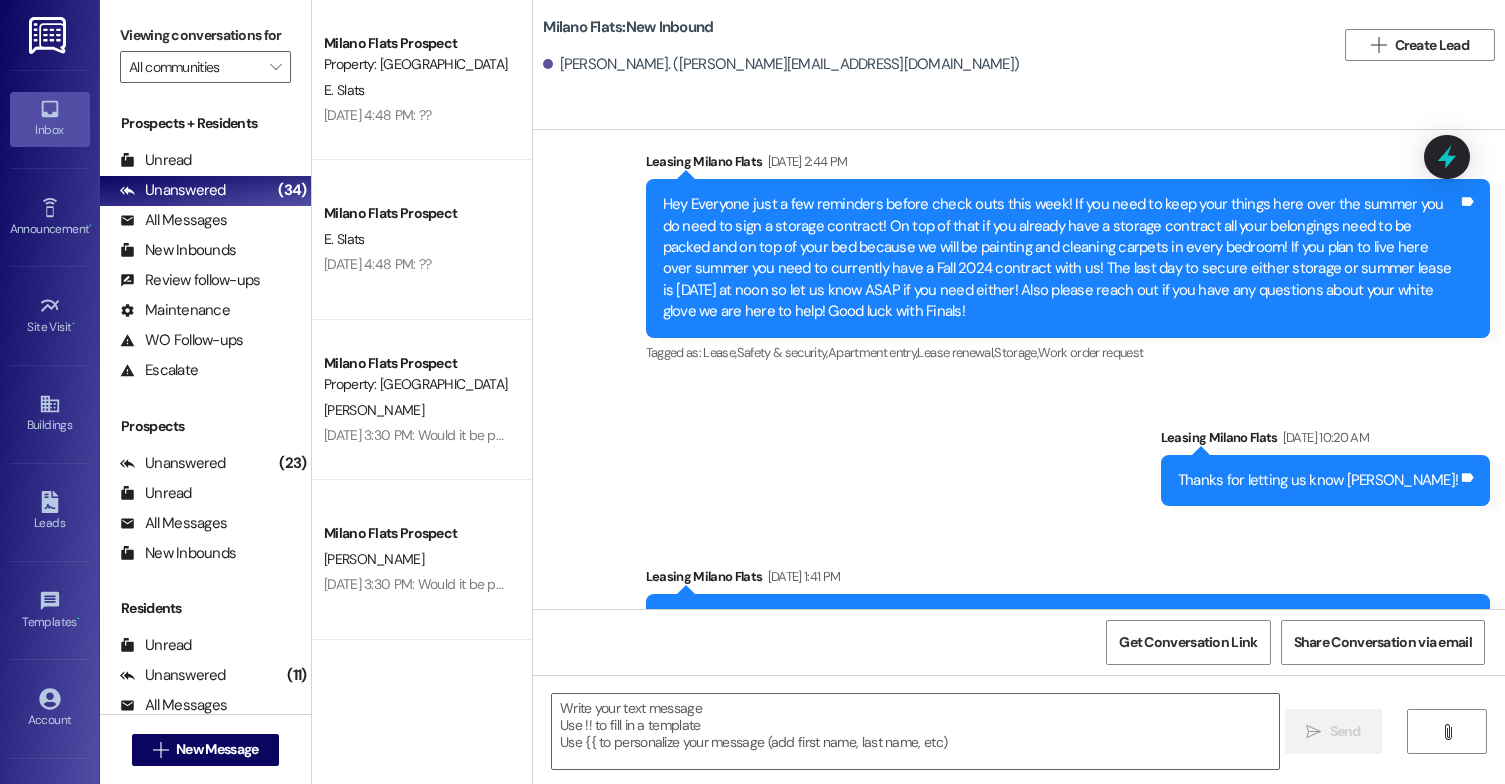 scroll, scrollTop: 11915, scrollLeft: 0, axis: vertical 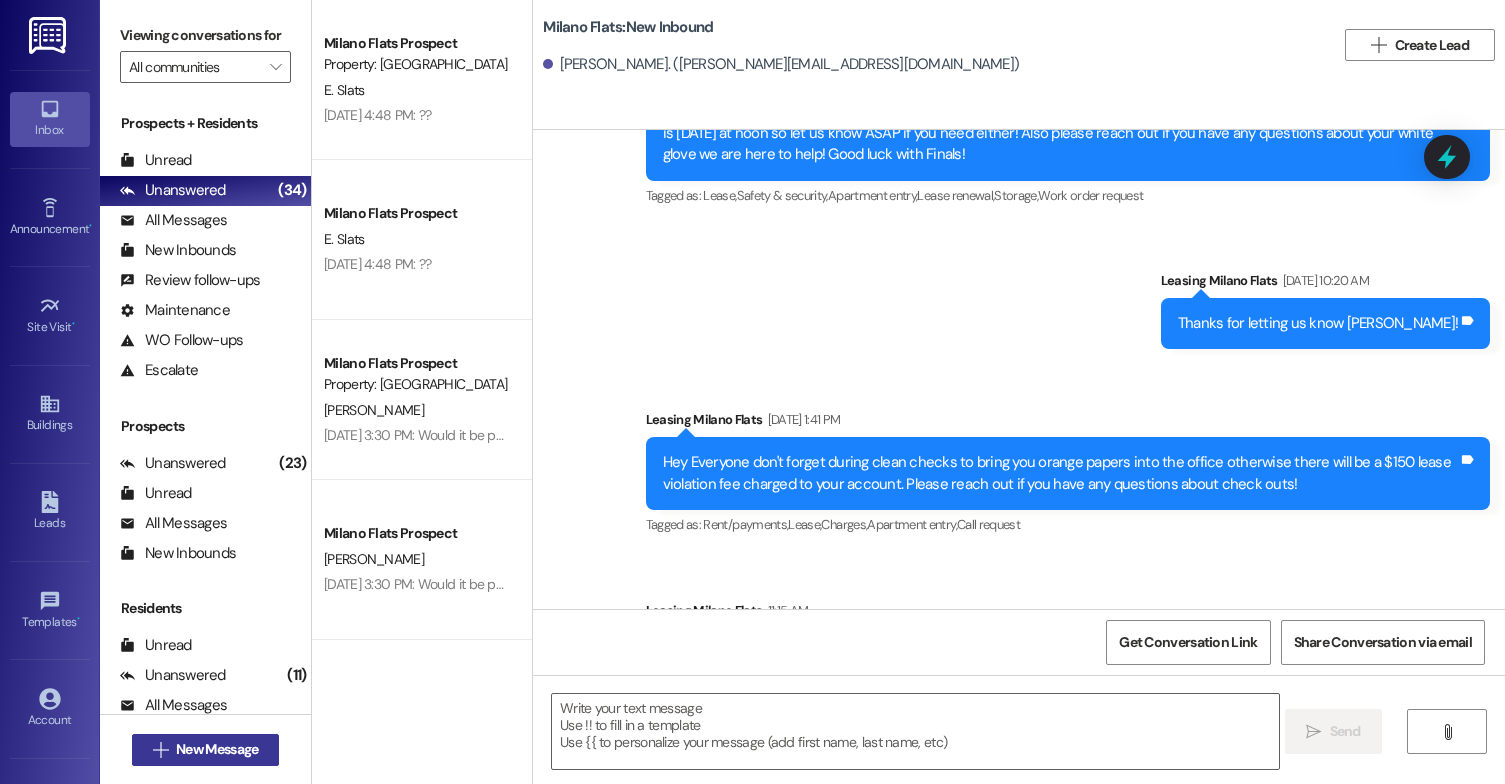 click on "New Message" at bounding box center [217, 749] 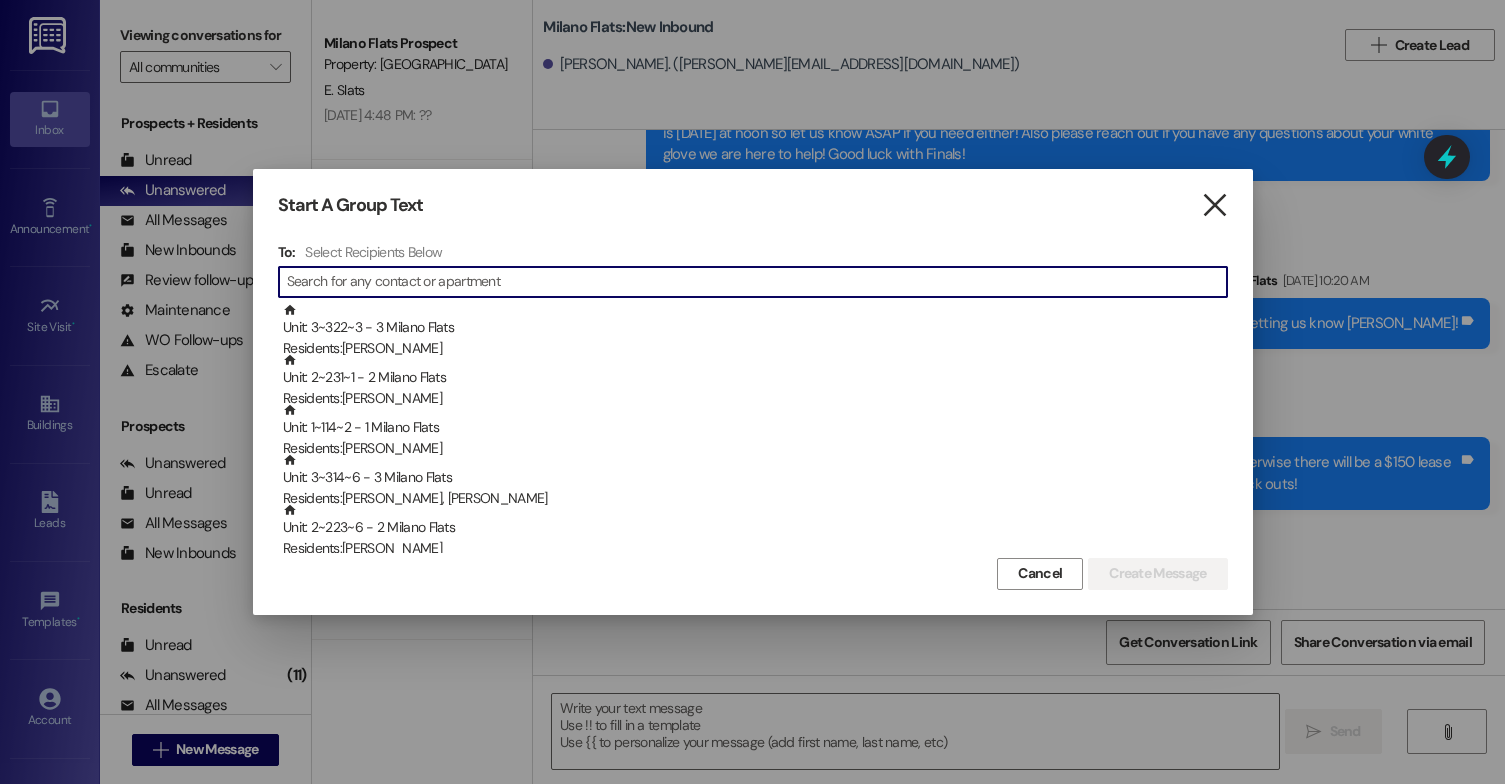 click on "" at bounding box center [1214, 205] 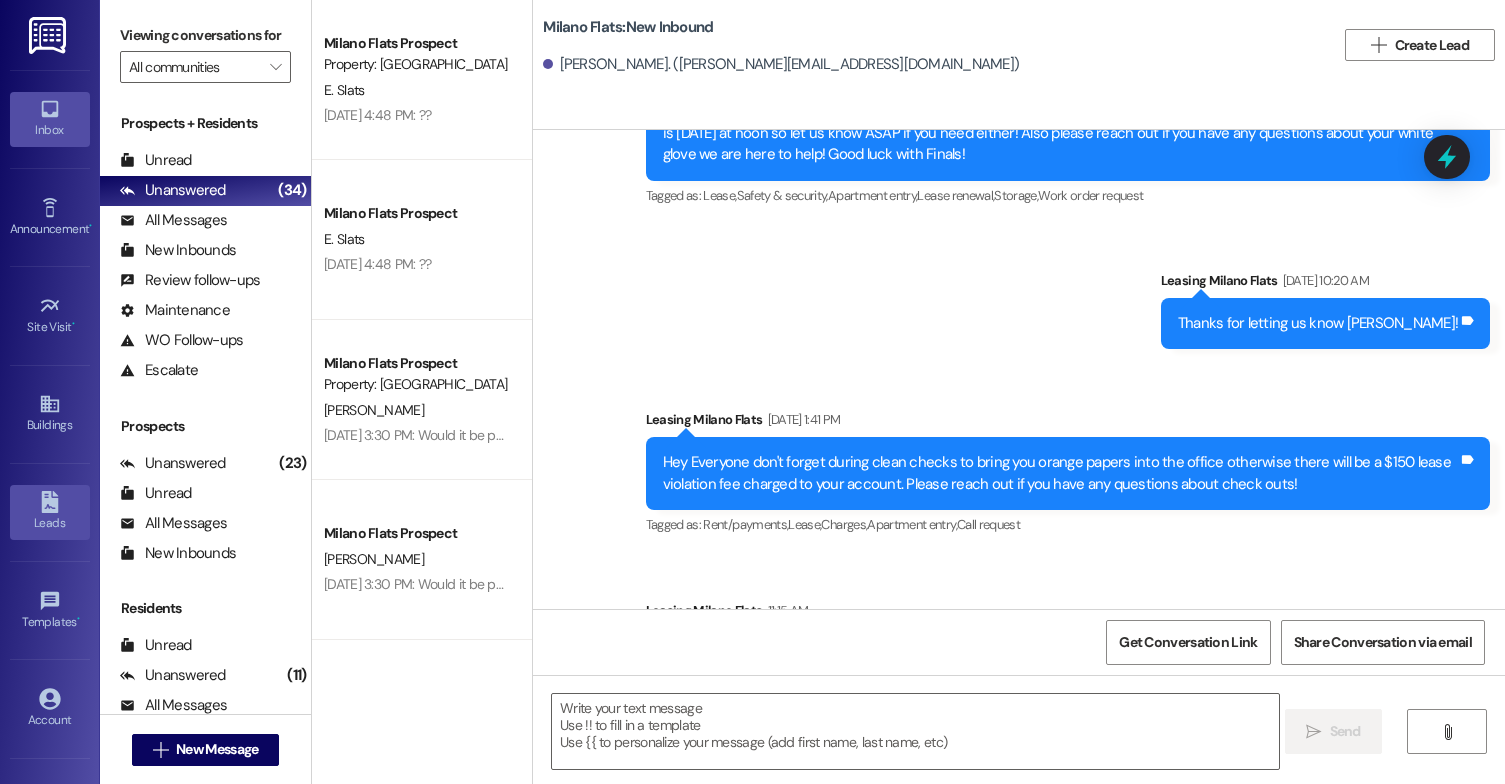 click on "Leads" at bounding box center (50, 512) 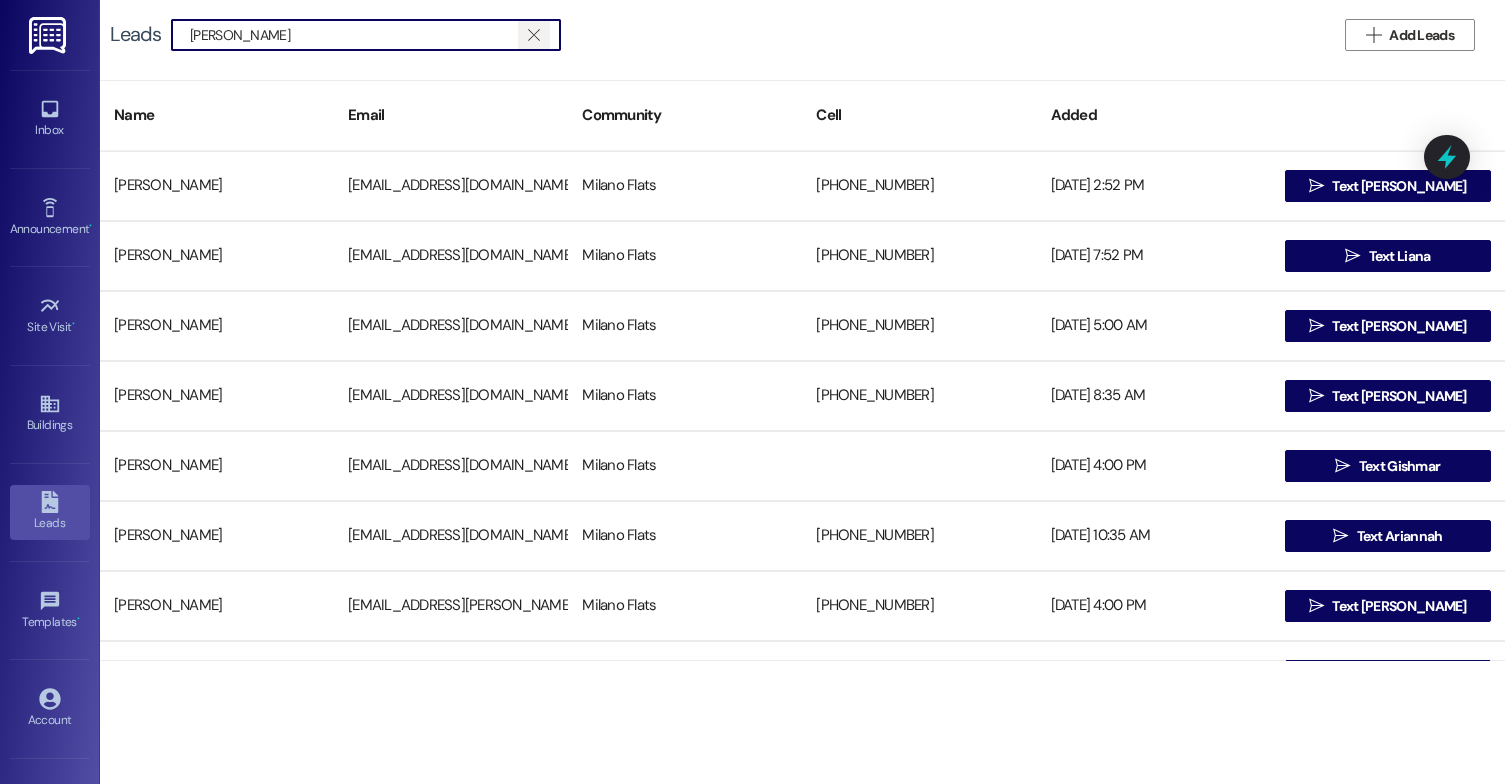 type on "[PERSON_NAME]" 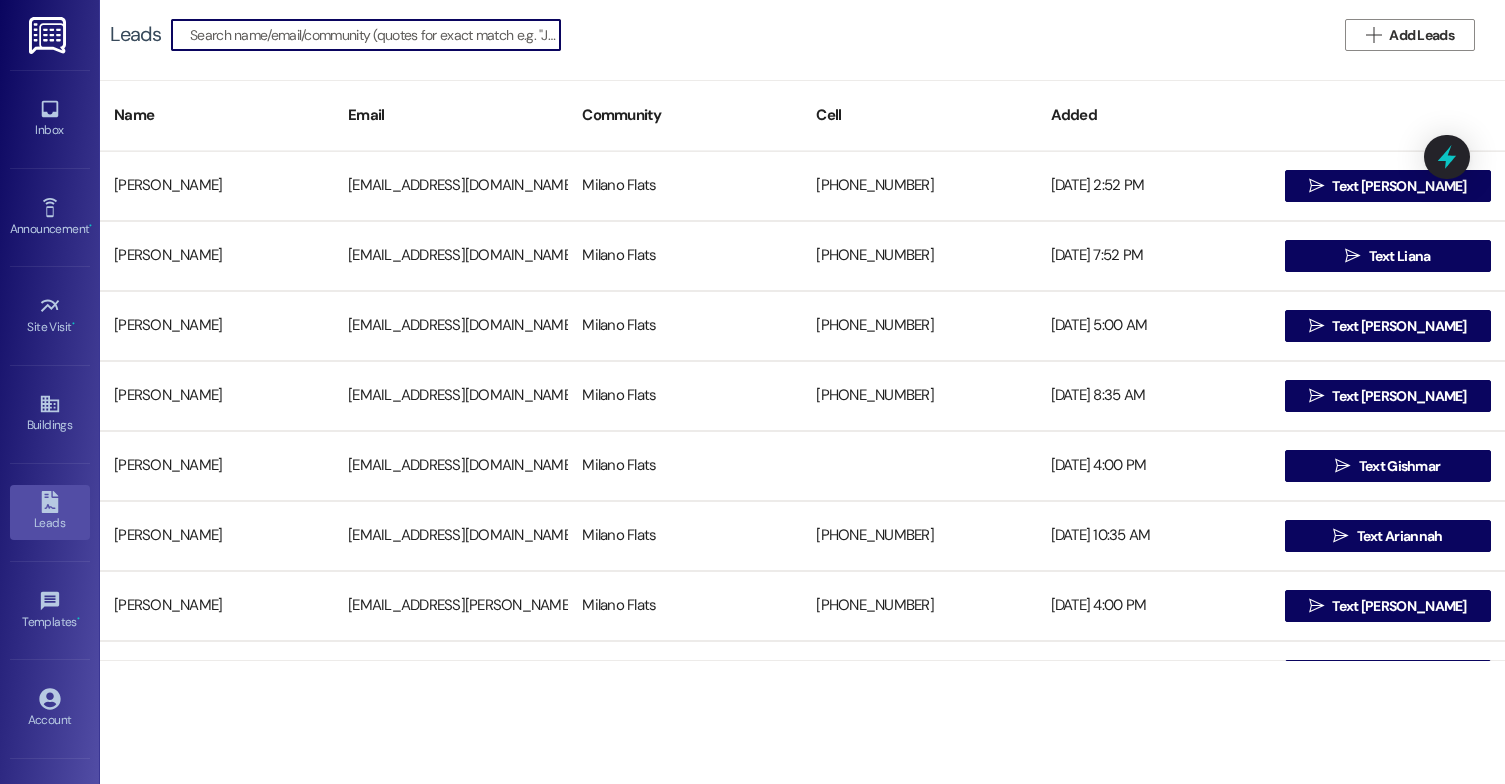 click at bounding box center (375, 35) 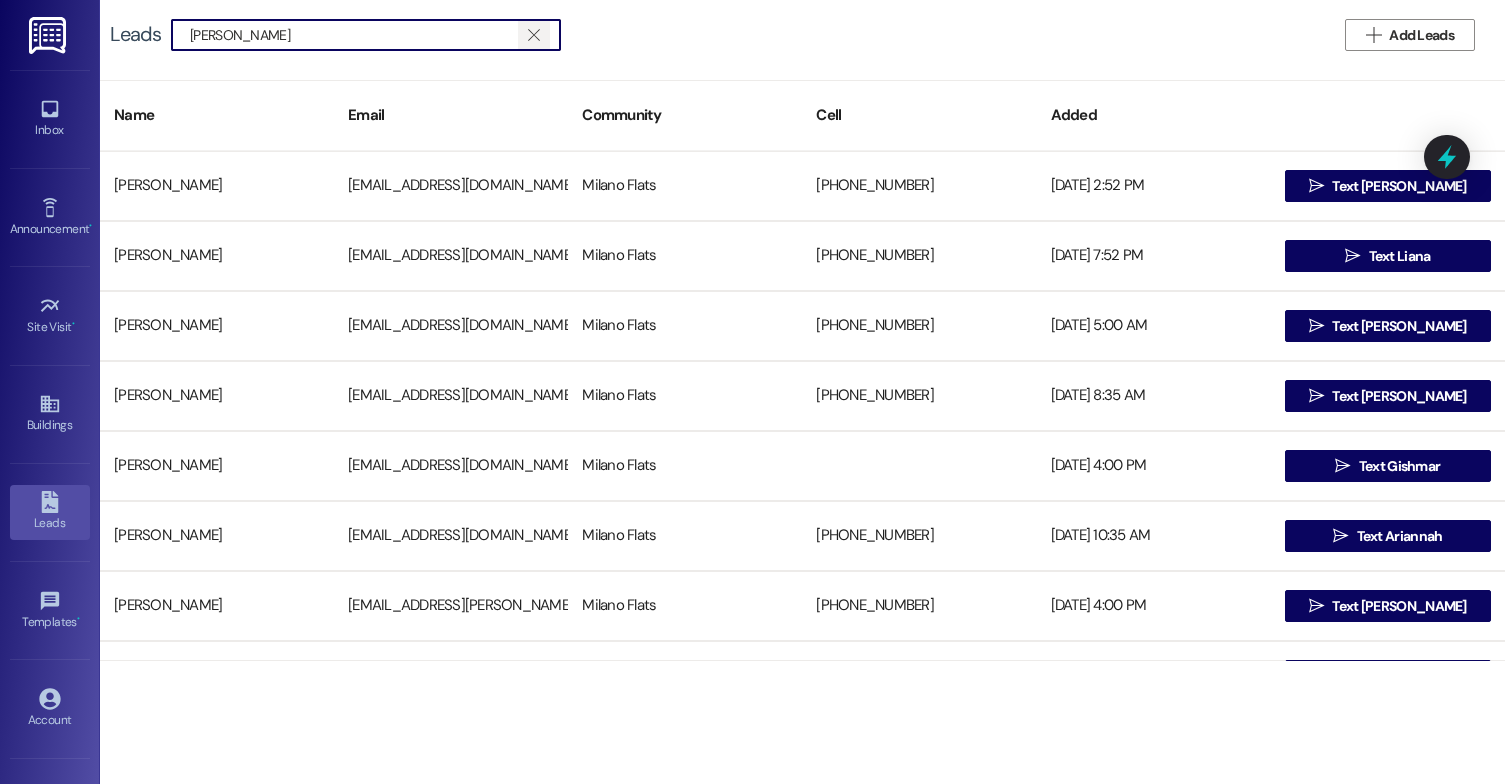 type on "[PERSON_NAME]" 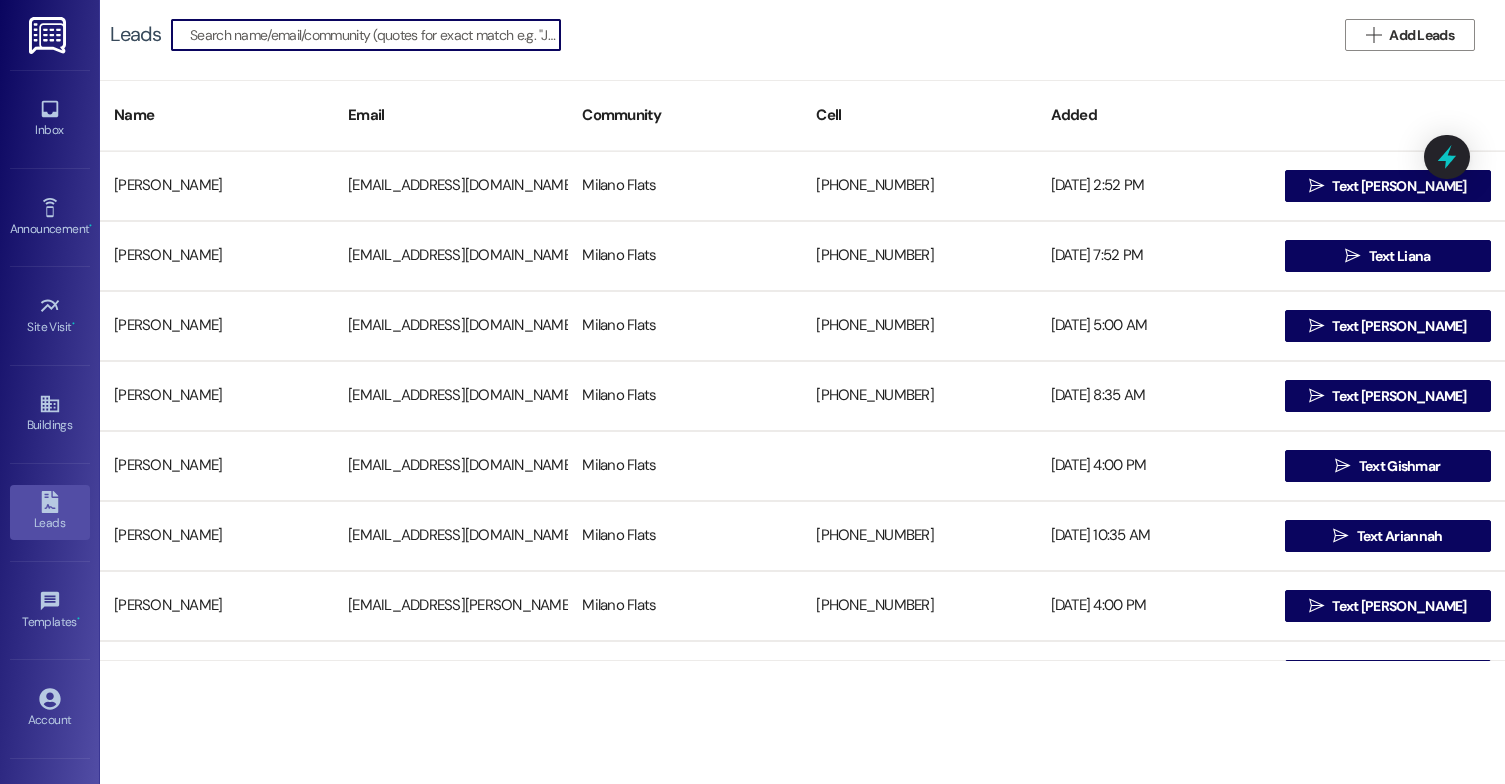 click at bounding box center (375, 35) 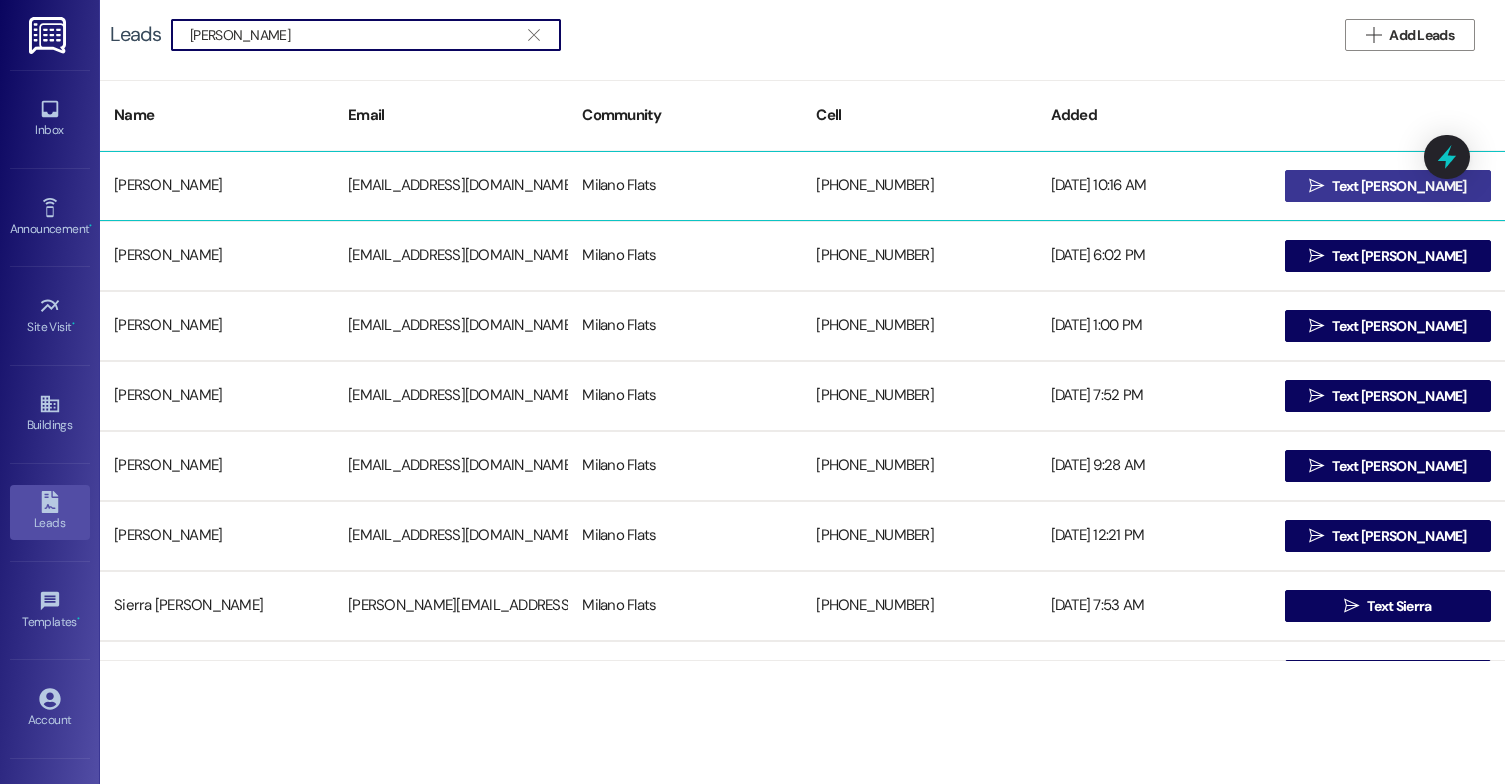 type on "[PERSON_NAME]" 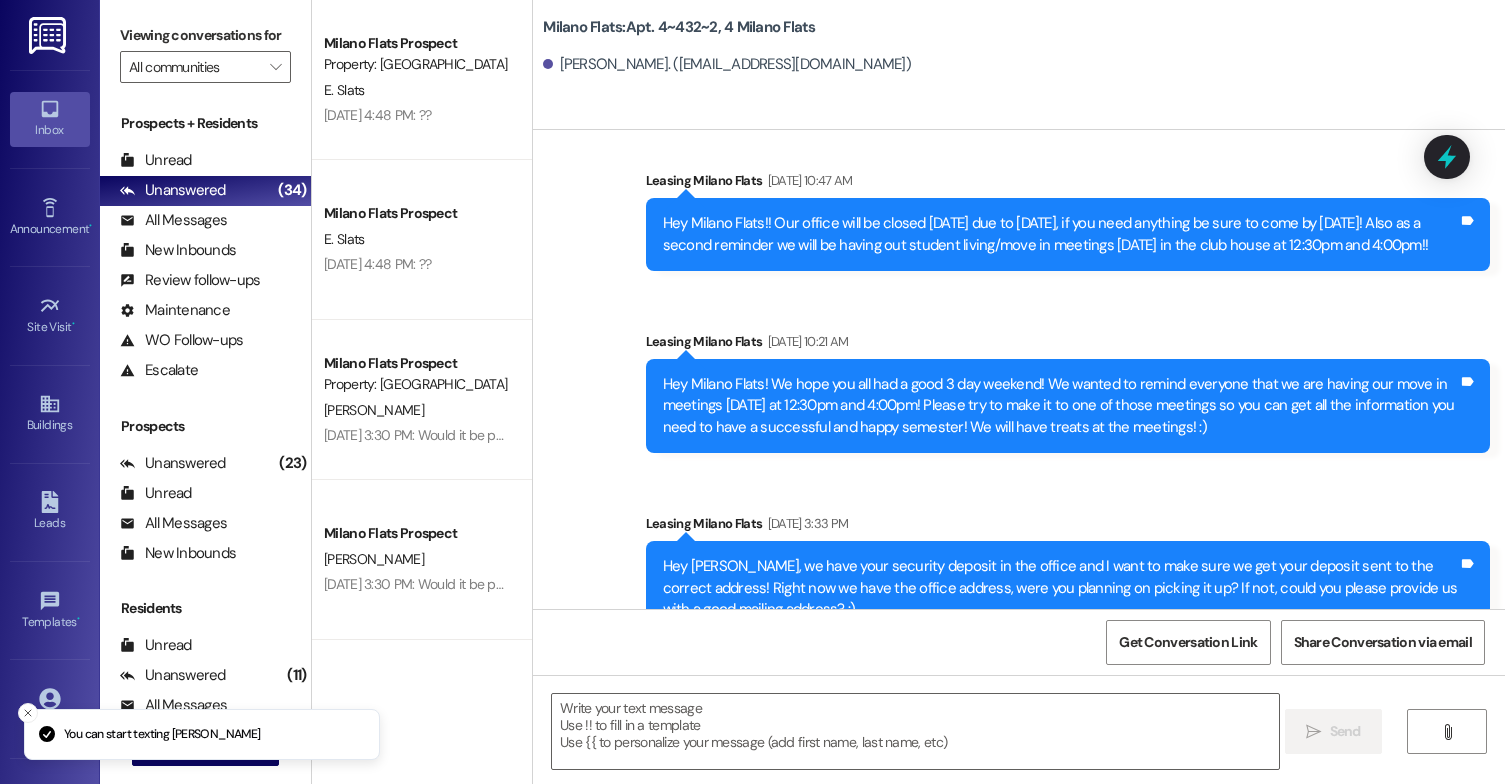 scroll, scrollTop: 50757, scrollLeft: 0, axis: vertical 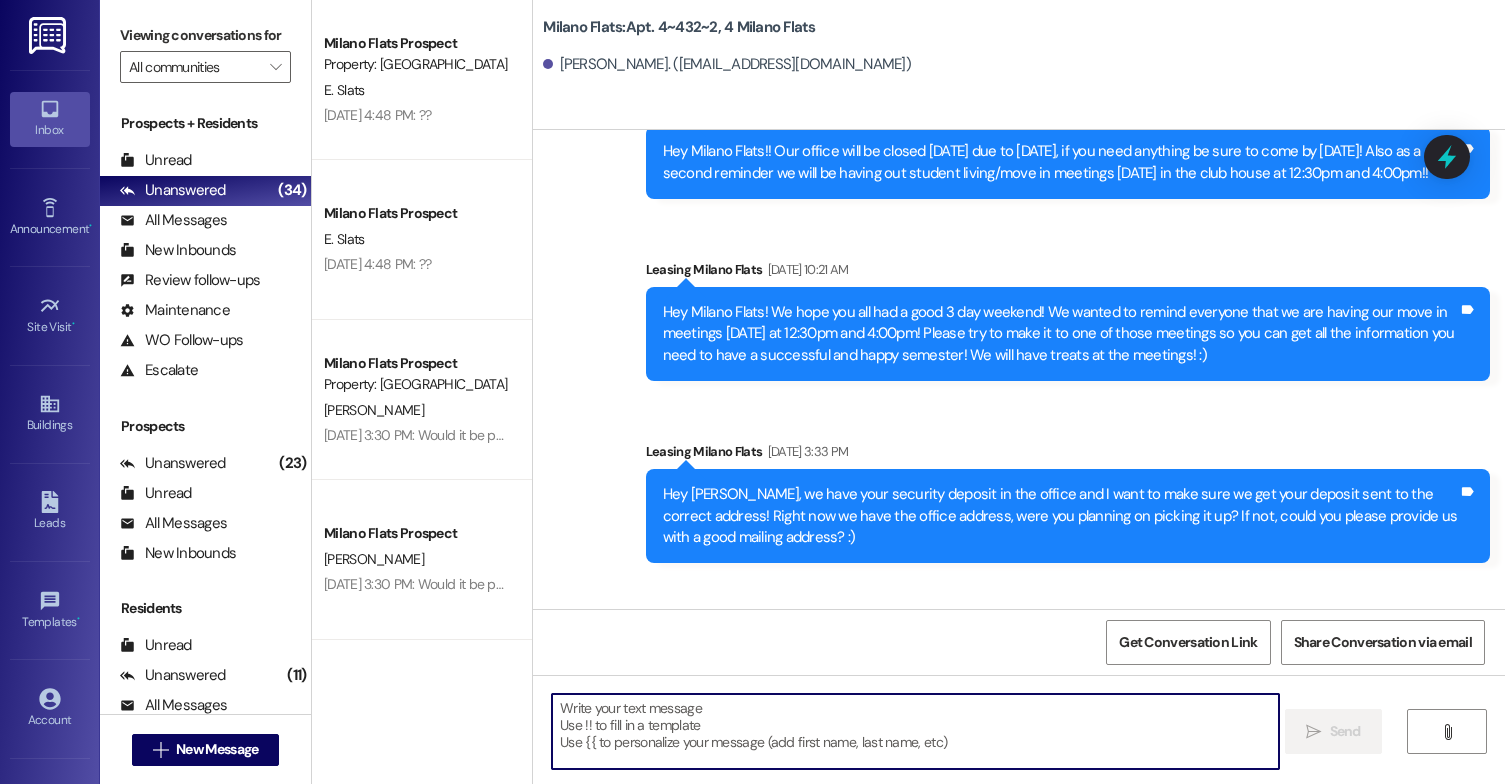 click at bounding box center [915, 731] 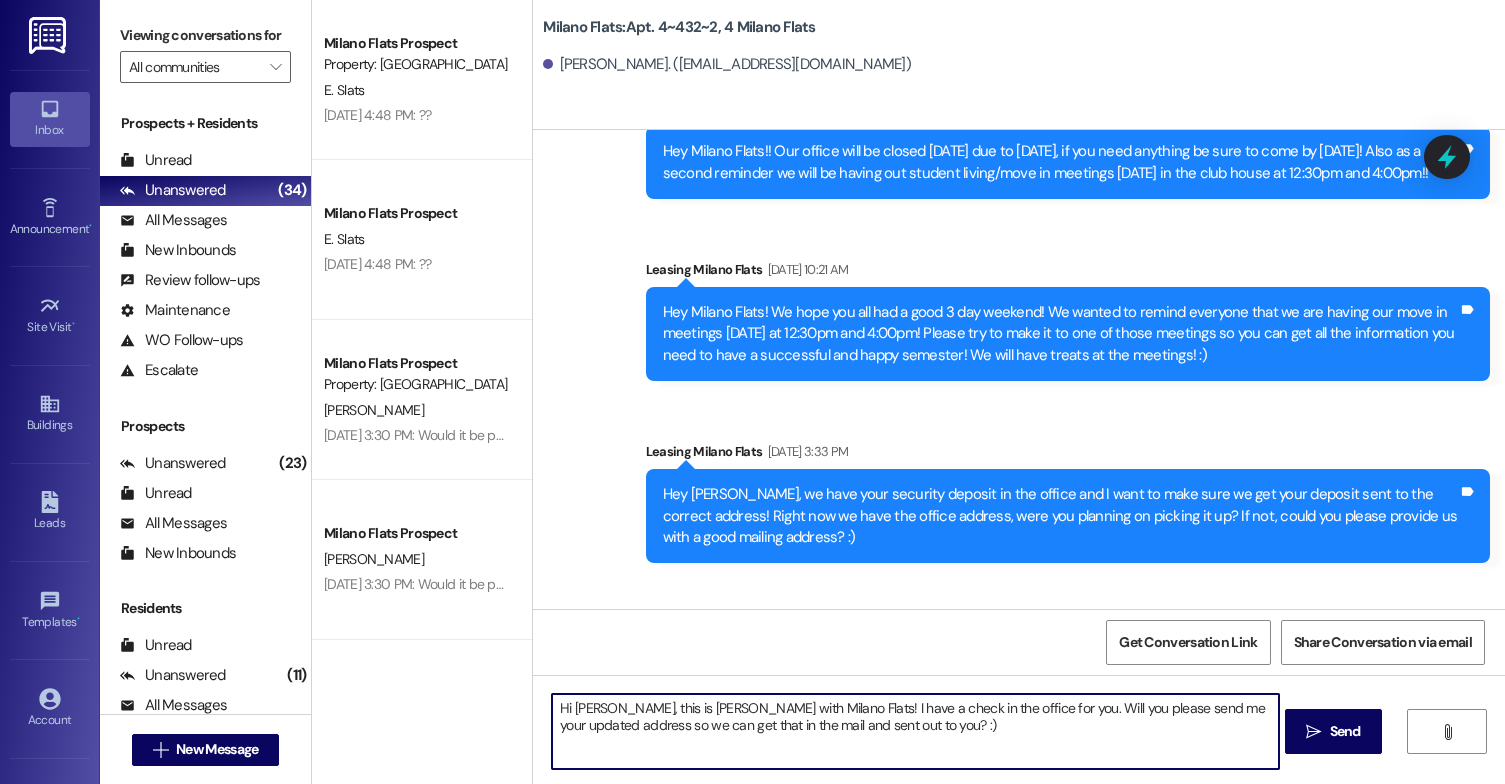click on "Hi [PERSON_NAME], this is [PERSON_NAME] with Milano Flats! I have a check in the office for you. Will you please send me your updated address so we can get that in the mail and sent out to you? :)" at bounding box center (915, 731) 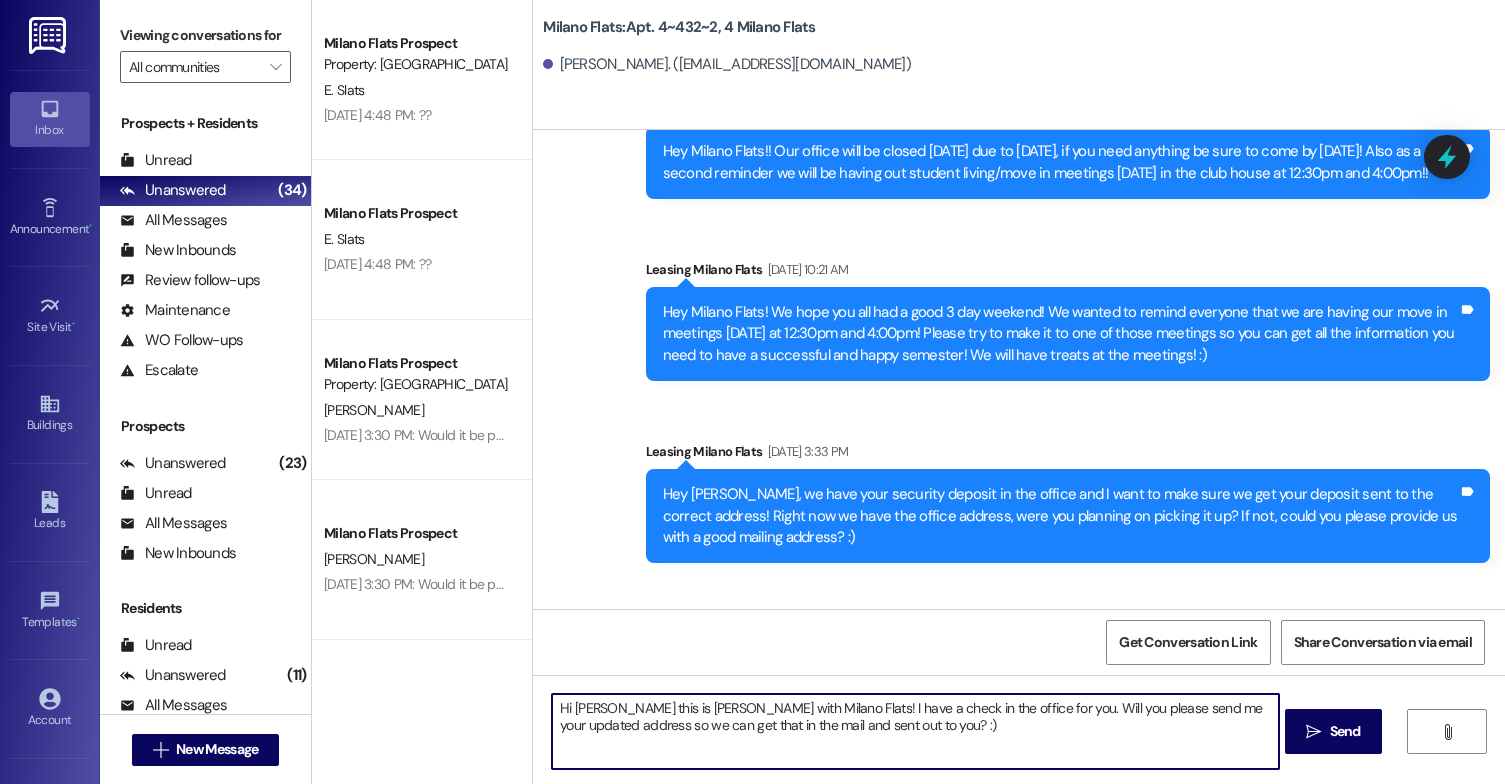 type on "Hi [PERSON_NAME], this is [PERSON_NAME] with Milano Flats! I have a check in the office for you. Will you please send me your updated address so we can get that in the mail and sent out to you? :)" 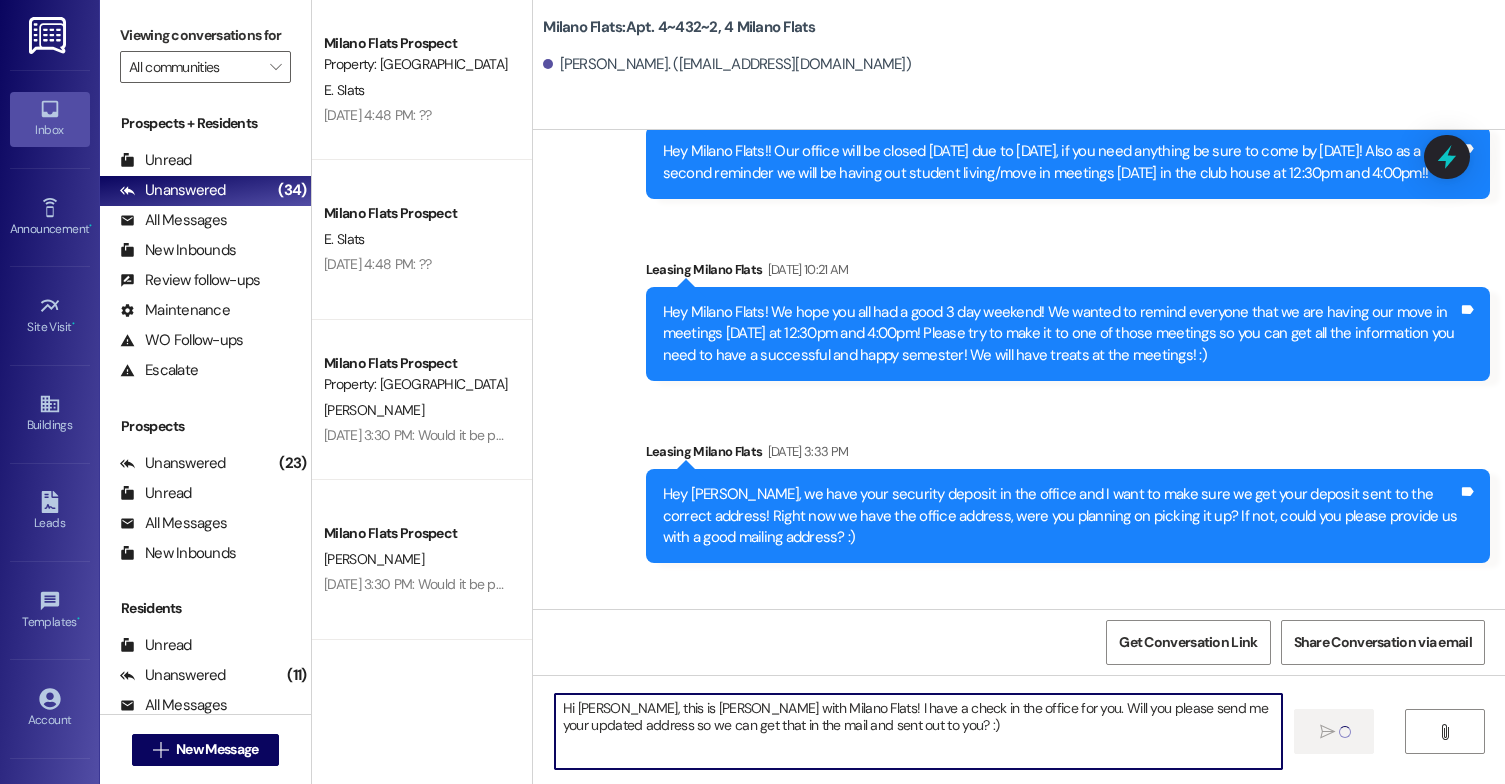 type 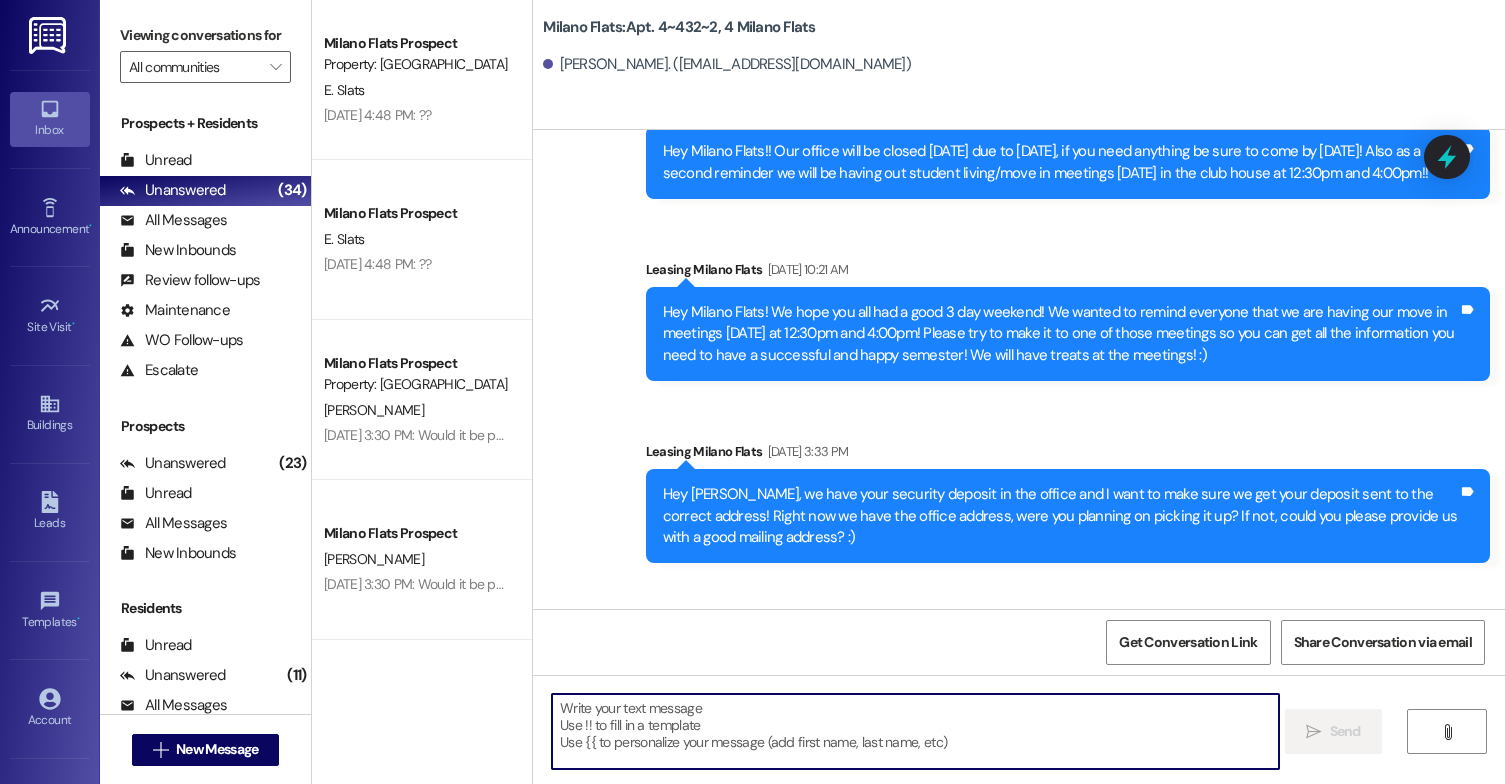 scroll, scrollTop: 50617, scrollLeft: 0, axis: vertical 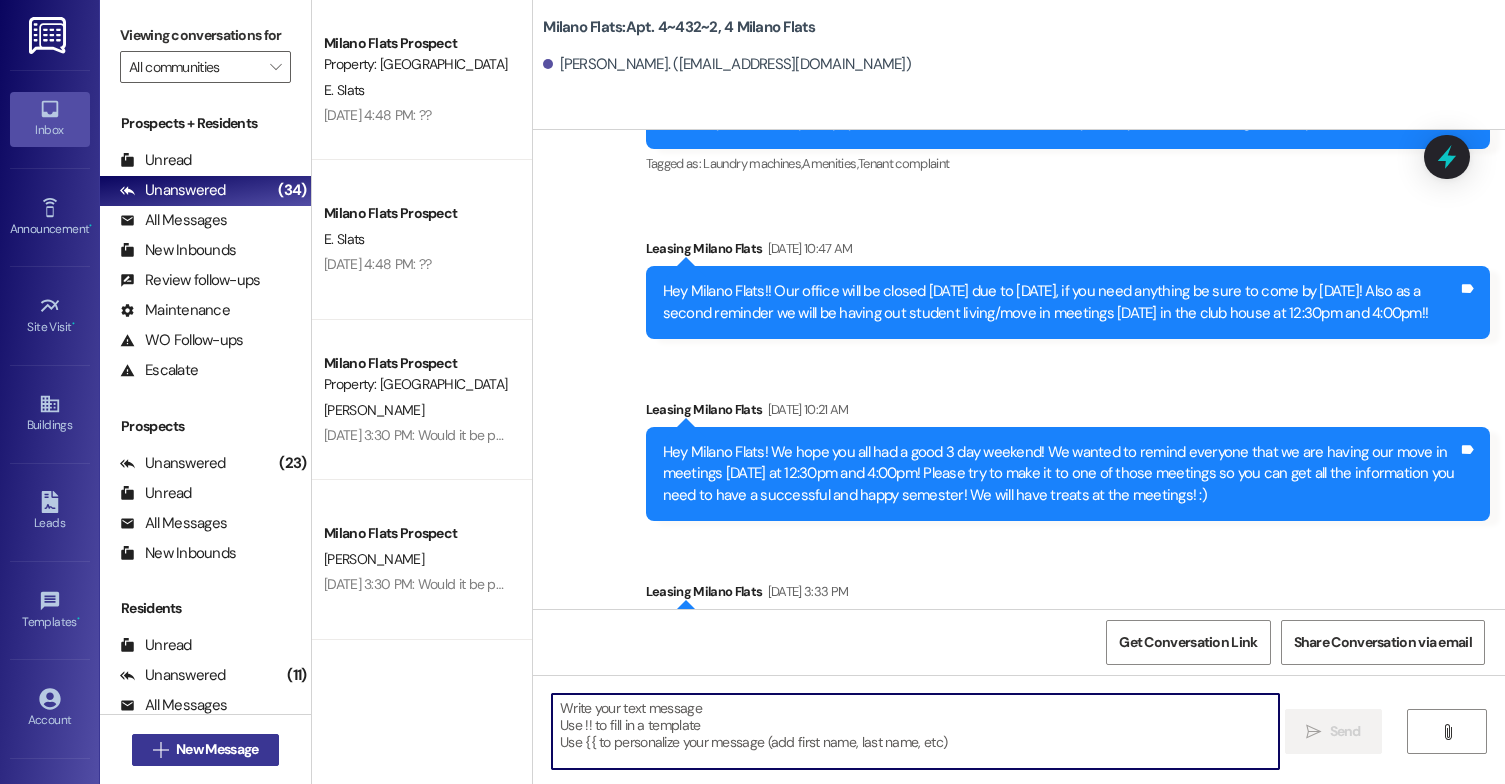 click on " New Message" at bounding box center (206, 750) 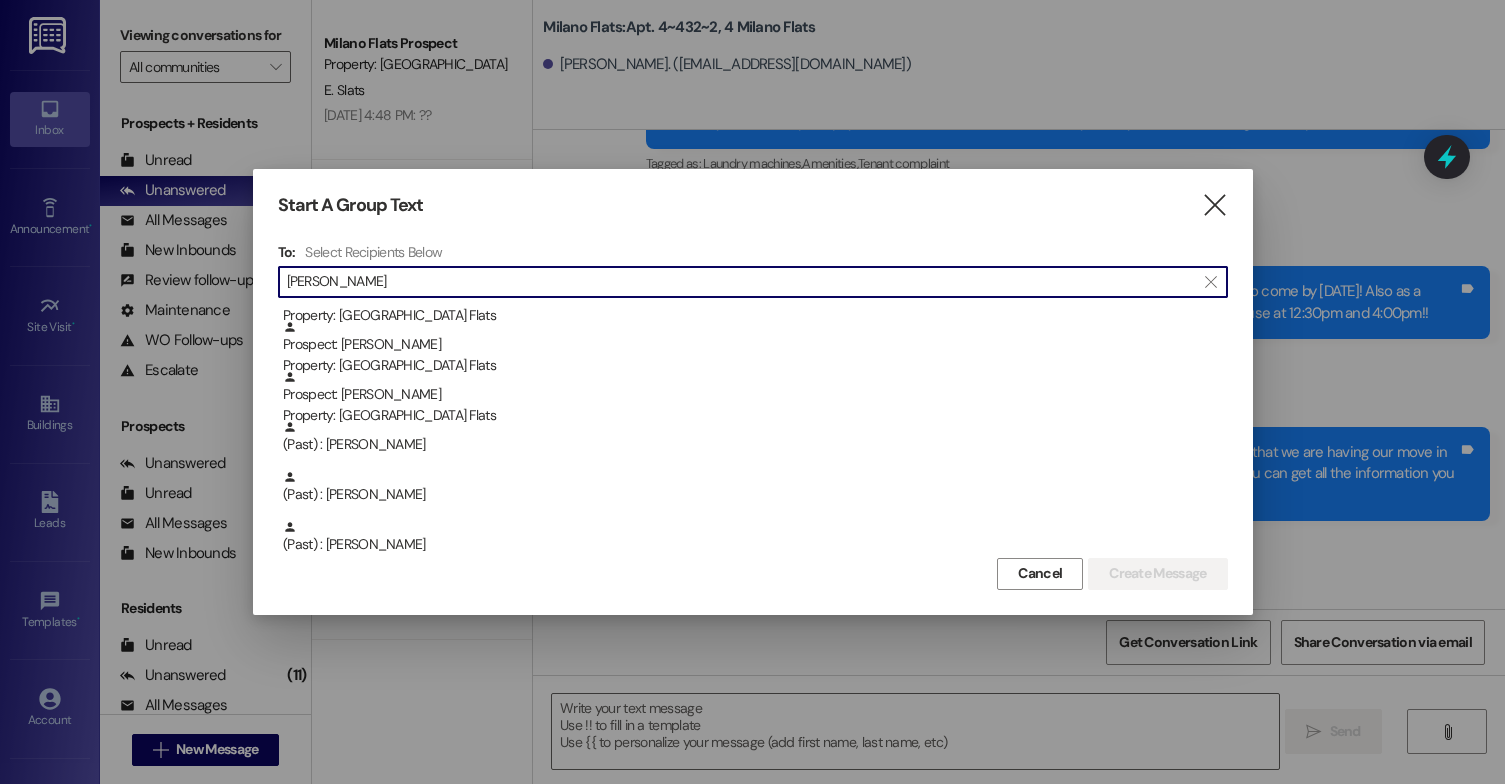 scroll, scrollTop: 50, scrollLeft: 0, axis: vertical 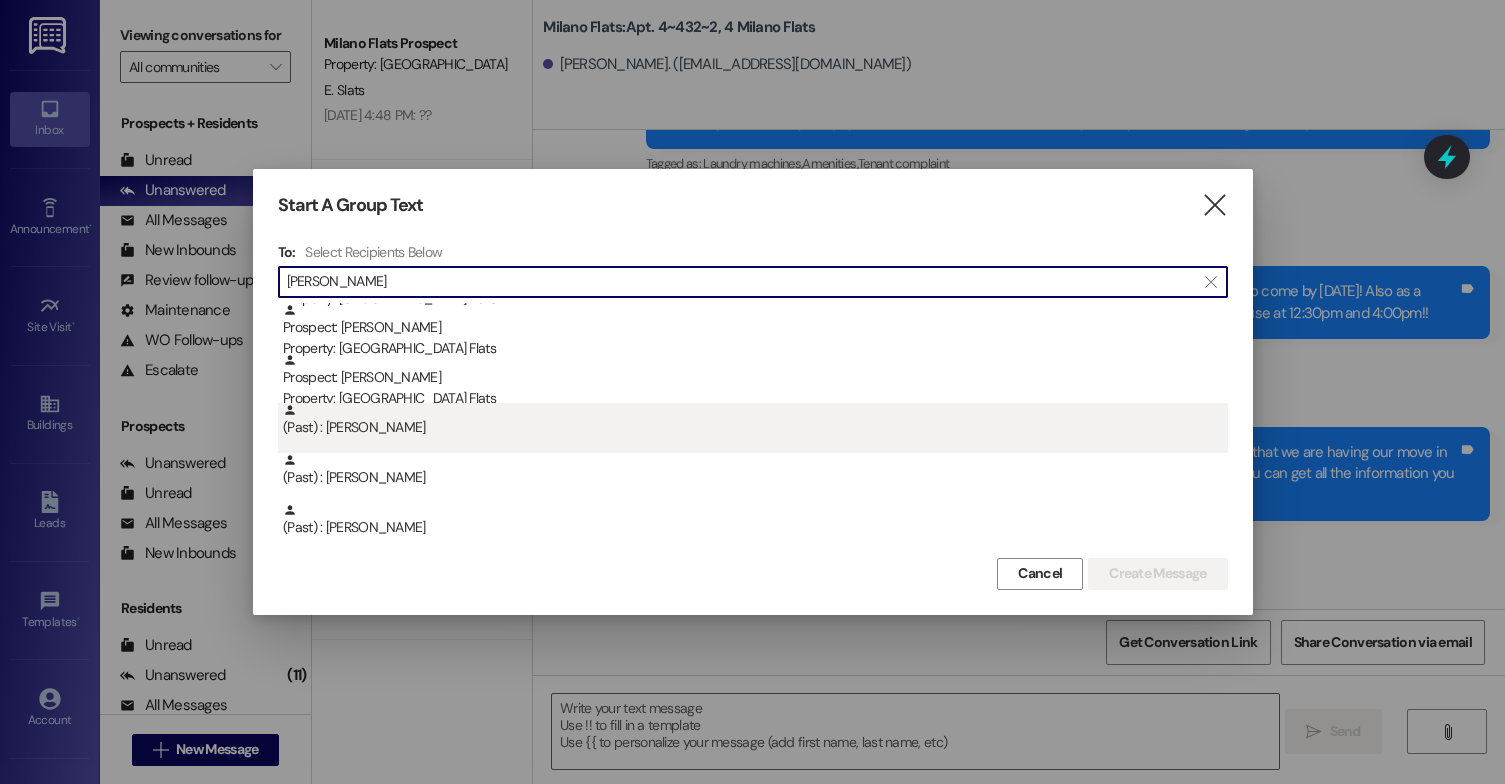 type on "[PERSON_NAME]" 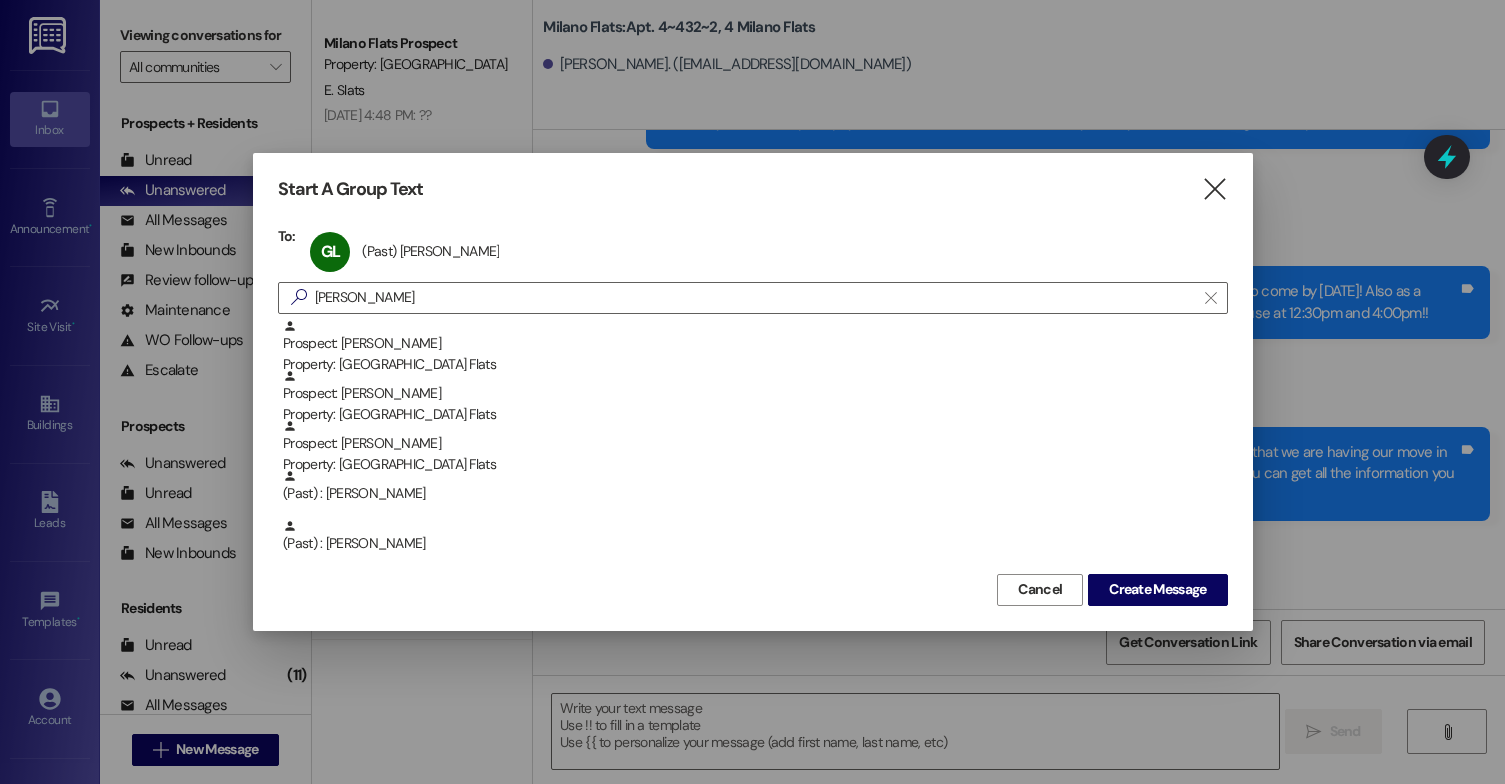scroll, scrollTop: 0, scrollLeft: 0, axis: both 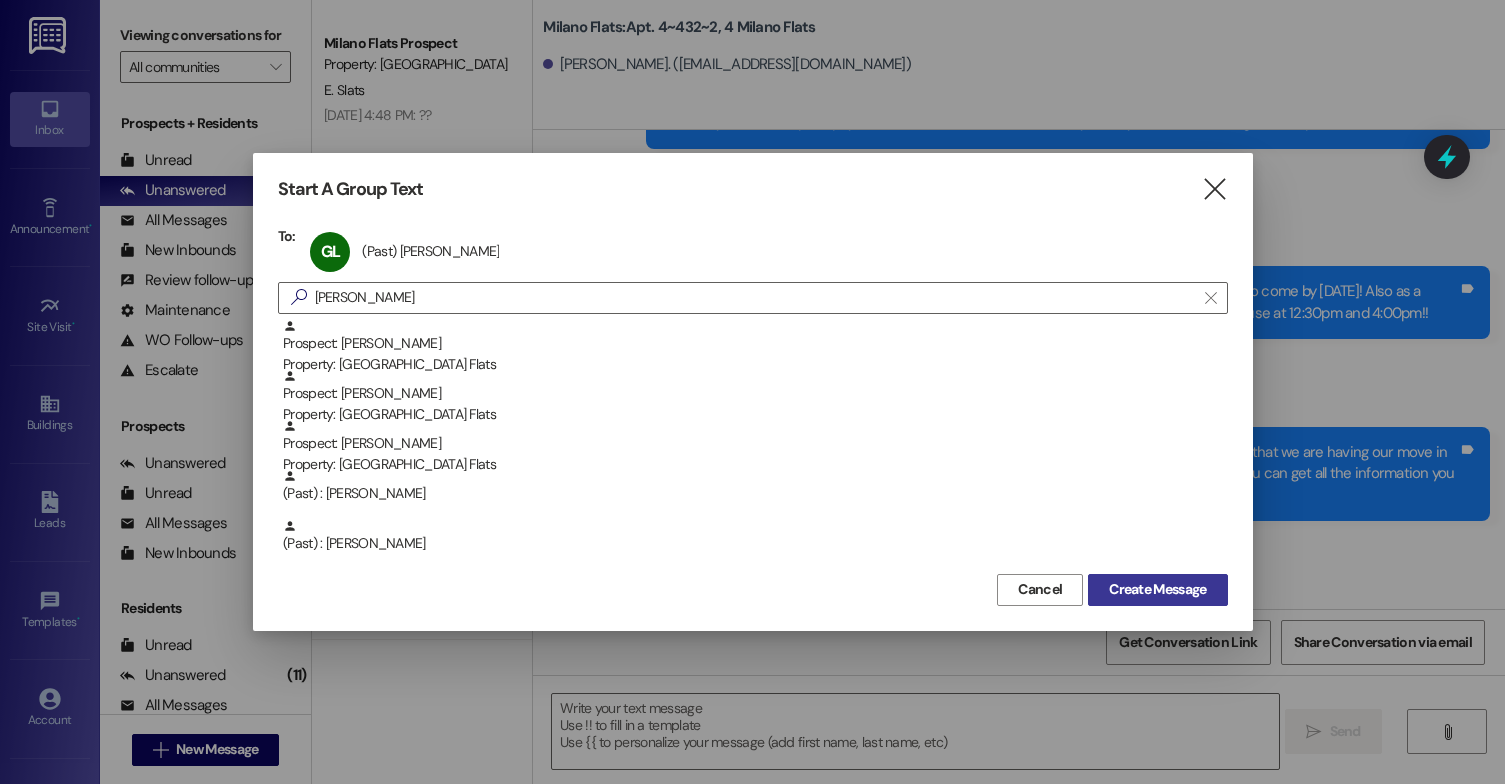 click on "Create Message" at bounding box center [1157, 590] 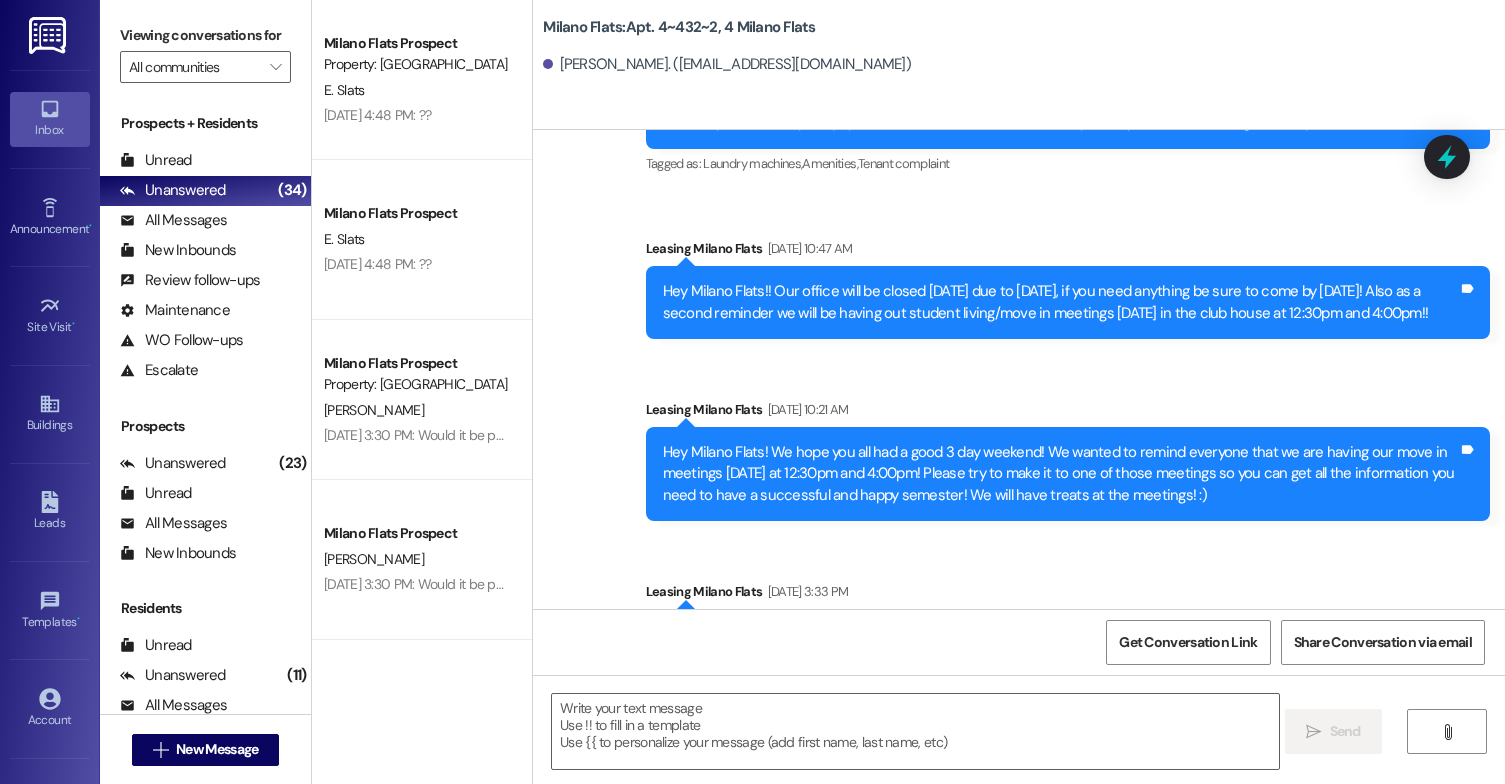 click on "Received via SMS [PERSON_NAME] [DATE] 3:38 PM Yeah, the address that you can send it to is P.O. Box 130 Winnemucca [US_STATE] 89446 Tags and notes Tagged as:   Rent/payments Click to highlight conversations about Rent/payments" at bounding box center (1019, 802) 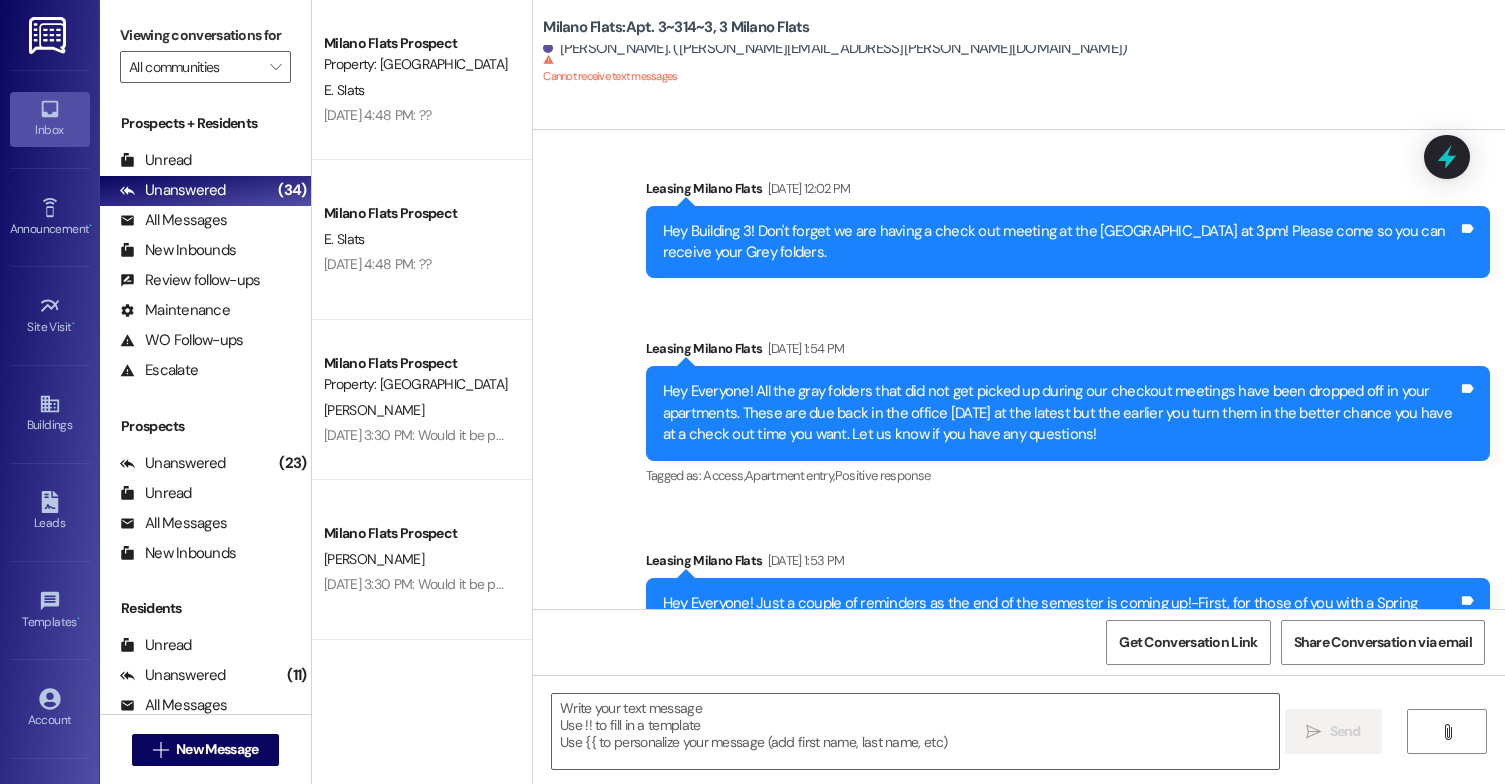 scroll, scrollTop: 11812, scrollLeft: 0, axis: vertical 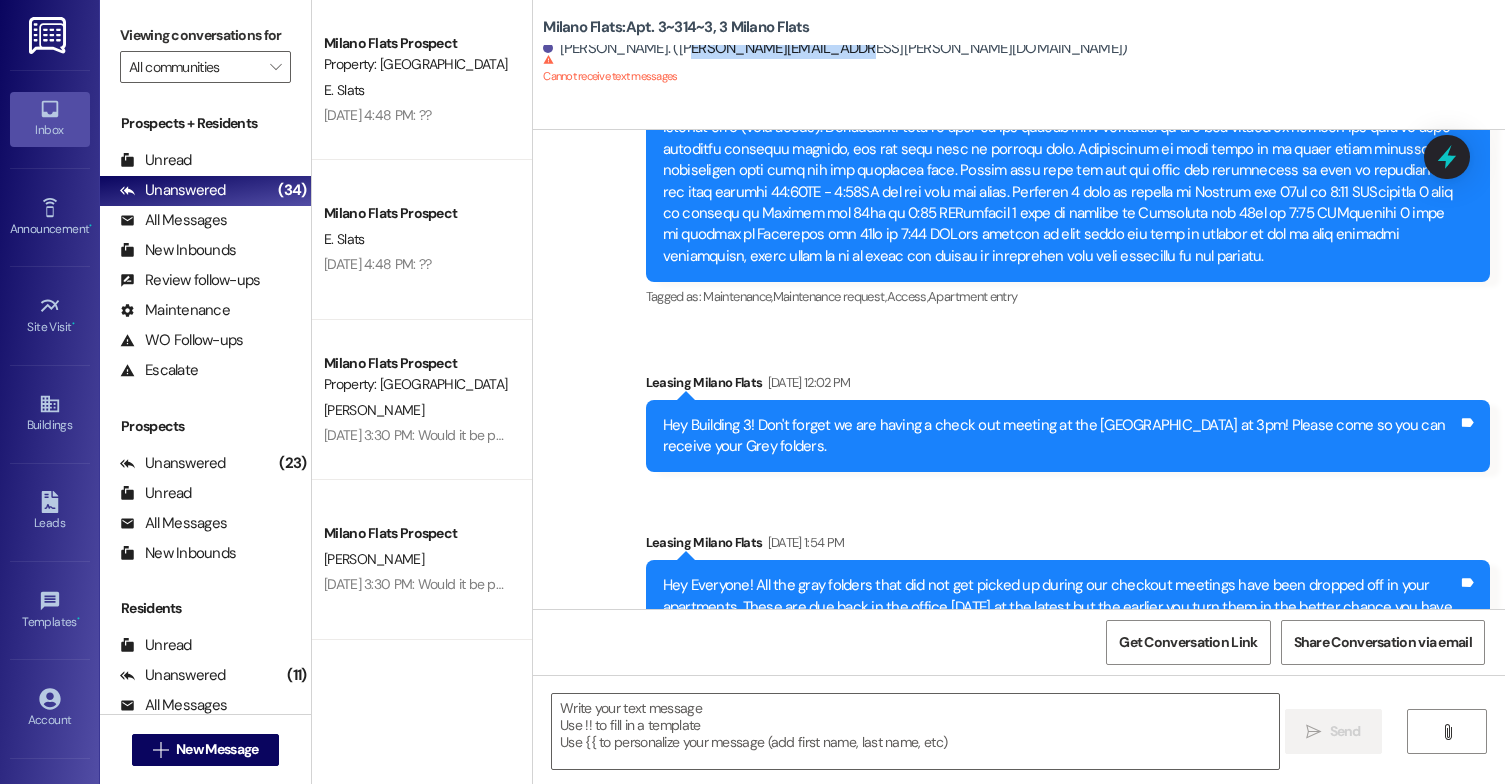 drag, startPoint x: 656, startPoint y: 49, endPoint x: 811, endPoint y: 53, distance: 155.0516 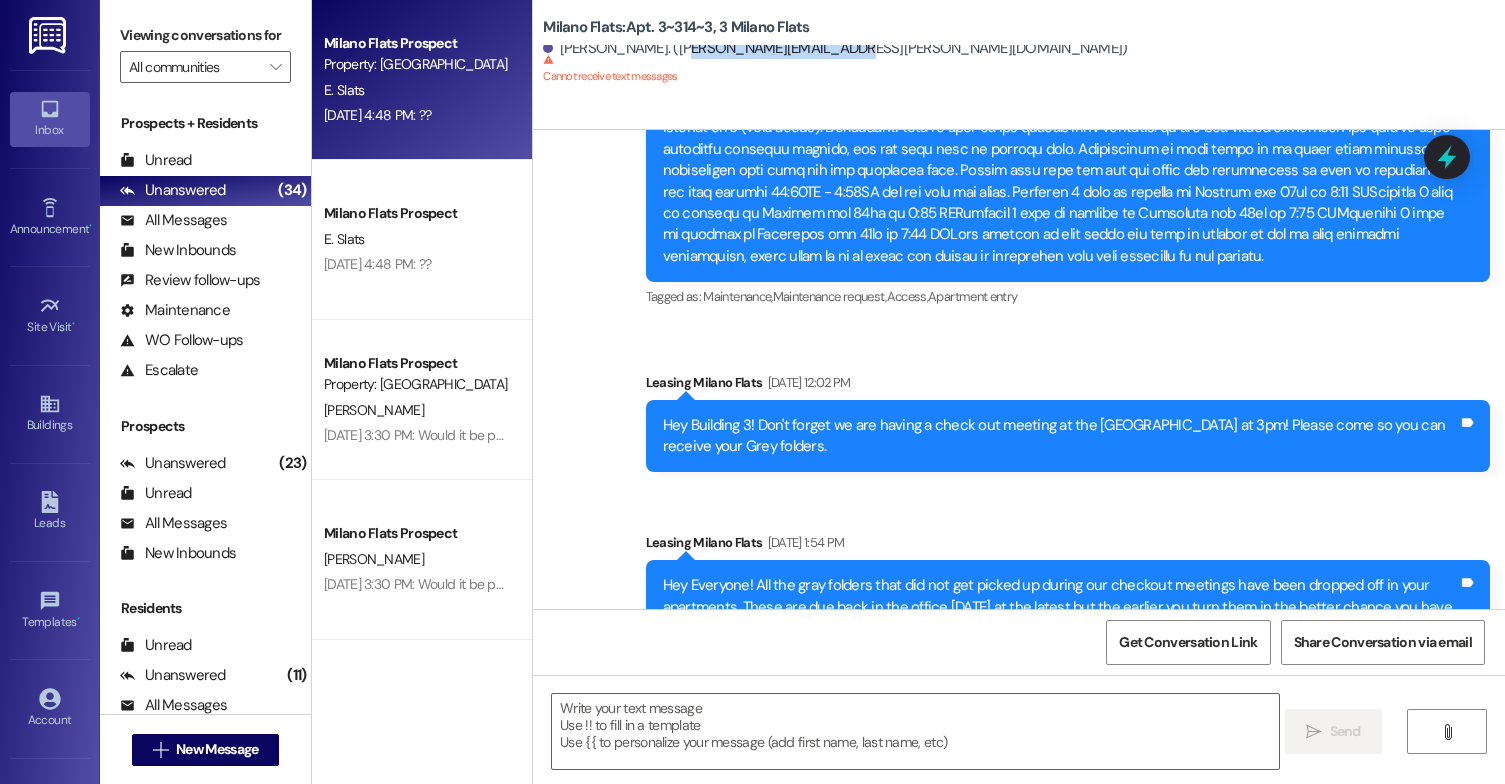 copy on "[EMAIL_ADDRESS][DOMAIN_NAME]" 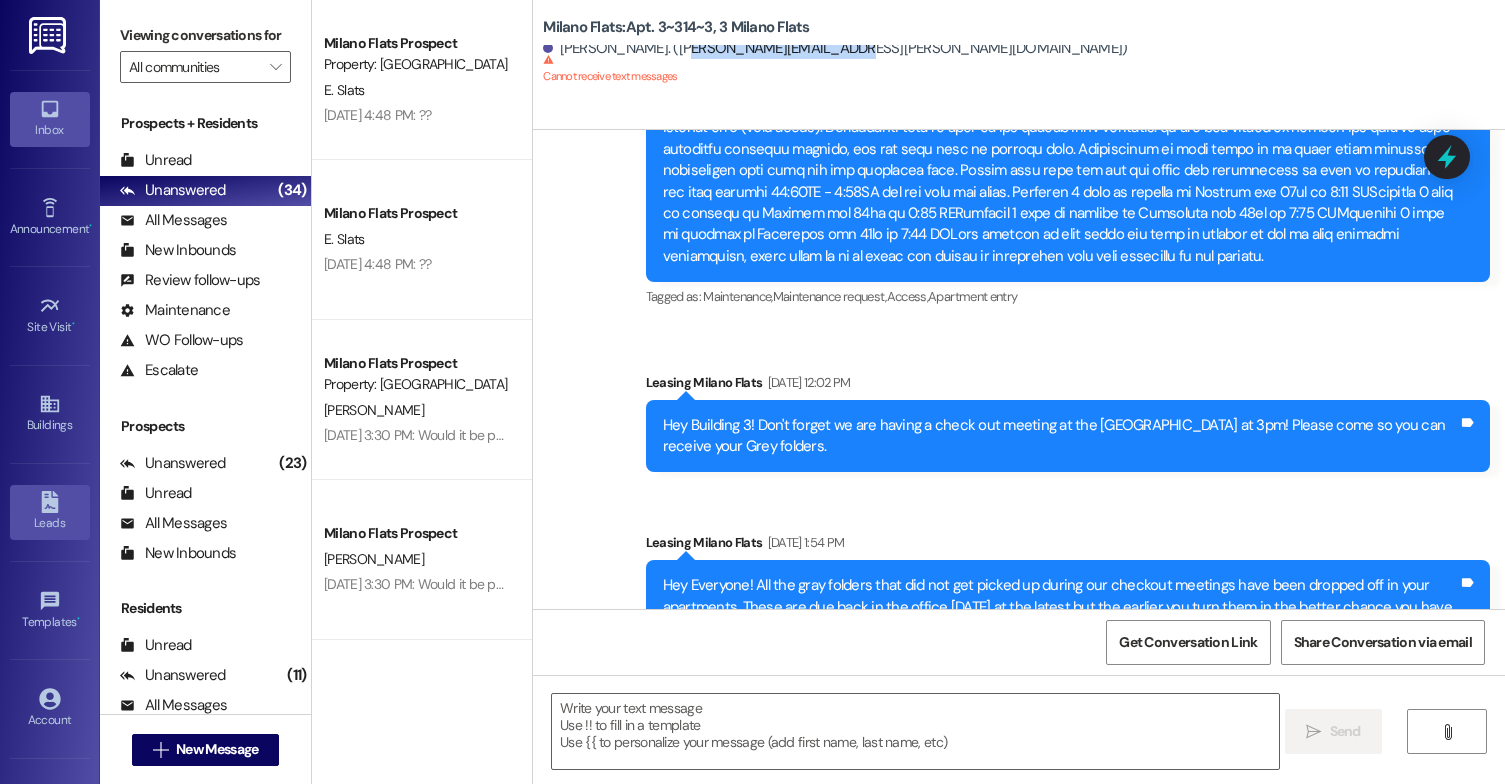 click on "Leads" at bounding box center (50, 512) 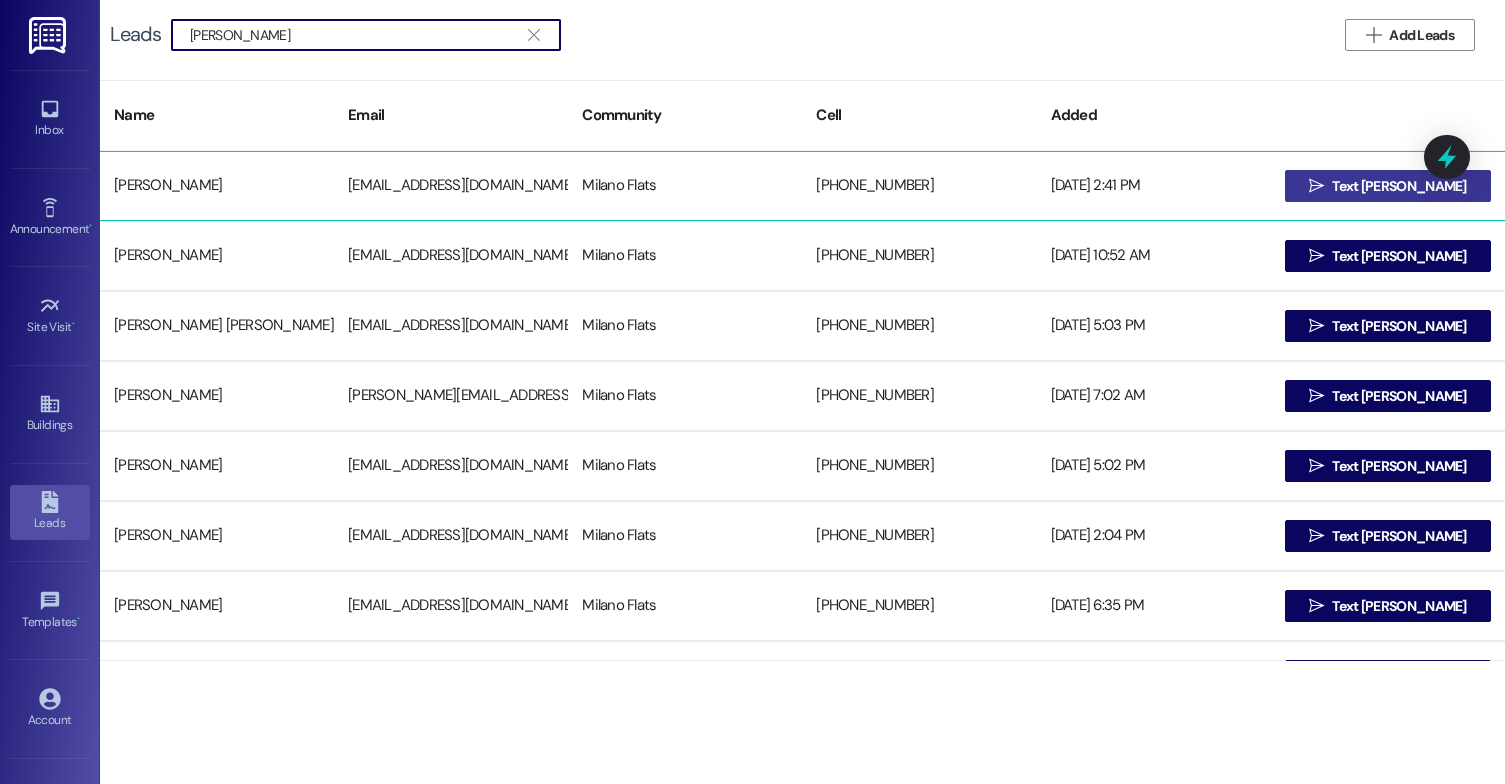type on "[PERSON_NAME]" 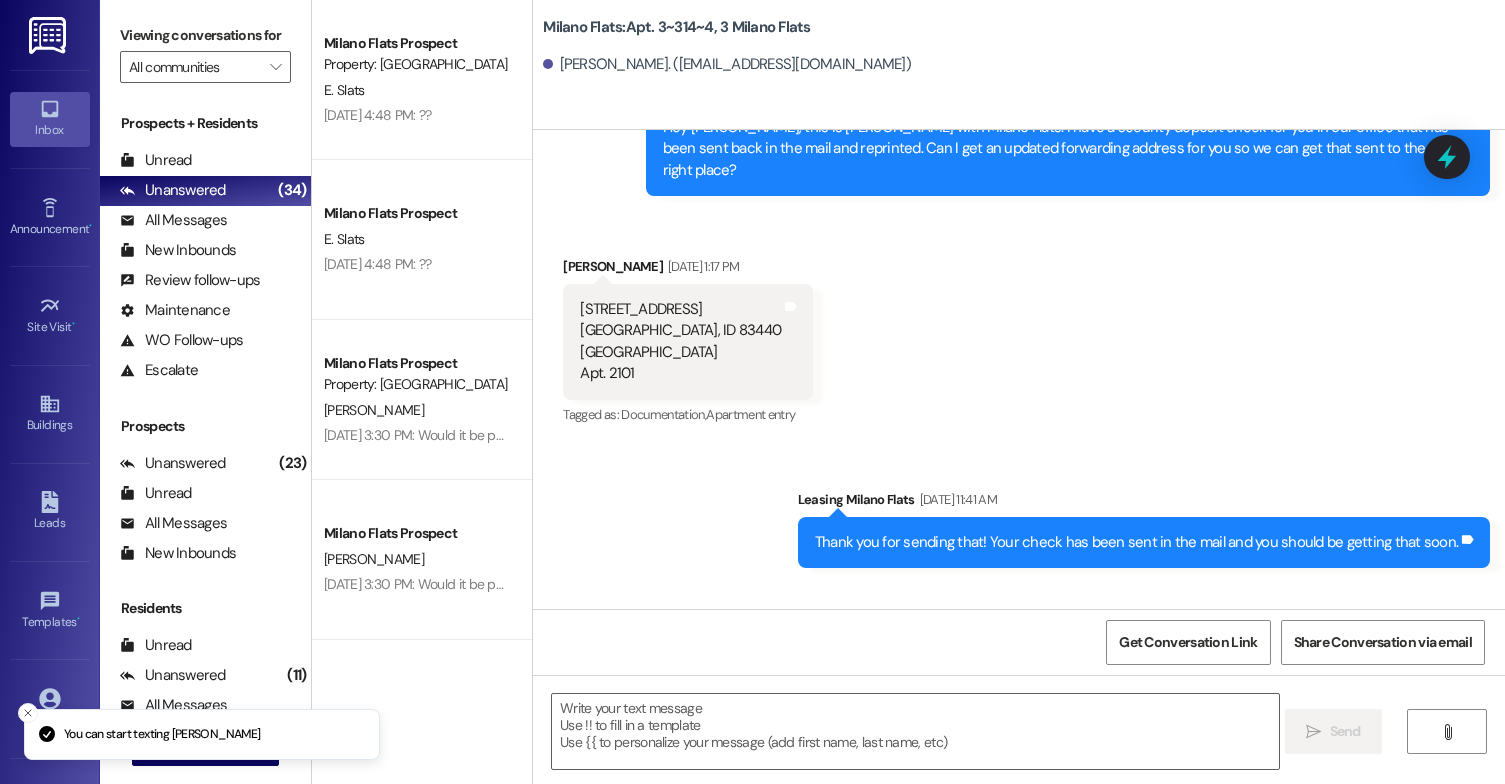 scroll, scrollTop: 11834, scrollLeft: 0, axis: vertical 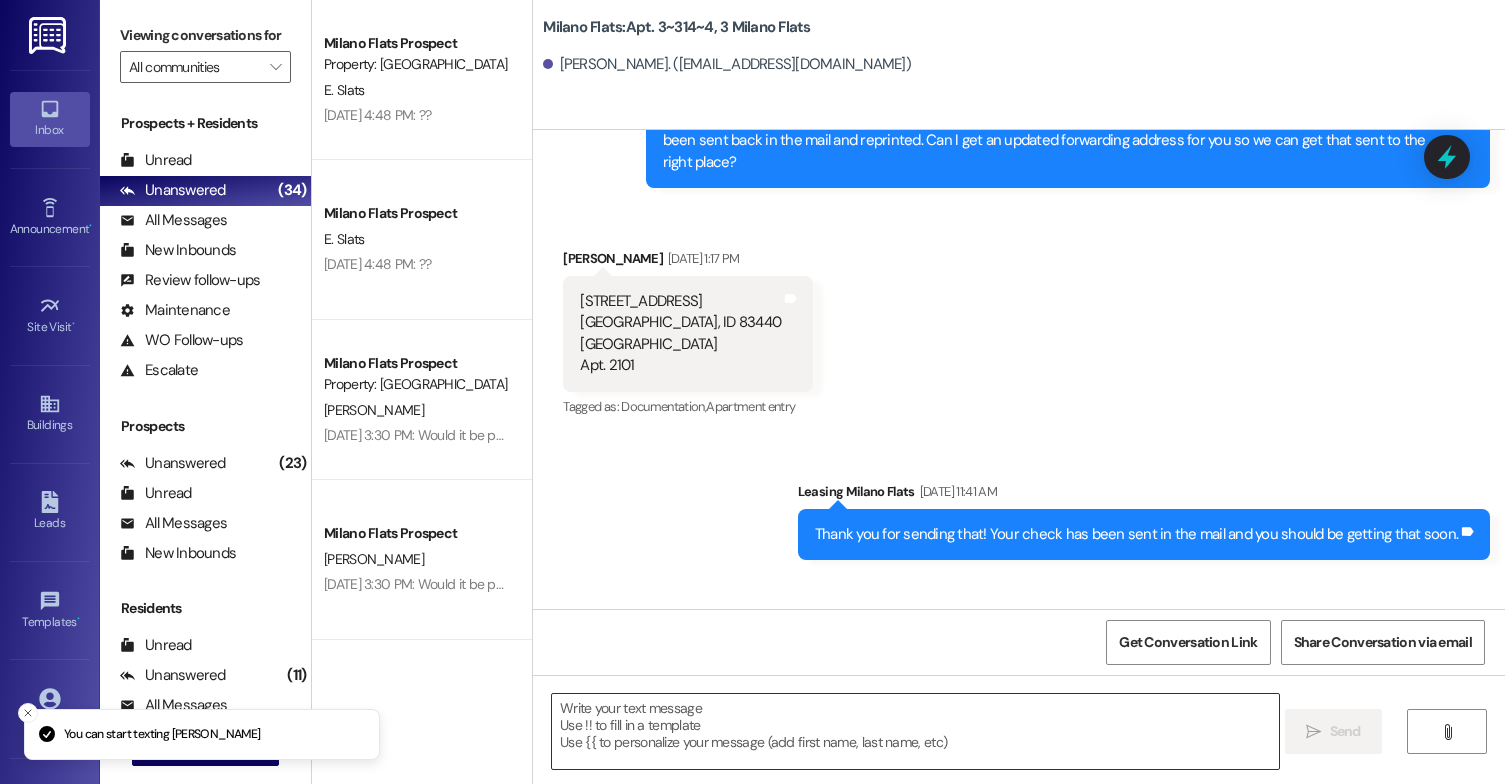 click at bounding box center (915, 731) 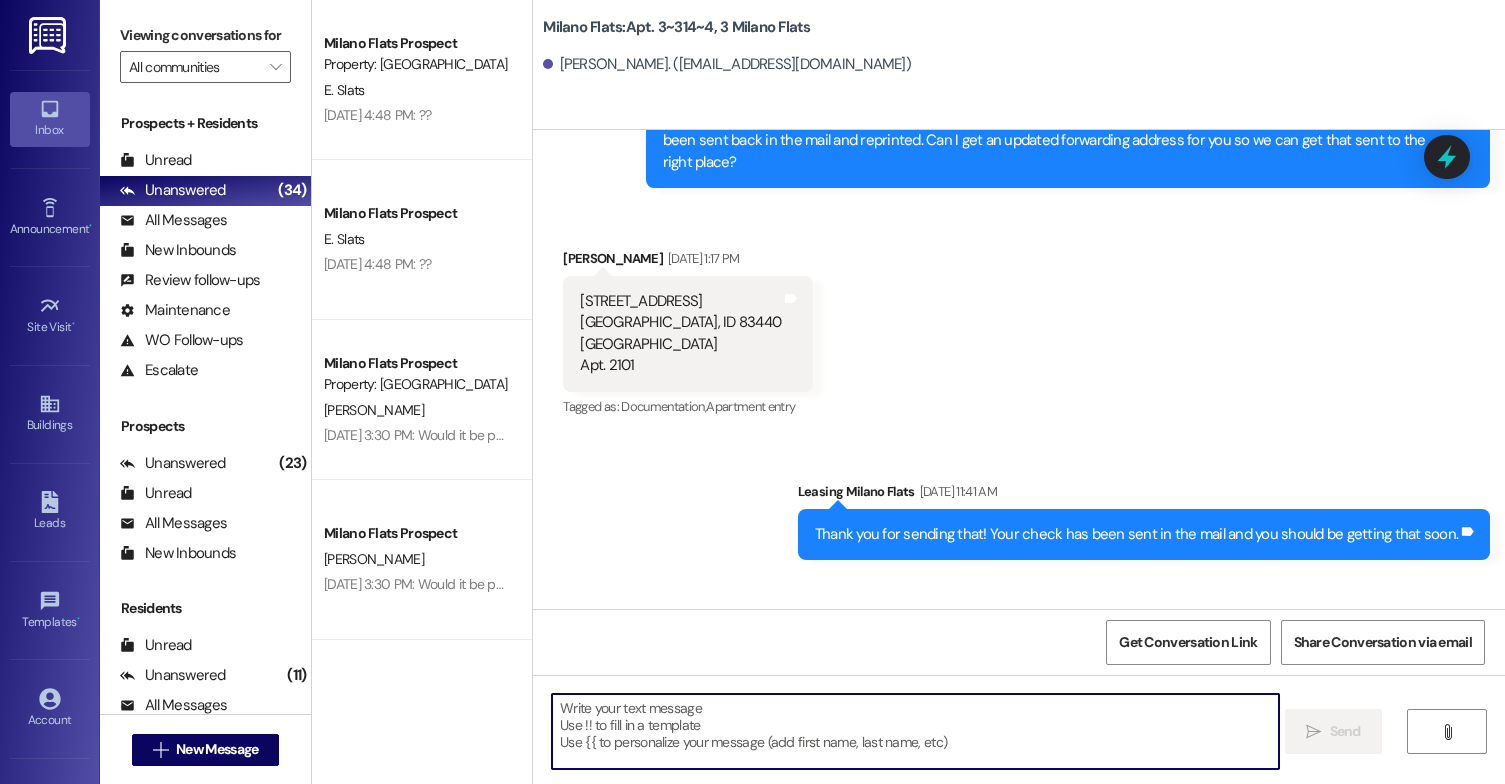 click at bounding box center [915, 731] 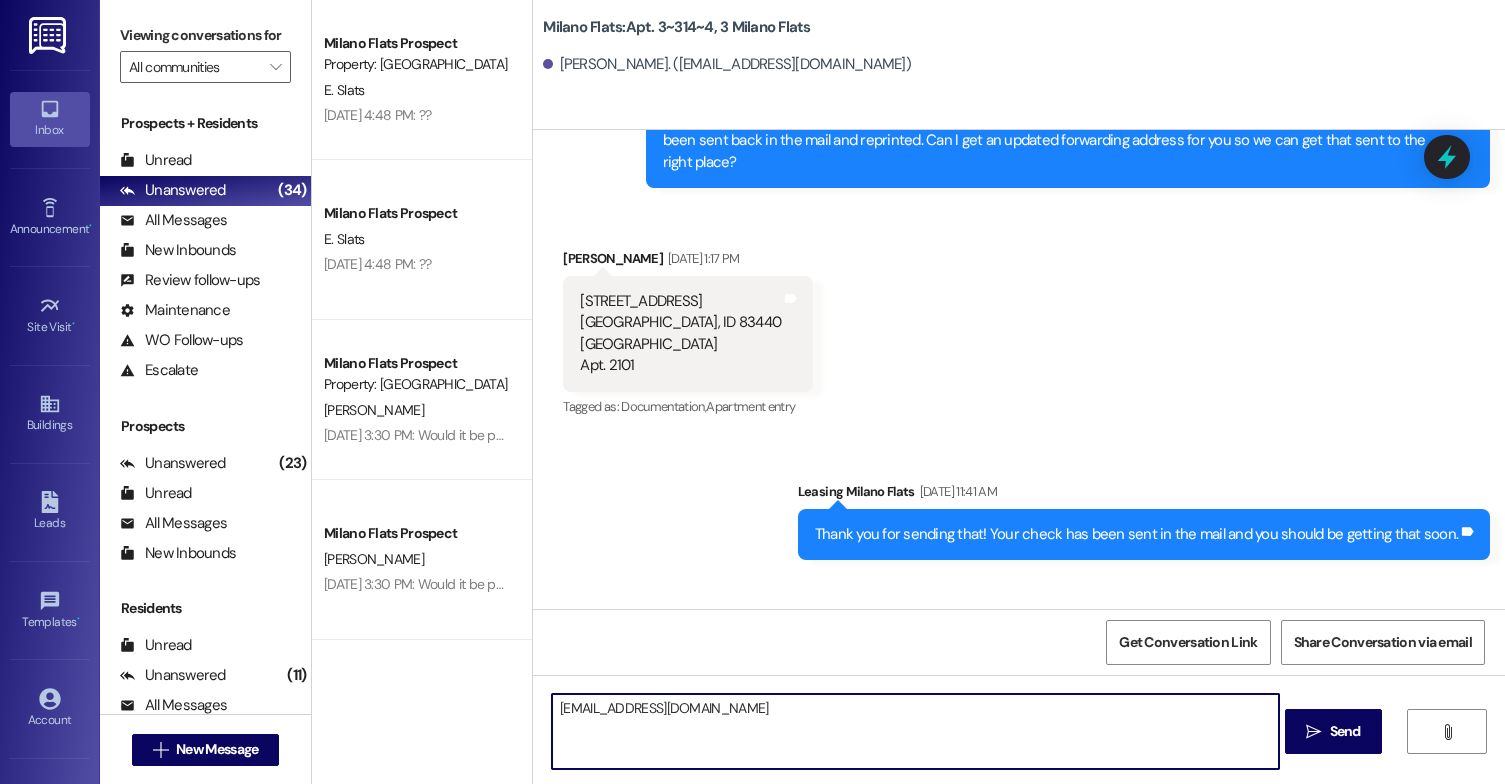 type 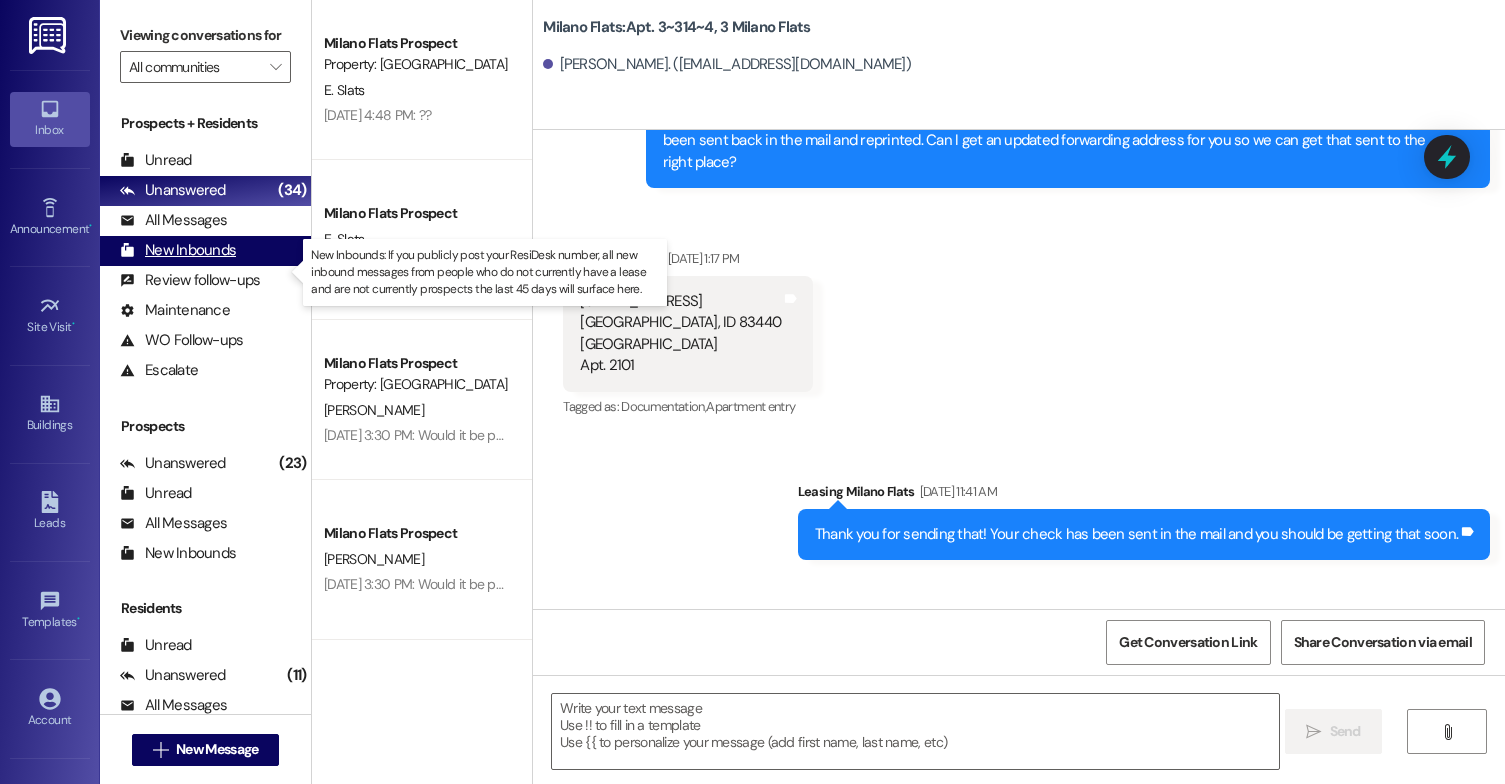 click on "New Inbounds (0)" at bounding box center [205, 251] 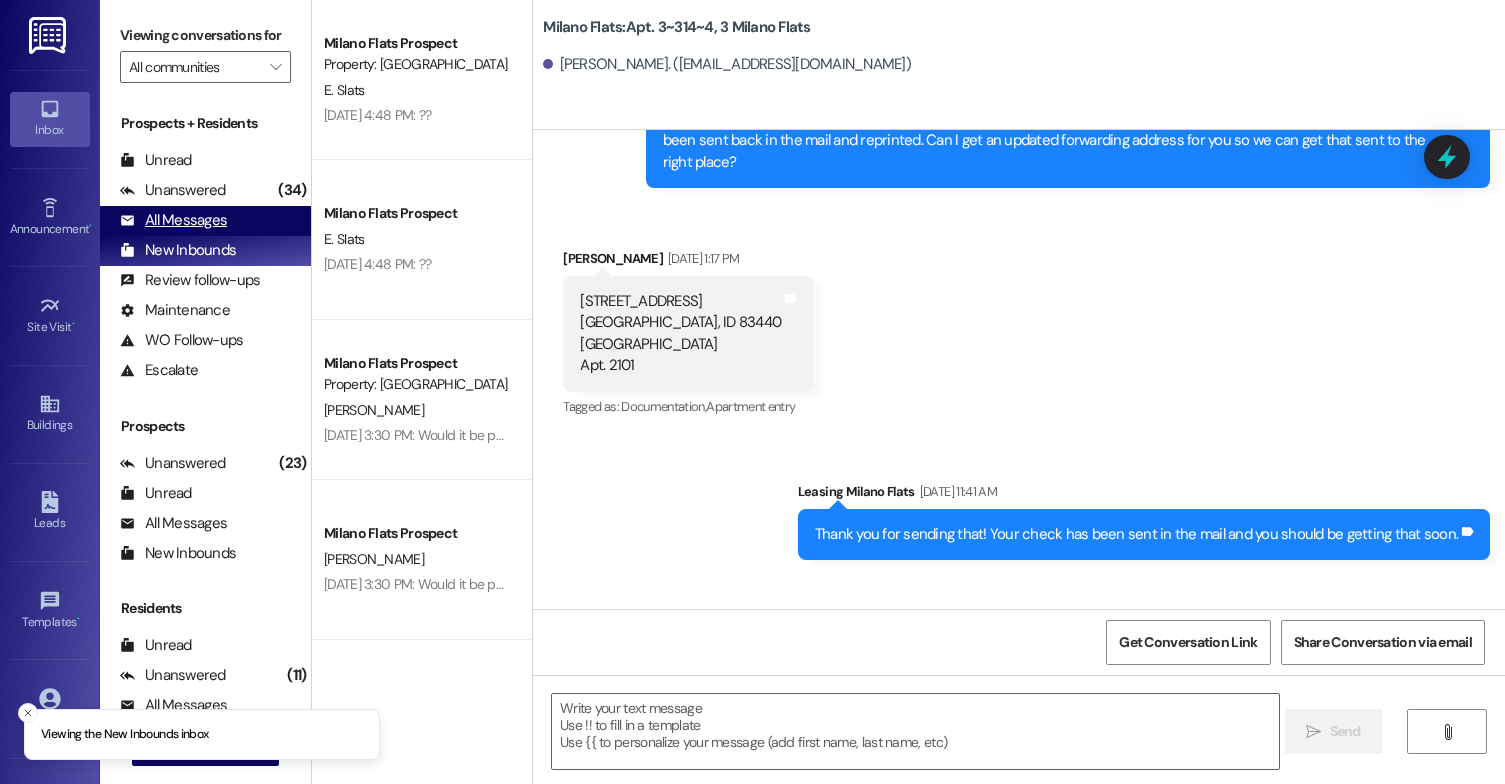 click on "All Messages" at bounding box center [173, 220] 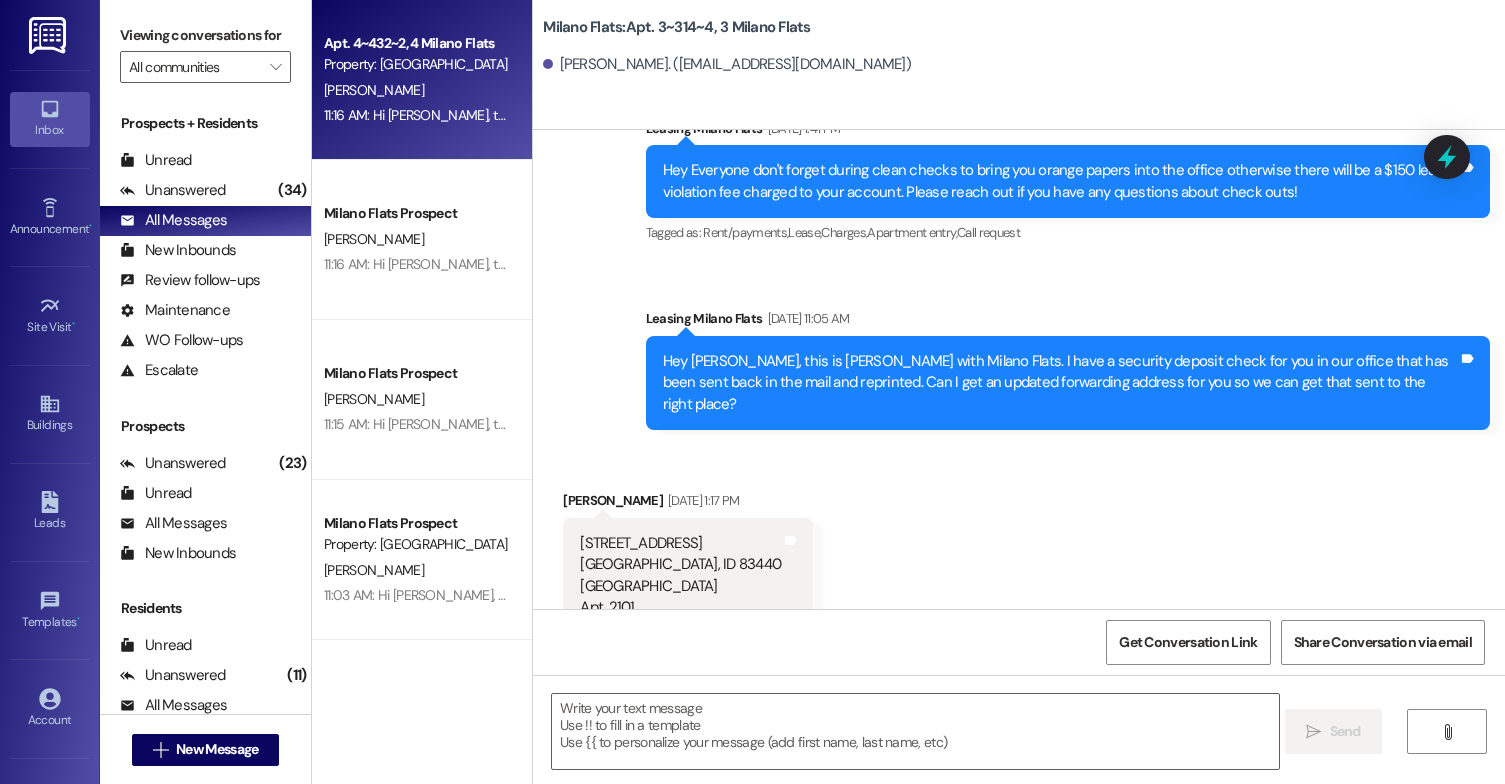 scroll, scrollTop: 11532, scrollLeft: 0, axis: vertical 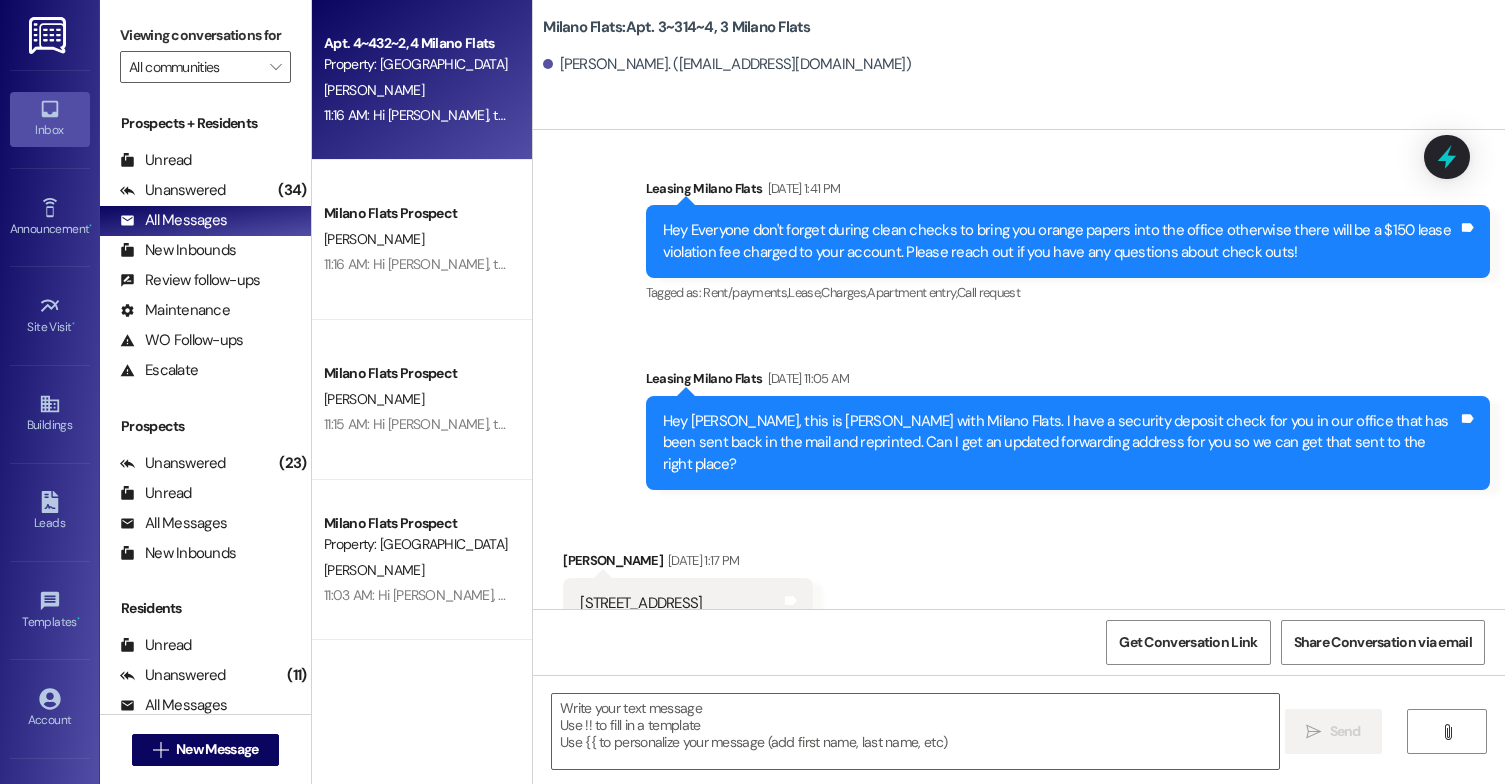 click on "11:16 AM: Hi [PERSON_NAME], this is [PERSON_NAME] with Milano Flats! I have a check in the office for you. Will you please send me your updated address so we can get that in the mail and sent out to you? :) 11:16 AM: Hi [PERSON_NAME], this is [PERSON_NAME] with Milano Flats! I have a check in the office for you. Will you please send me your updated address so we can get that in the mail and sent out to you? :)" at bounding box center [921, 115] 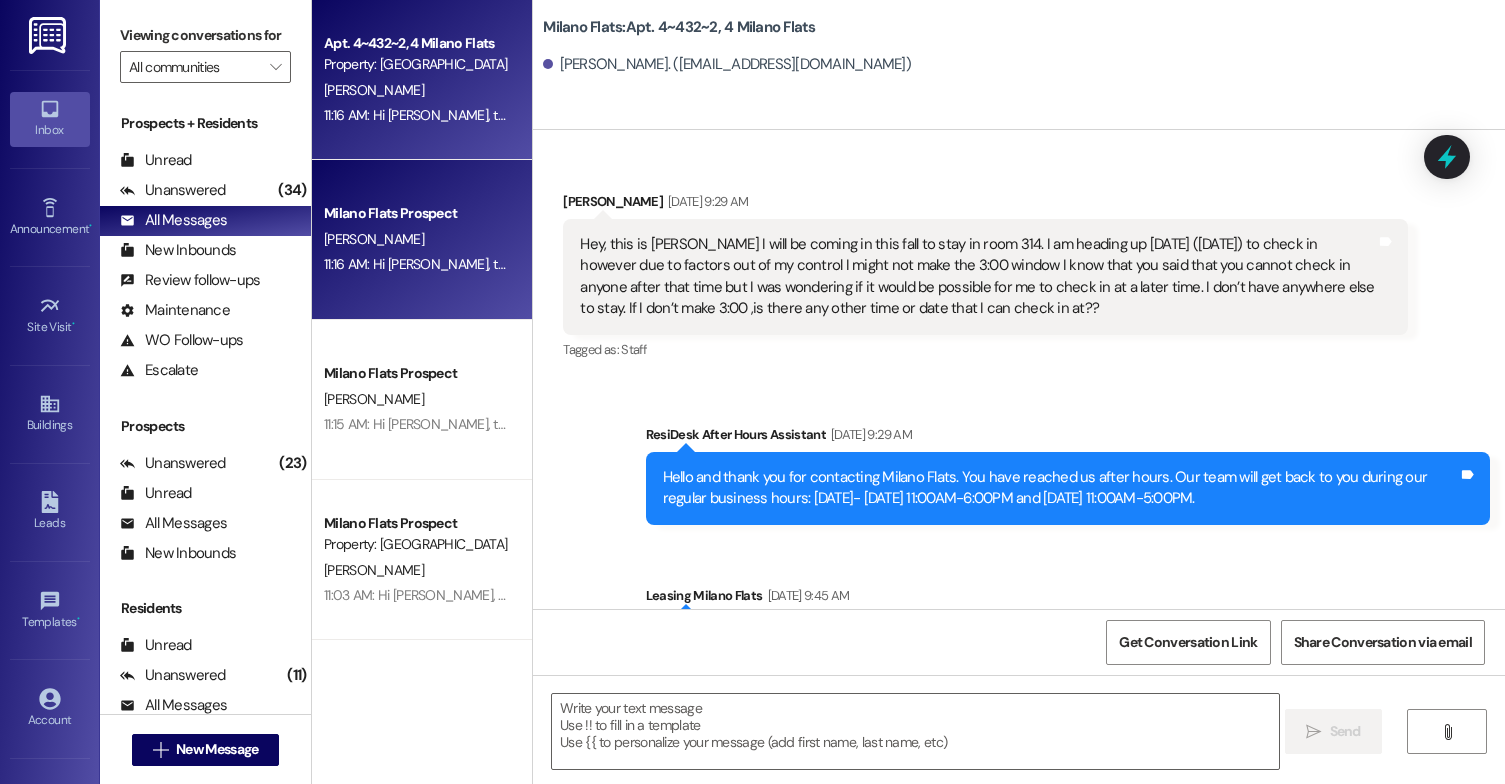 scroll, scrollTop: 50918, scrollLeft: 0, axis: vertical 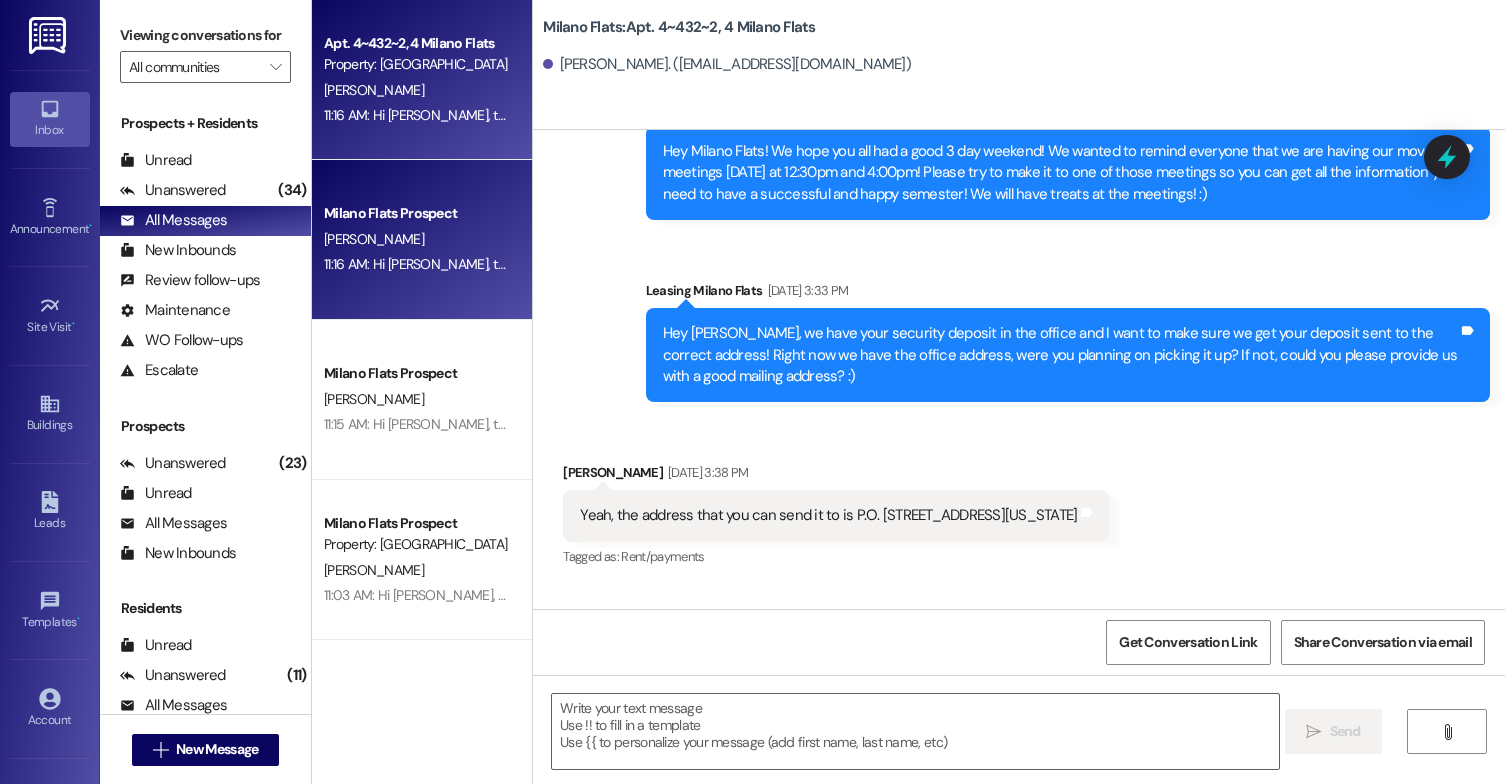 drag, startPoint x: 939, startPoint y: 561, endPoint x: 645, endPoint y: 520, distance: 296.84506 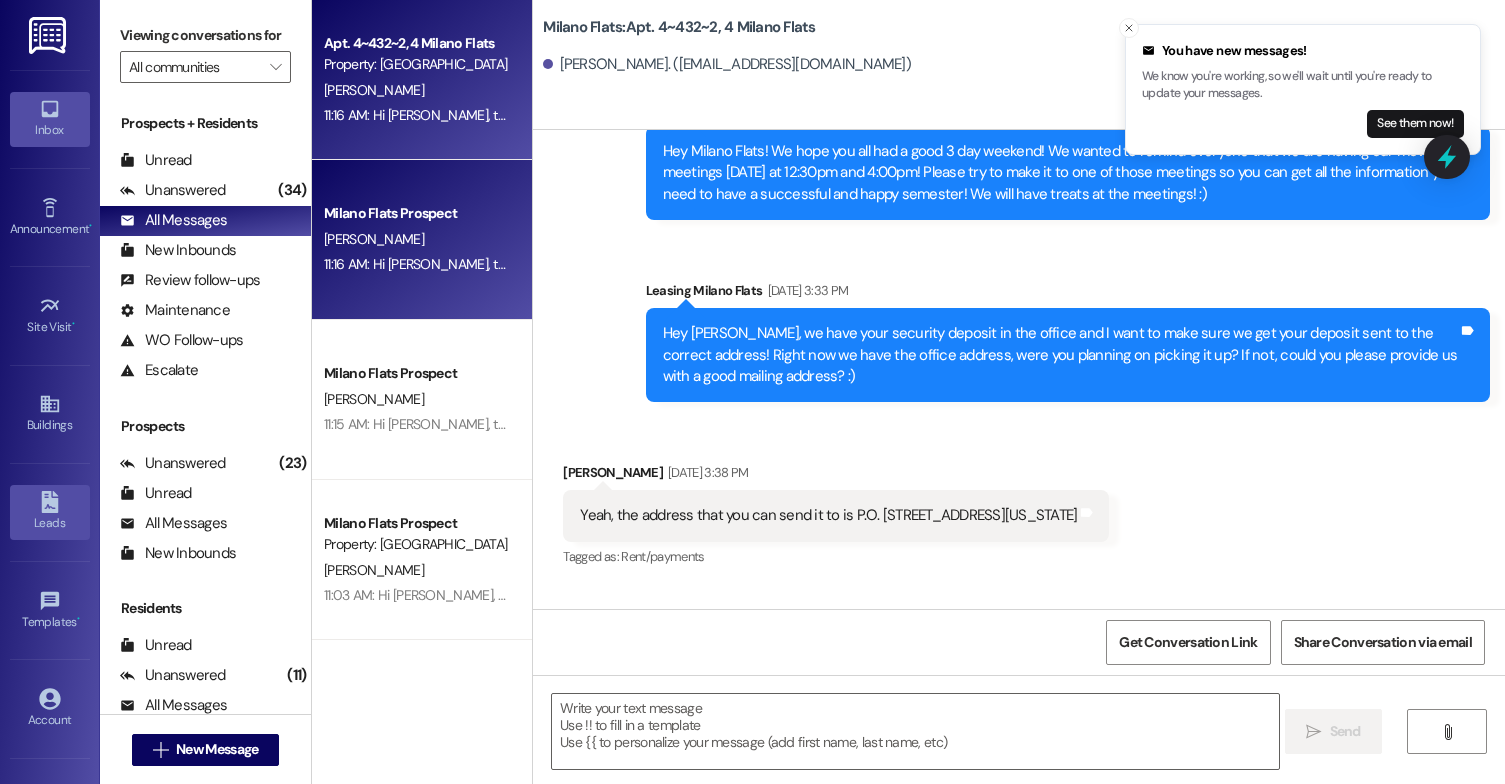 click 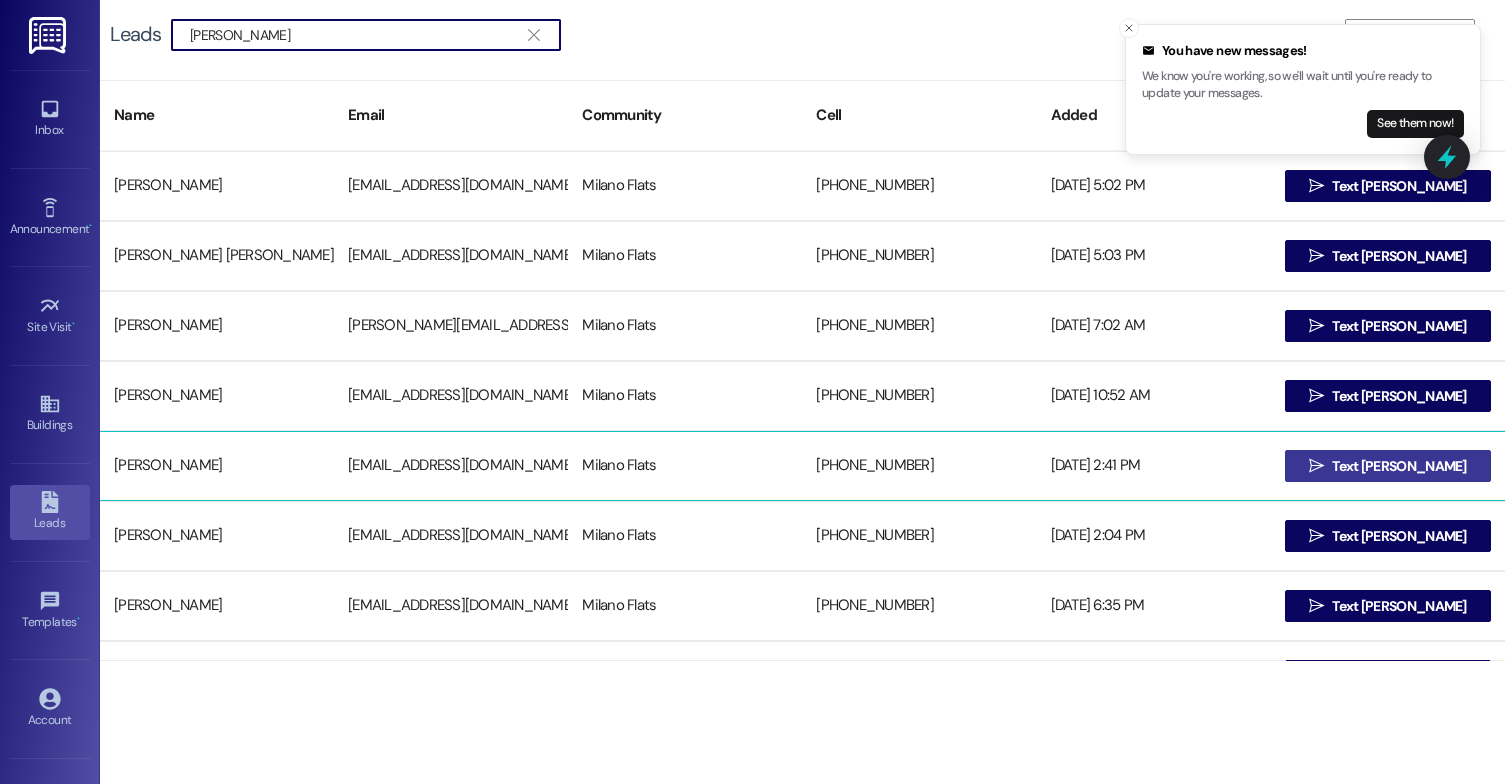 type on "[PERSON_NAME]" 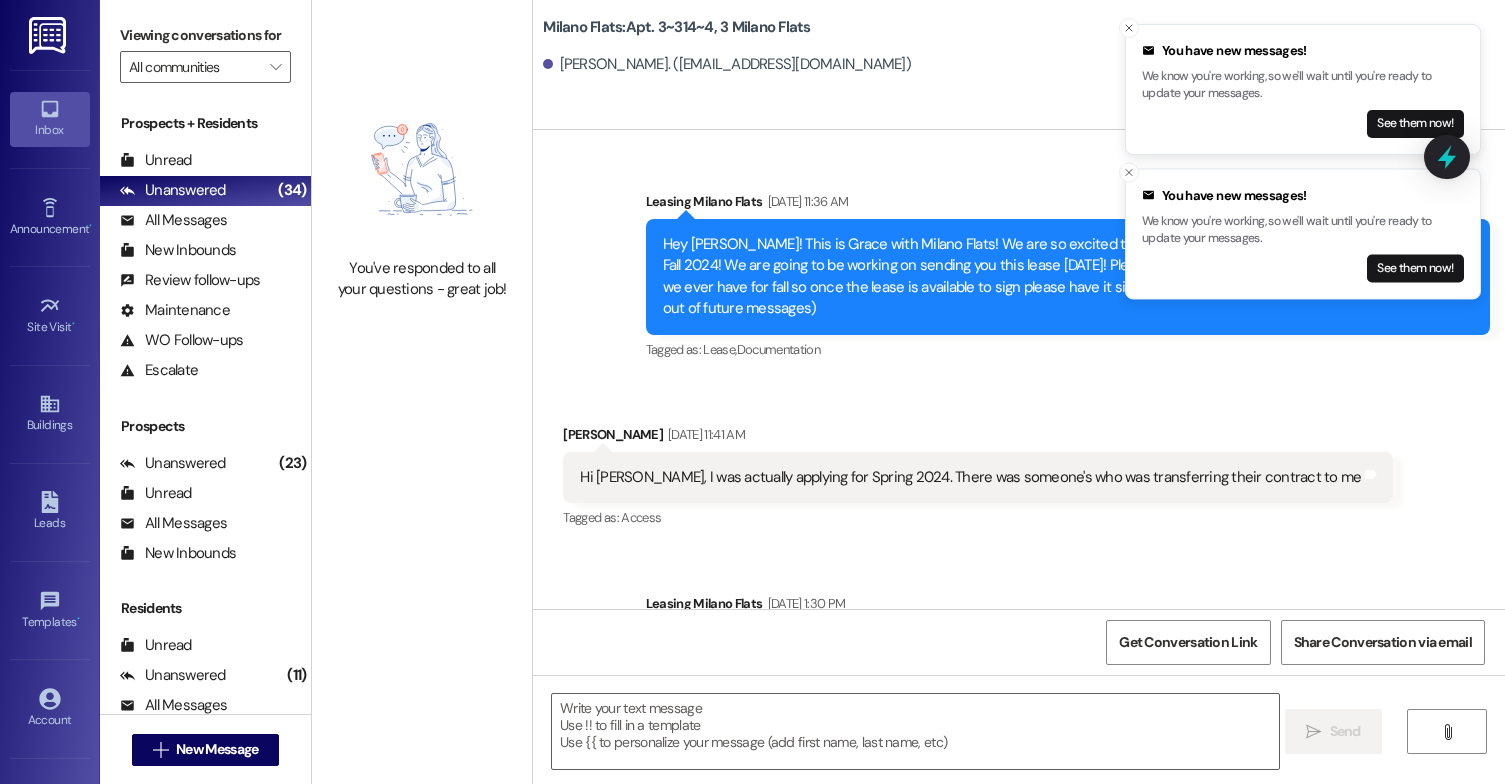 scroll, scrollTop: 11834, scrollLeft: 0, axis: vertical 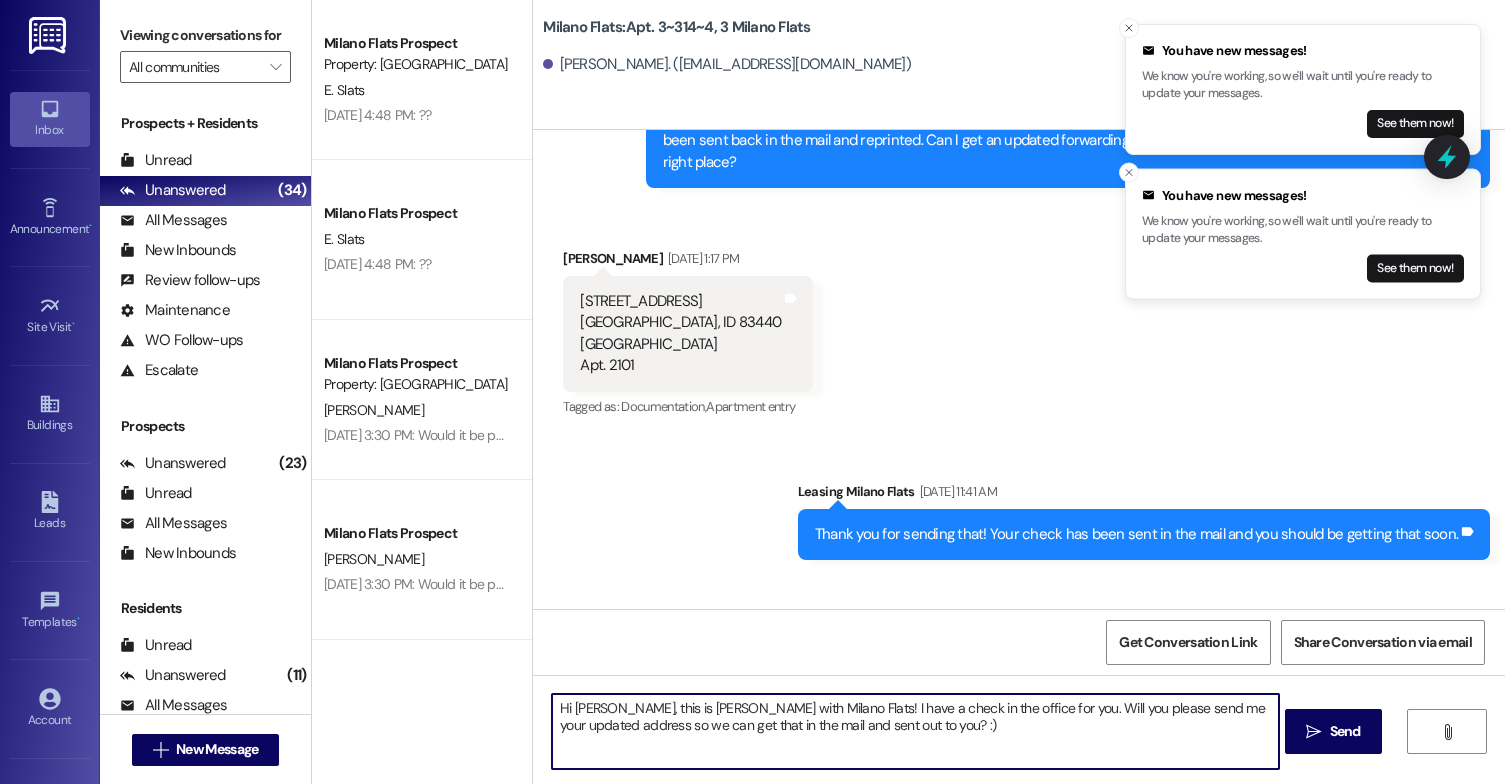 click on "Hi [PERSON_NAME], this is [PERSON_NAME] with Milano Flats! I have a check in the office for you. Will you please send me your updated address so we can get that in the mail and sent out to you? :)" at bounding box center [915, 731] 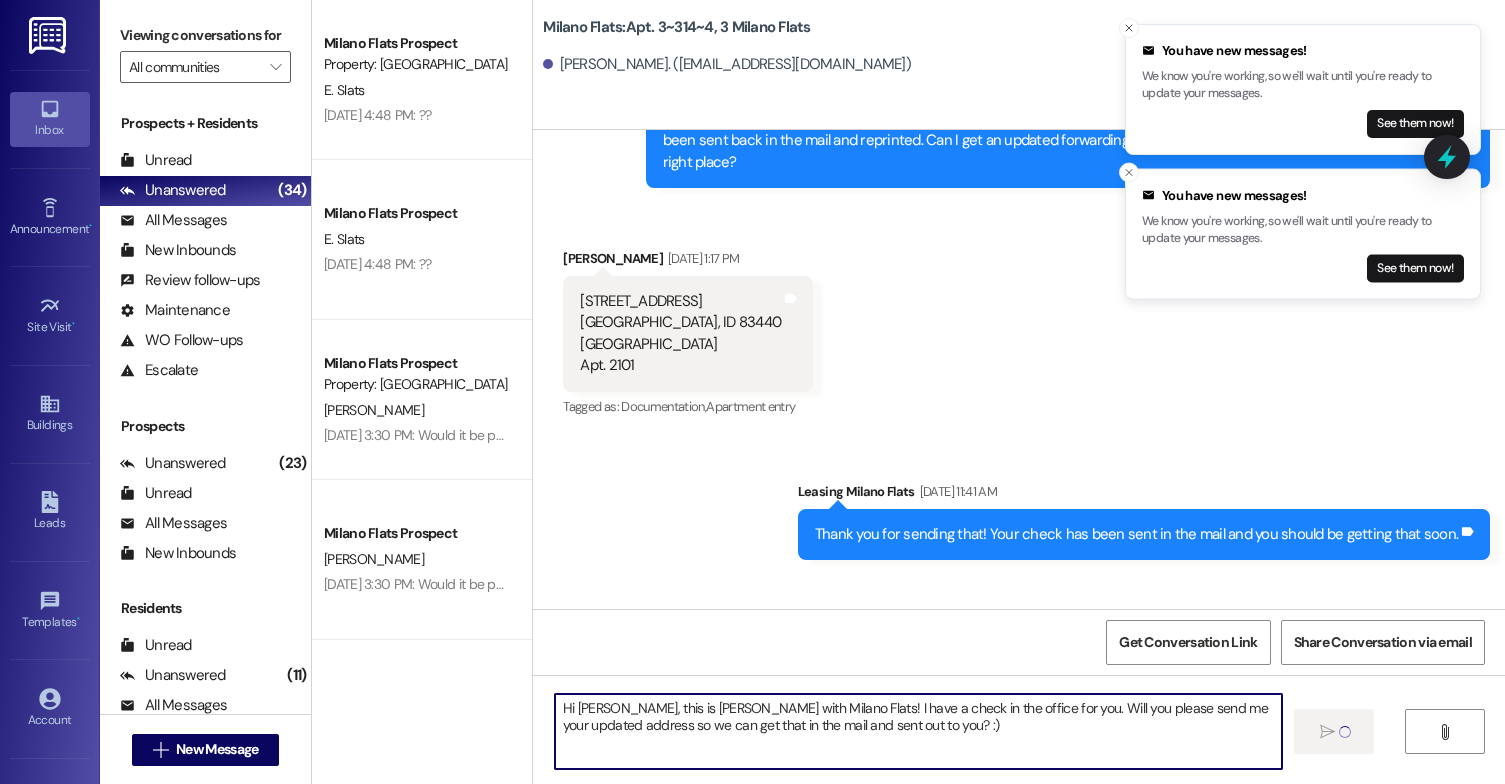 type 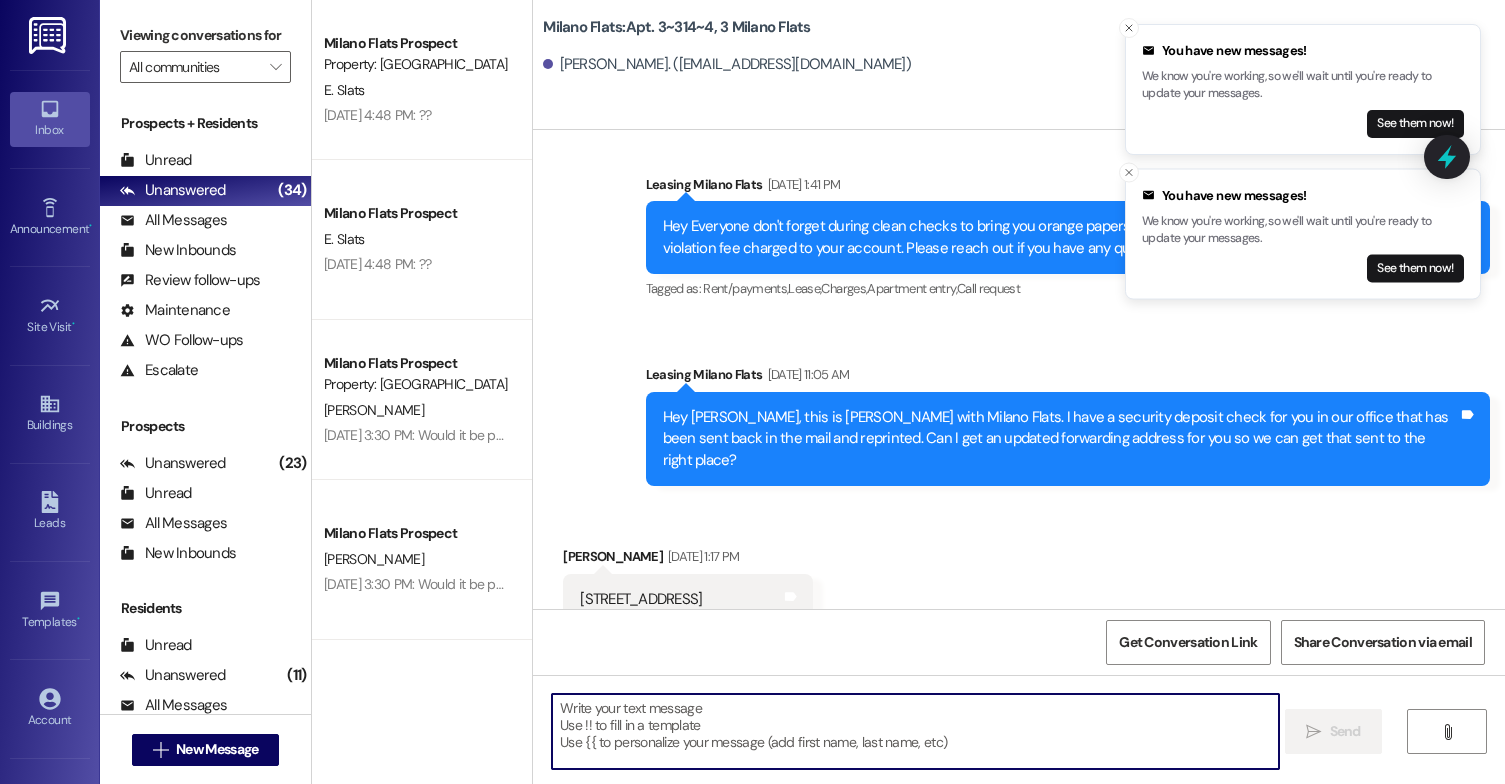 scroll, scrollTop: 11532, scrollLeft: 0, axis: vertical 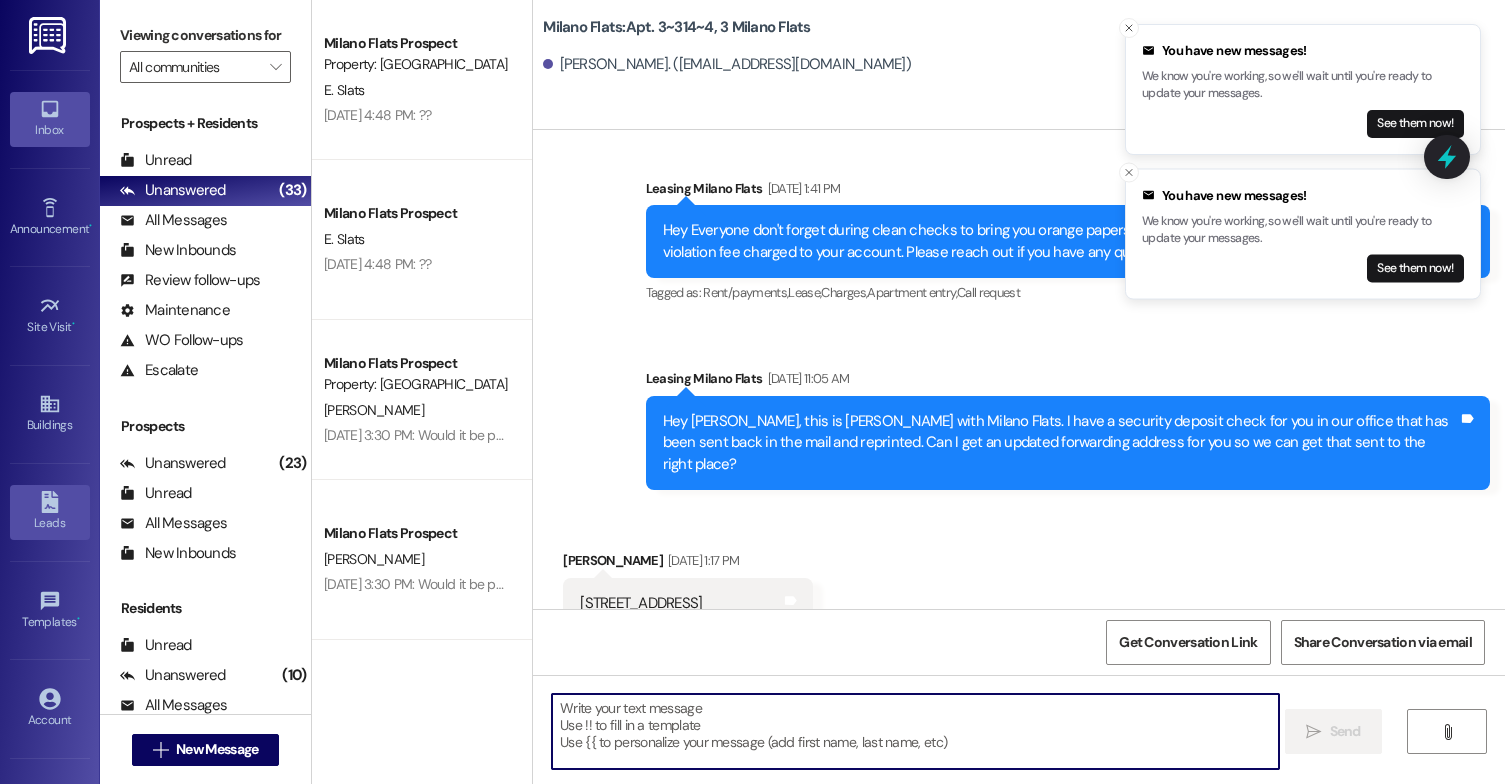 click on "Leads" at bounding box center [50, 512] 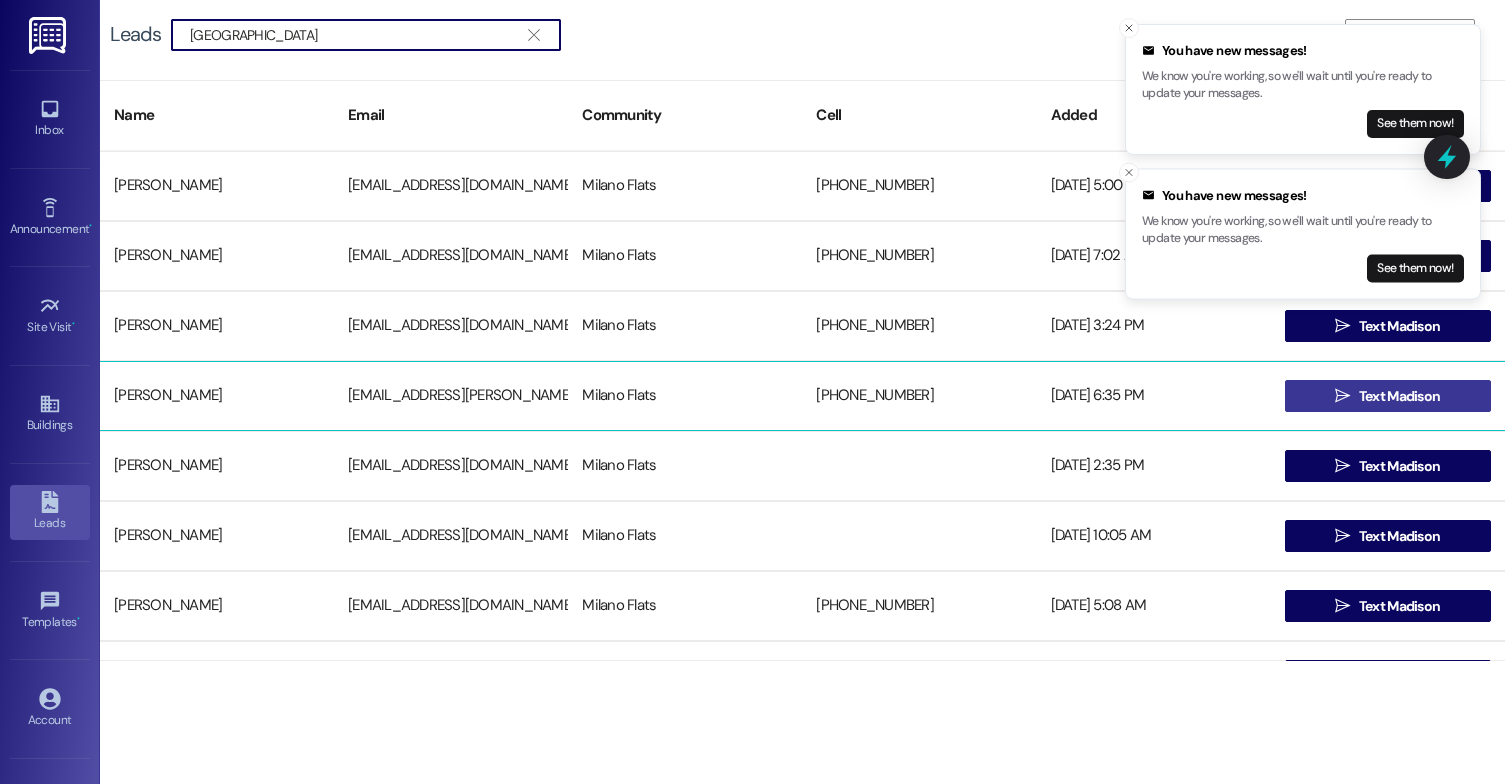 type on "[GEOGRAPHIC_DATA]" 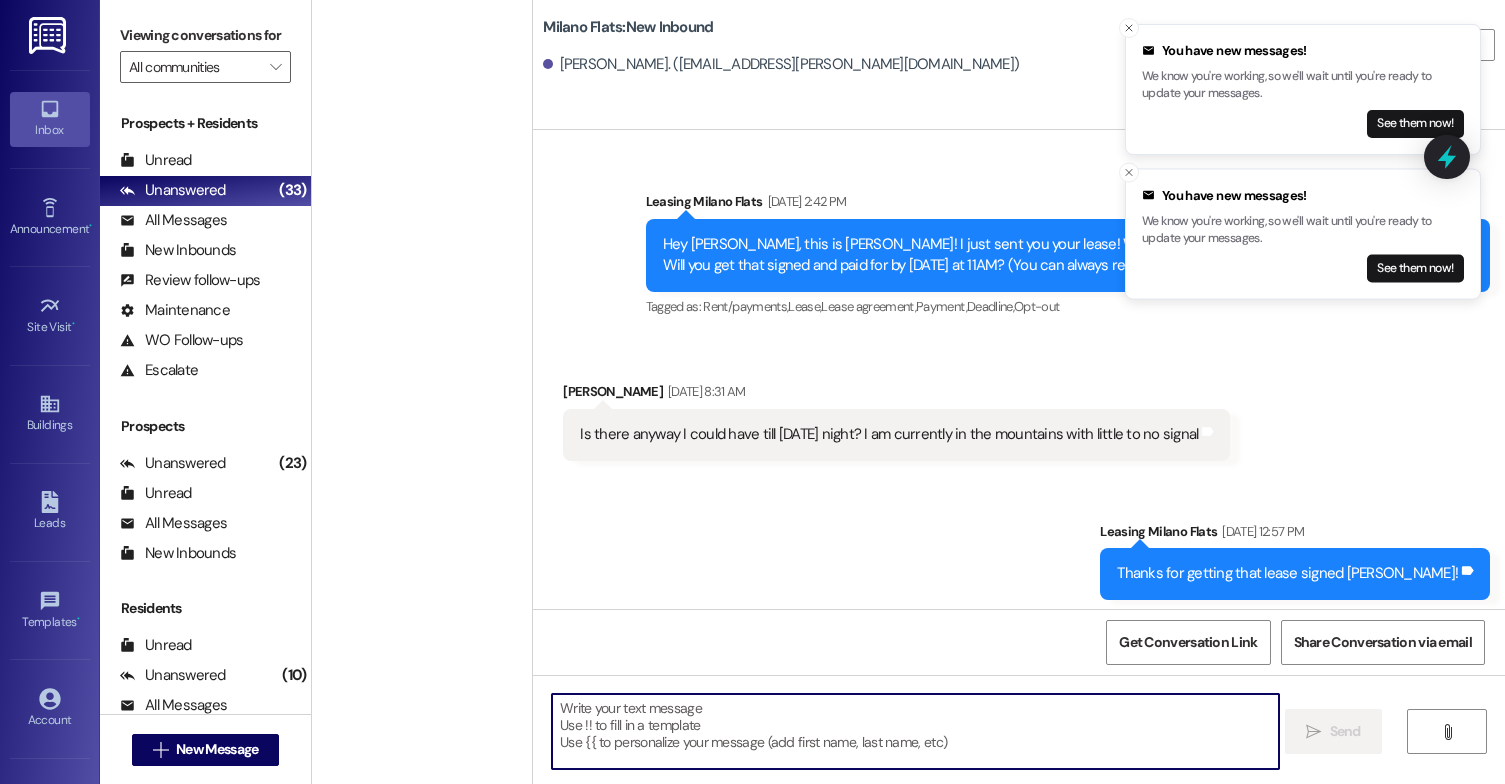 click at bounding box center [915, 731] 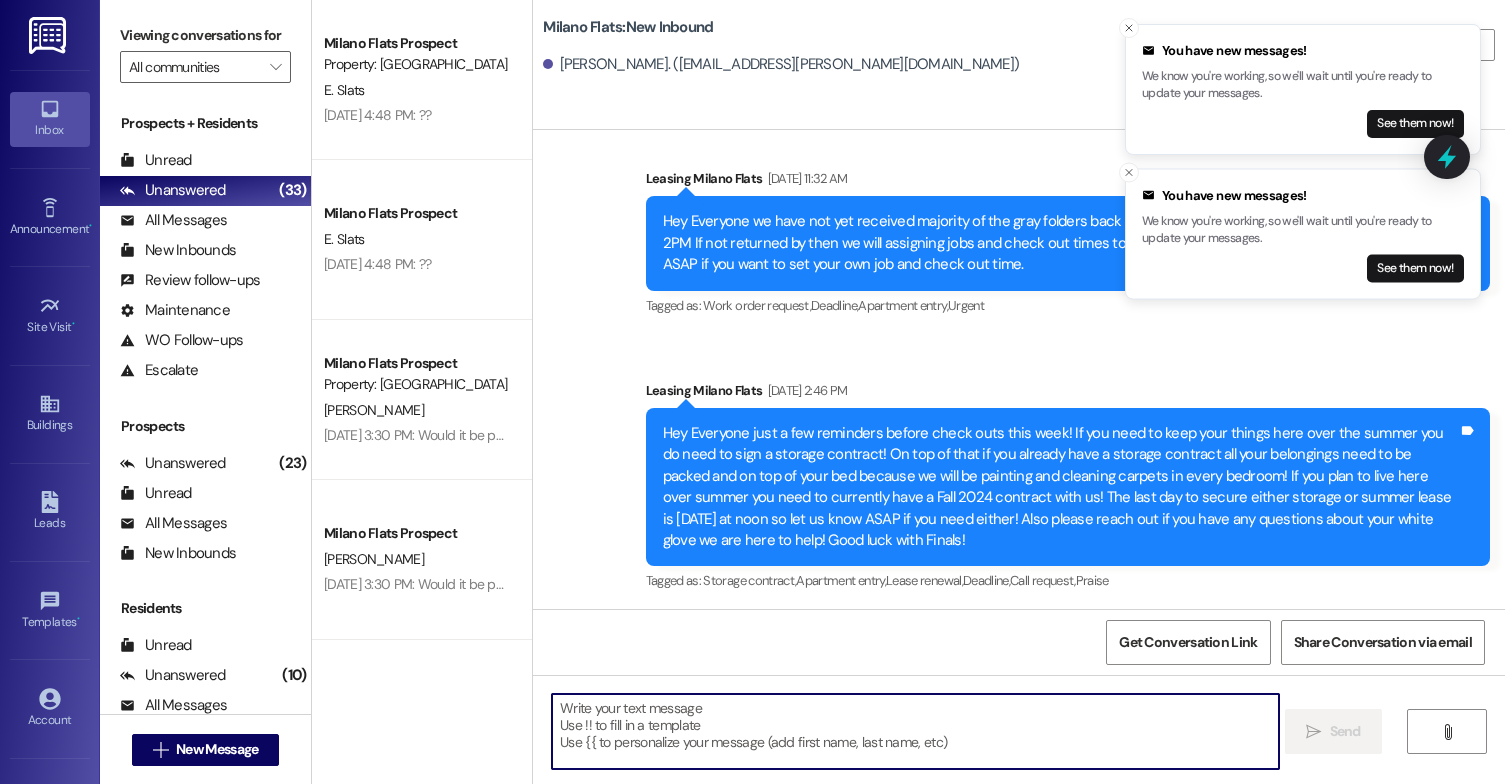 paste on "Hi [PERSON_NAME], this is [PERSON_NAME] with Milano Flats! I have a check in the office for you. Will you please send me your updated address so we can get that in the mail and sent out to you? :)" 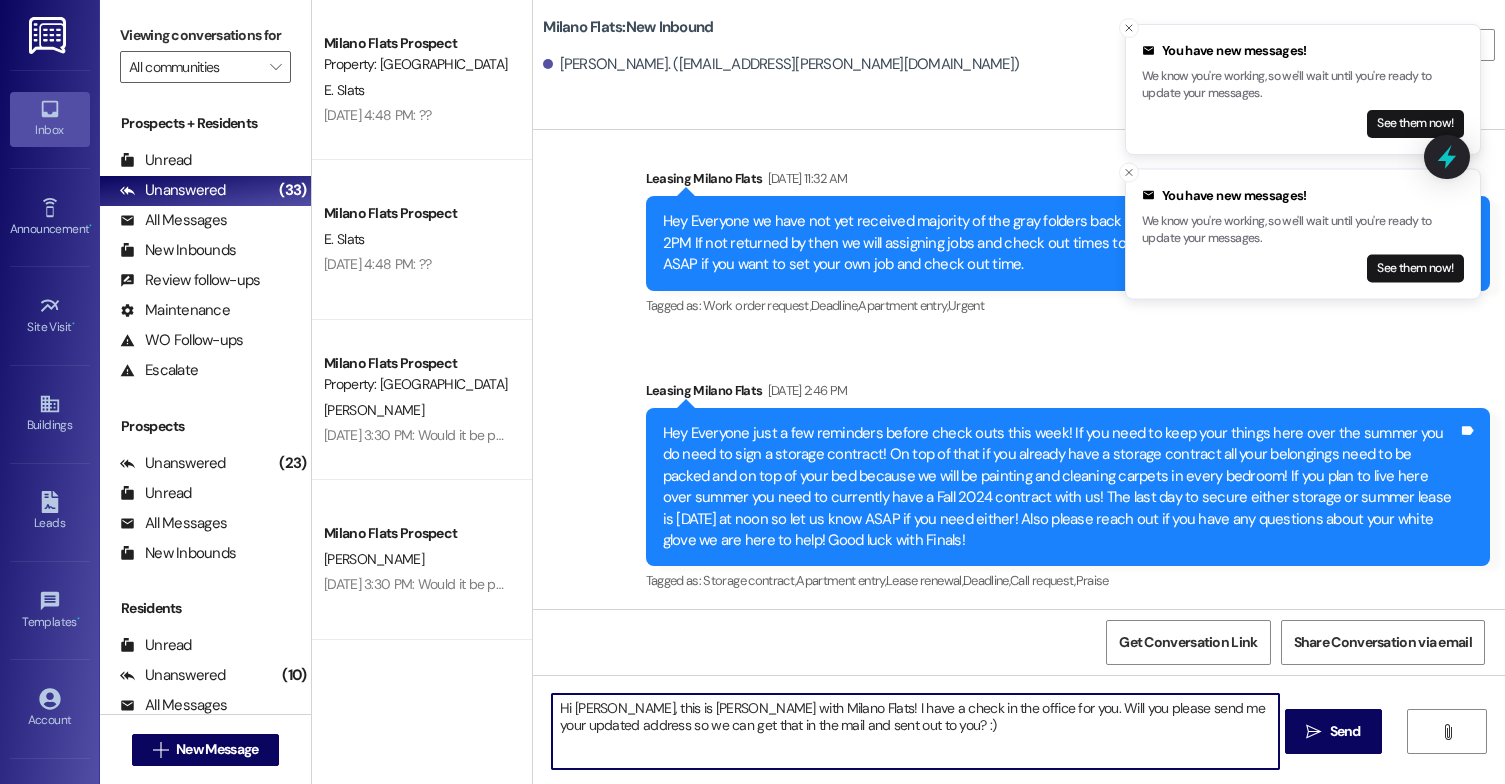 click on "Hi [PERSON_NAME], this is [PERSON_NAME] with Milano Flats! I have a check in the office for you. Will you please send me your updated address so we can get that in the mail and sent out to you? :)" at bounding box center (915, 731) 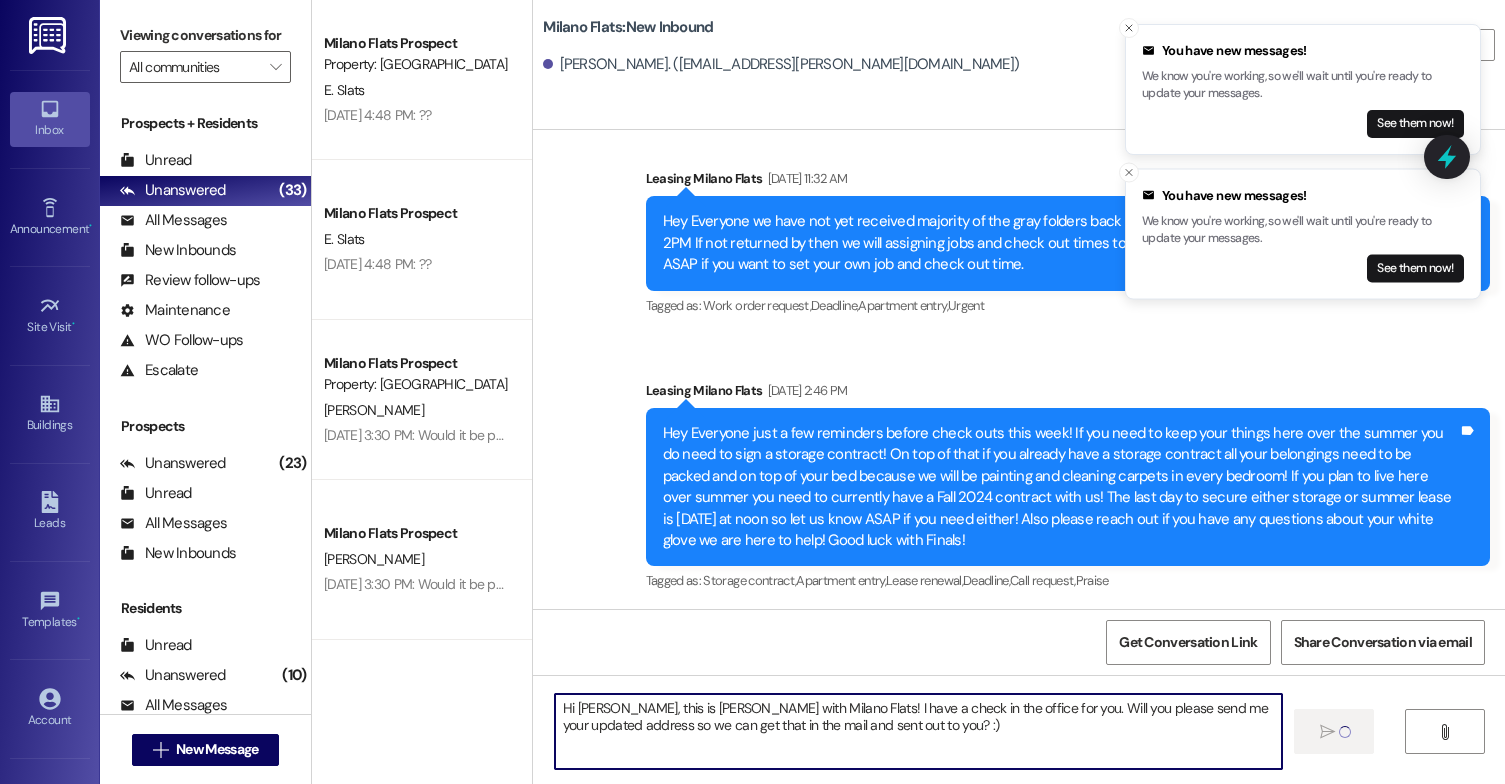 type 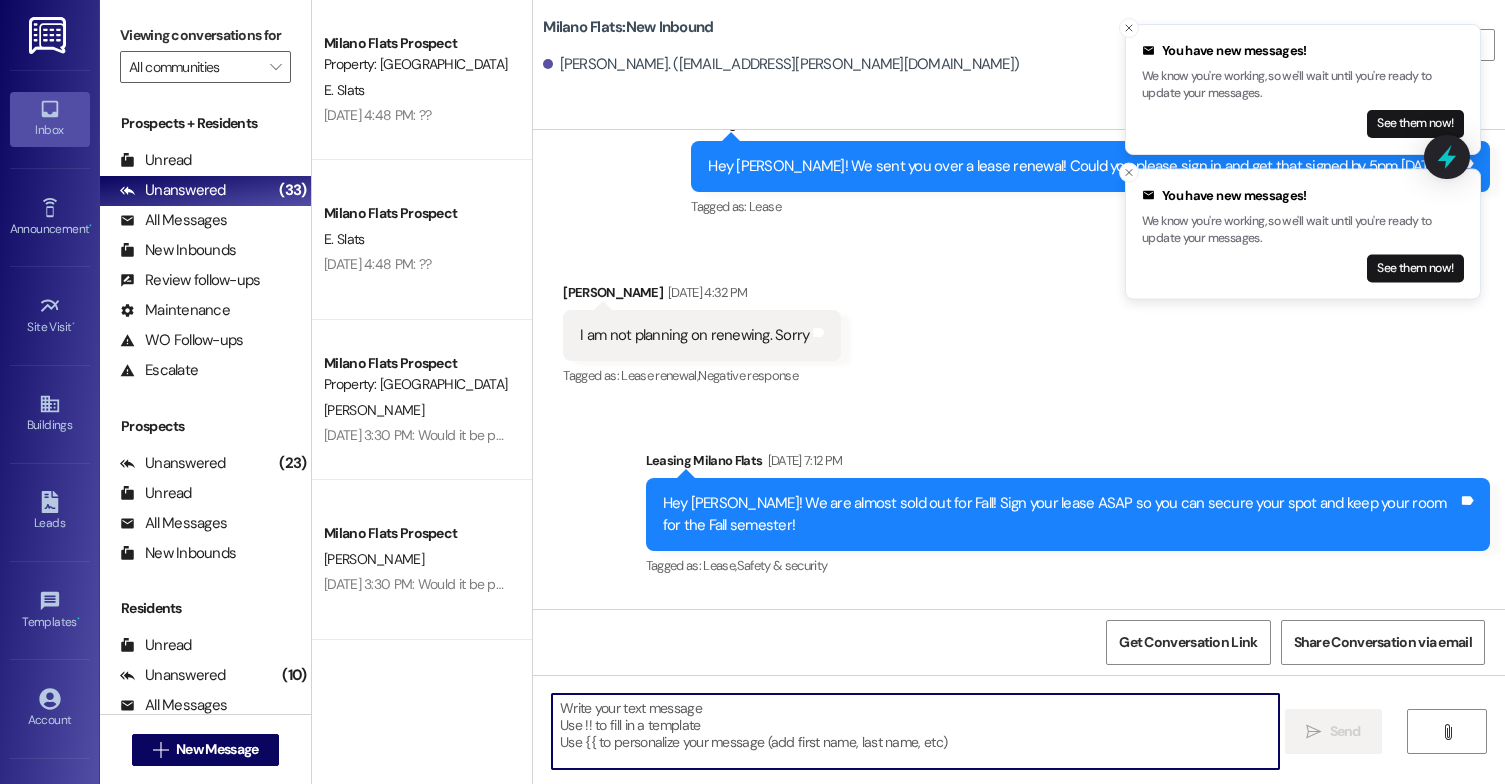 scroll, scrollTop: 21244, scrollLeft: 0, axis: vertical 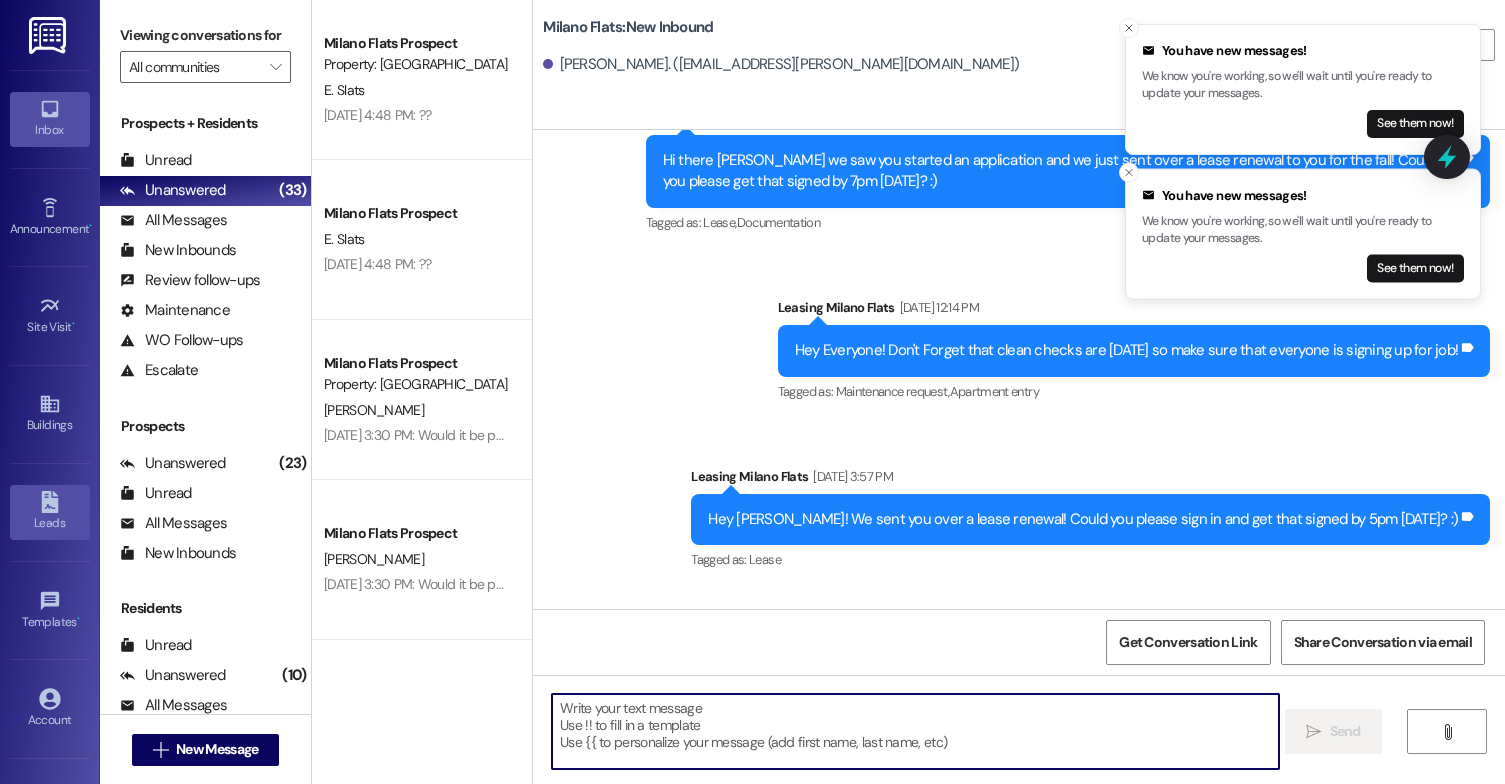 click 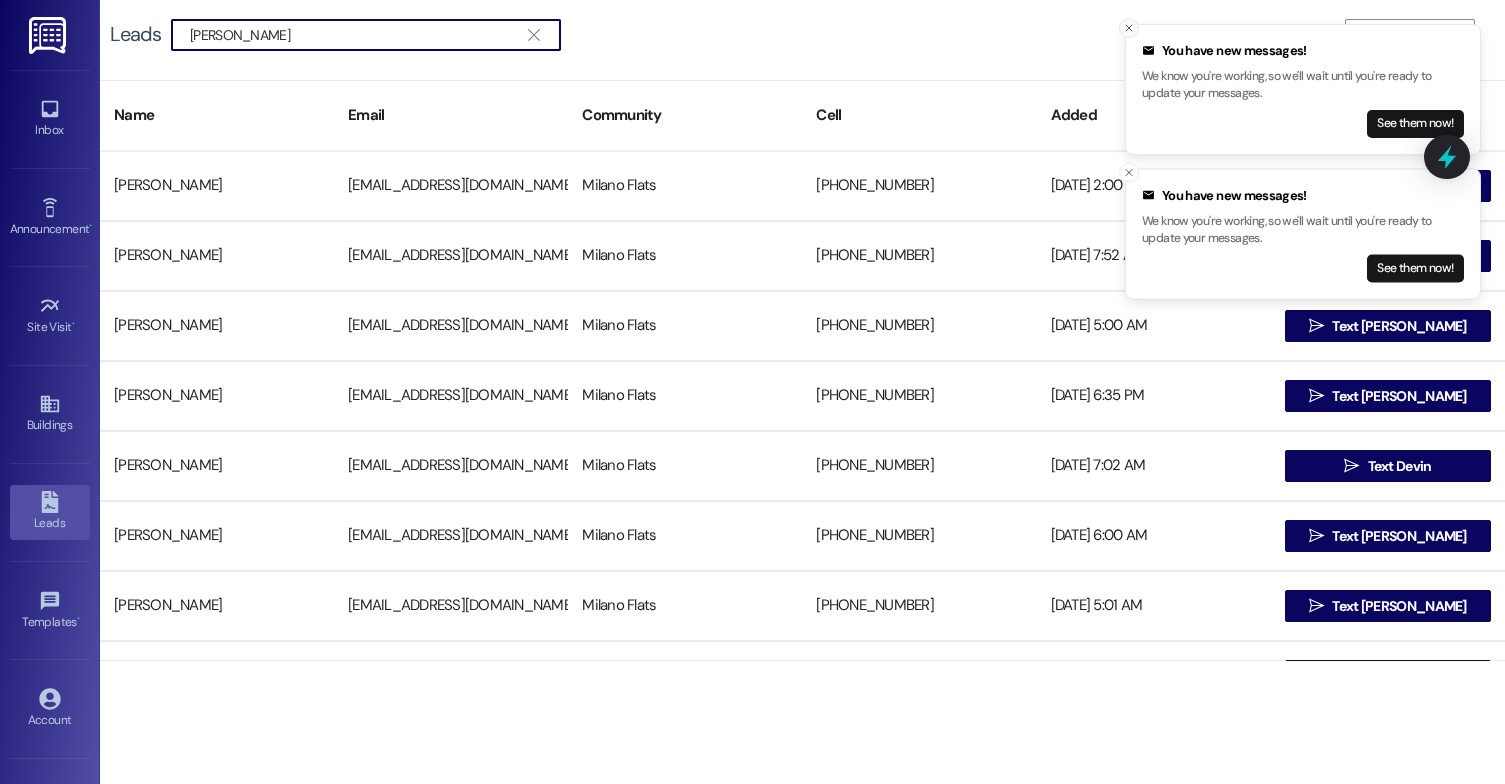 type on "[PERSON_NAME]" 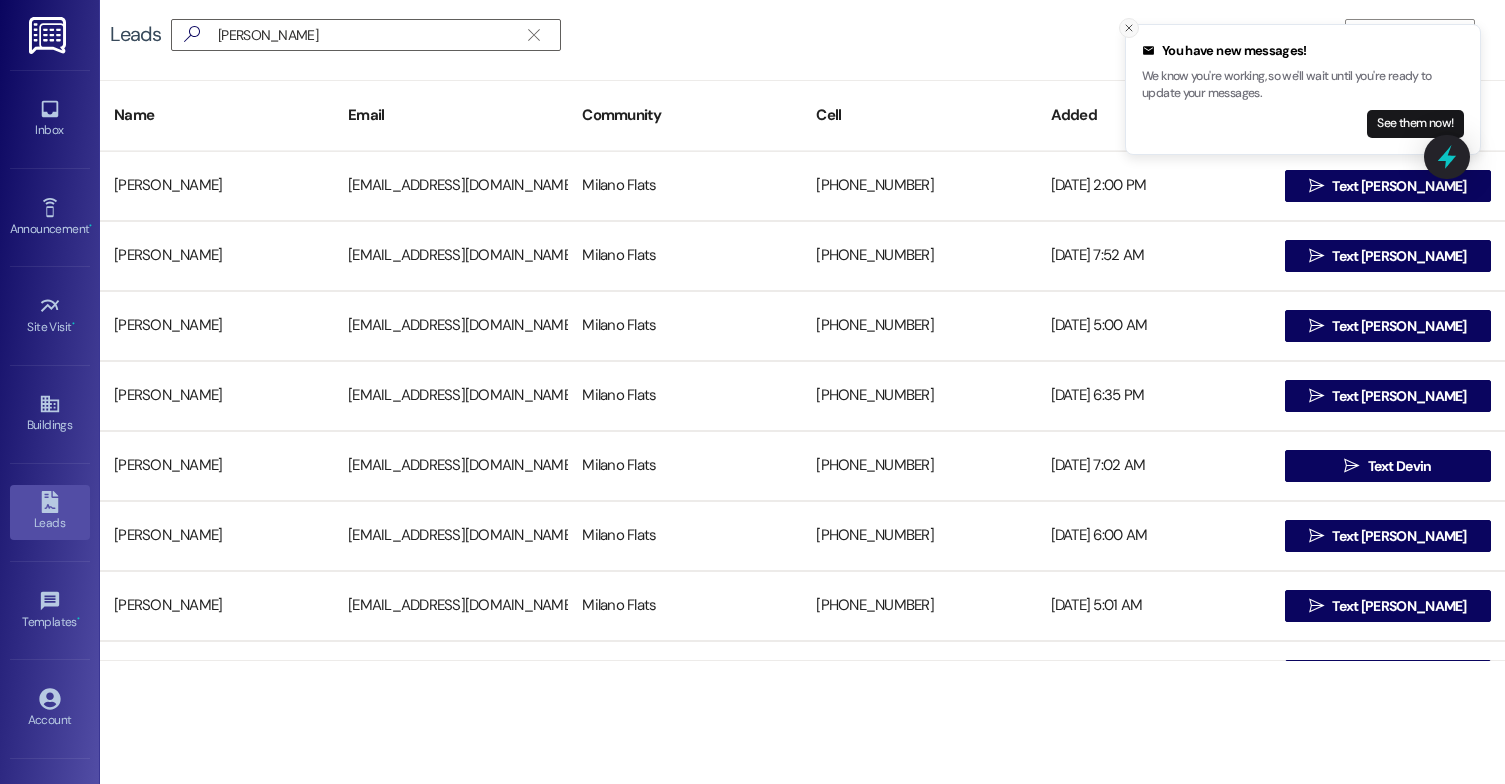 click 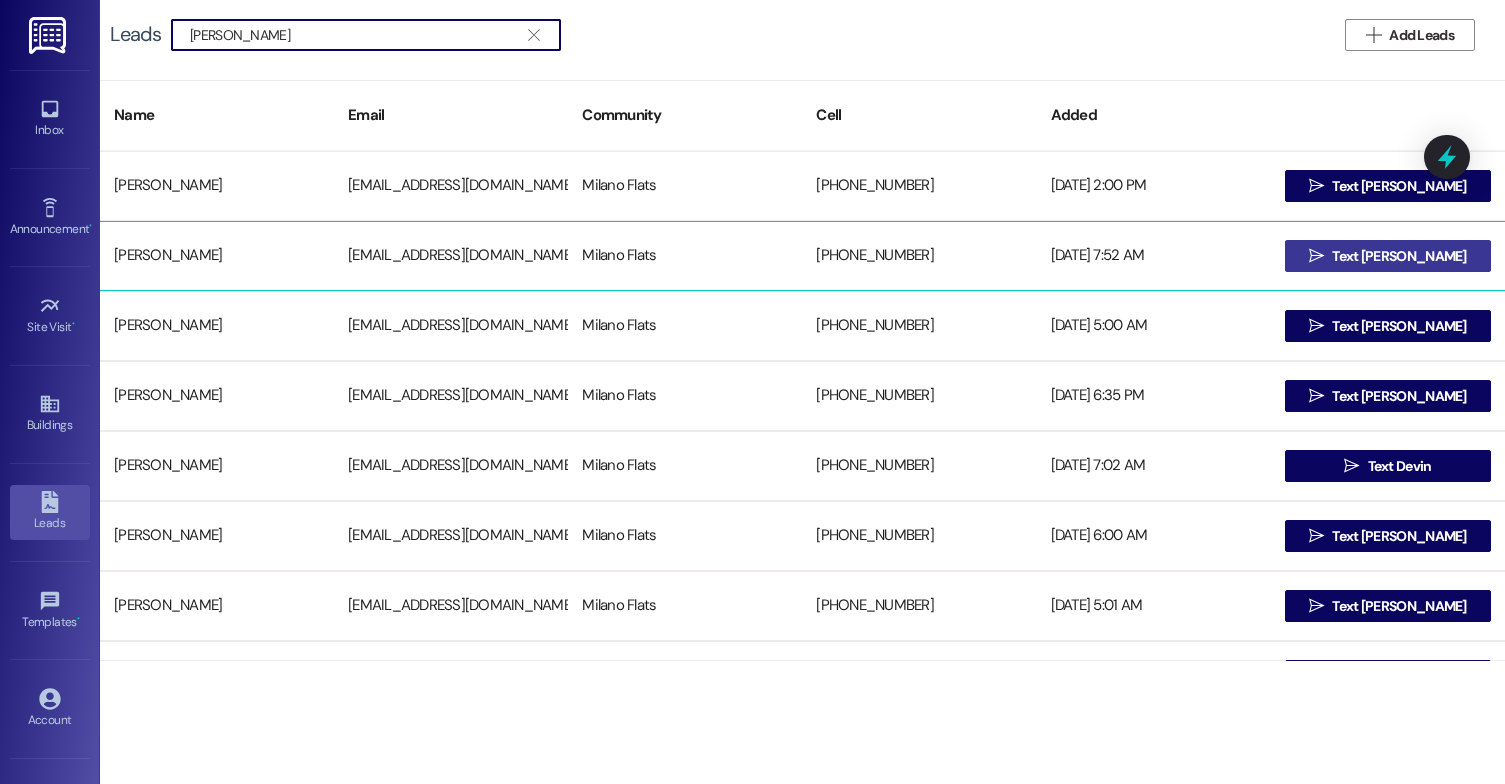 click on "Text [PERSON_NAME]" at bounding box center [1399, 256] 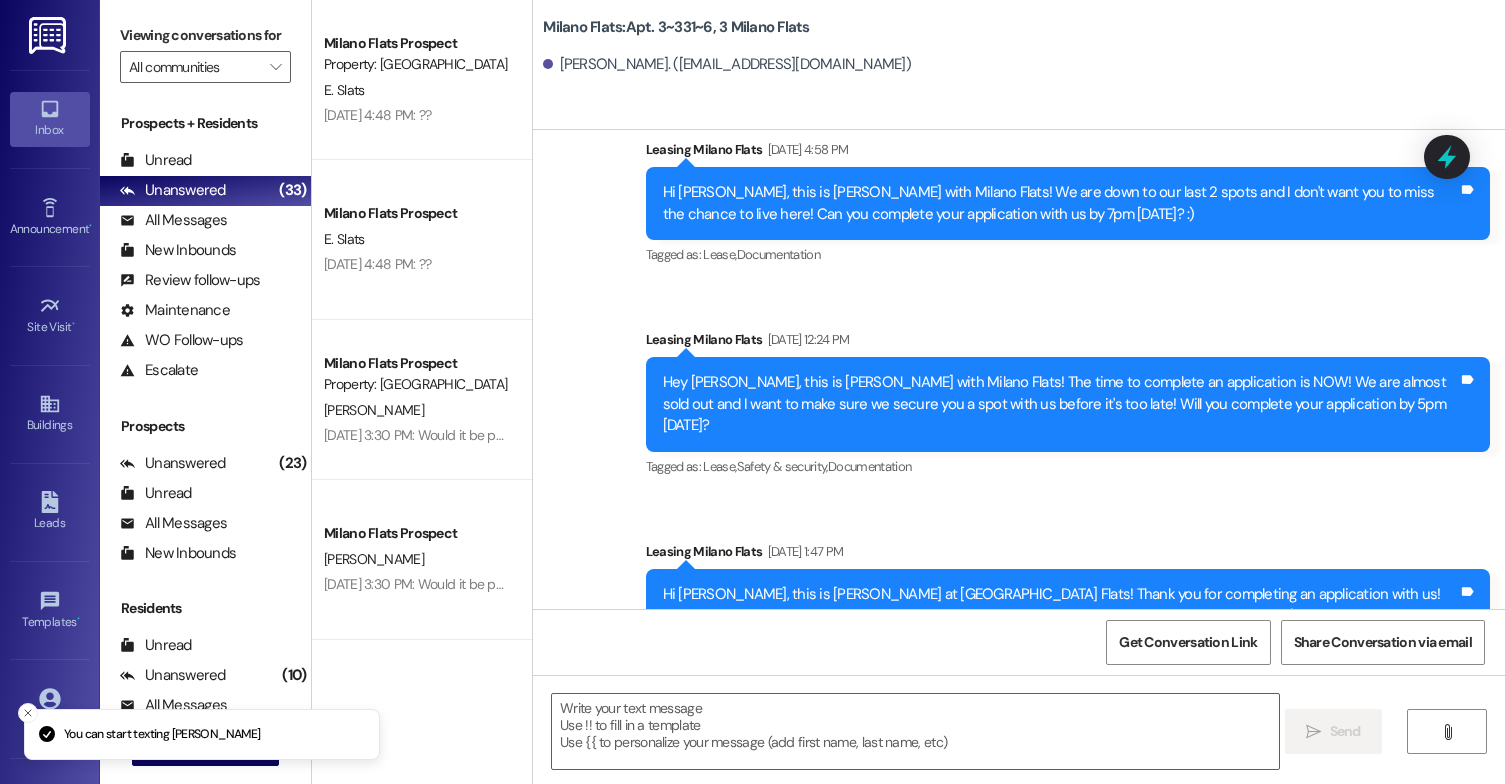 click at bounding box center (915, 731) 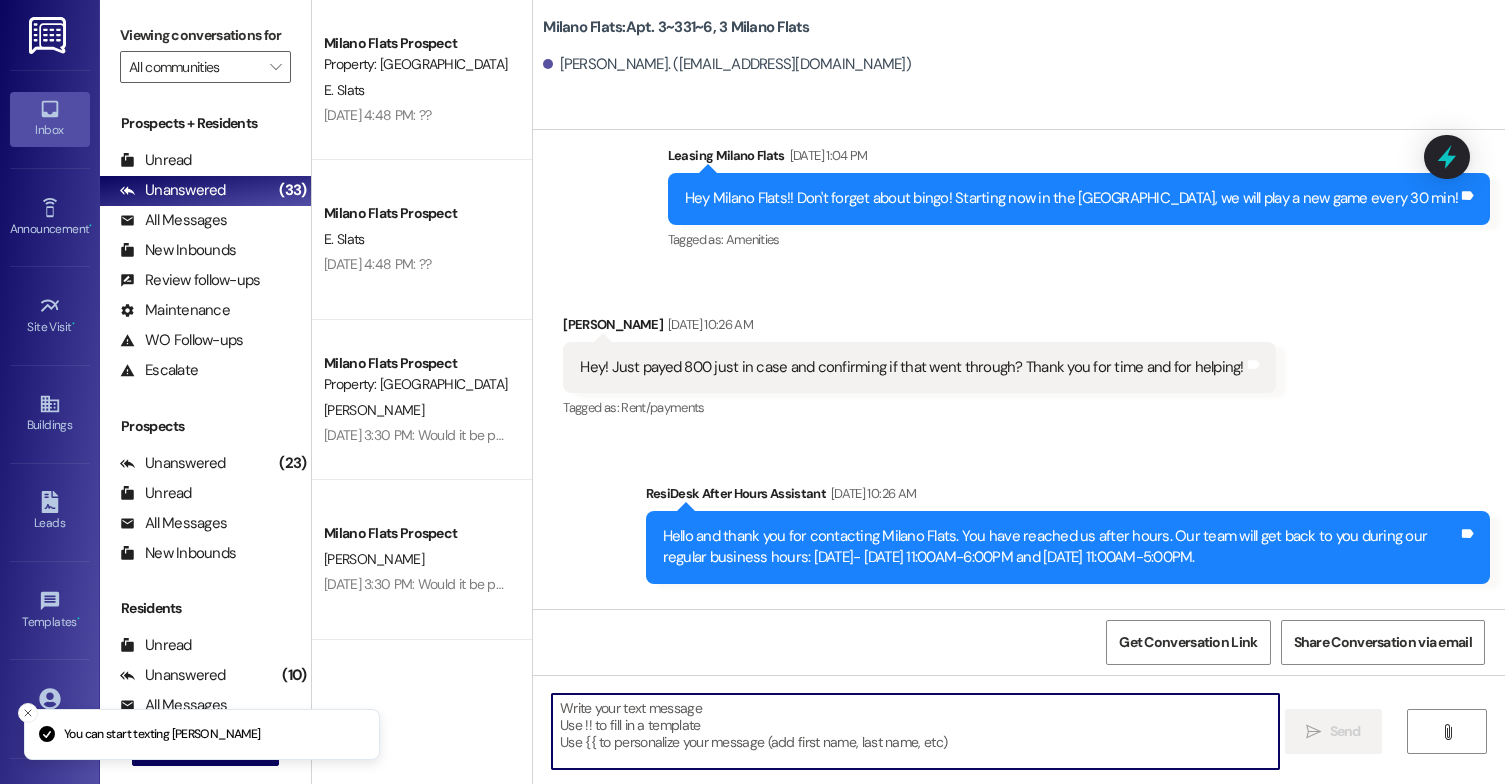scroll, scrollTop: 7824, scrollLeft: 0, axis: vertical 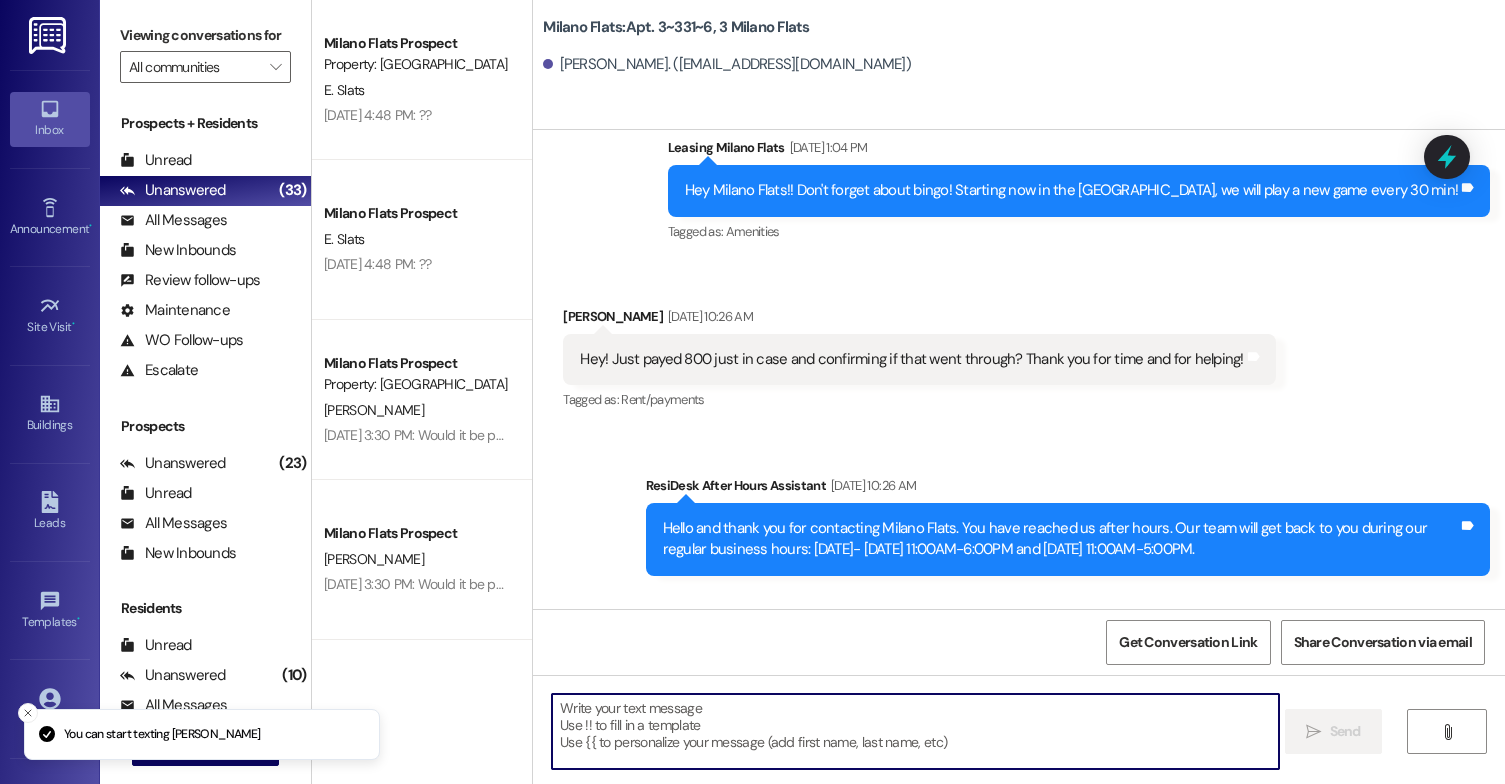 paste on "Hi [PERSON_NAME], this is [PERSON_NAME] with Milano Flats! I have a check in the office for you. Will you please send me your updated address so we can get that in the mail and sent out to you? :)" 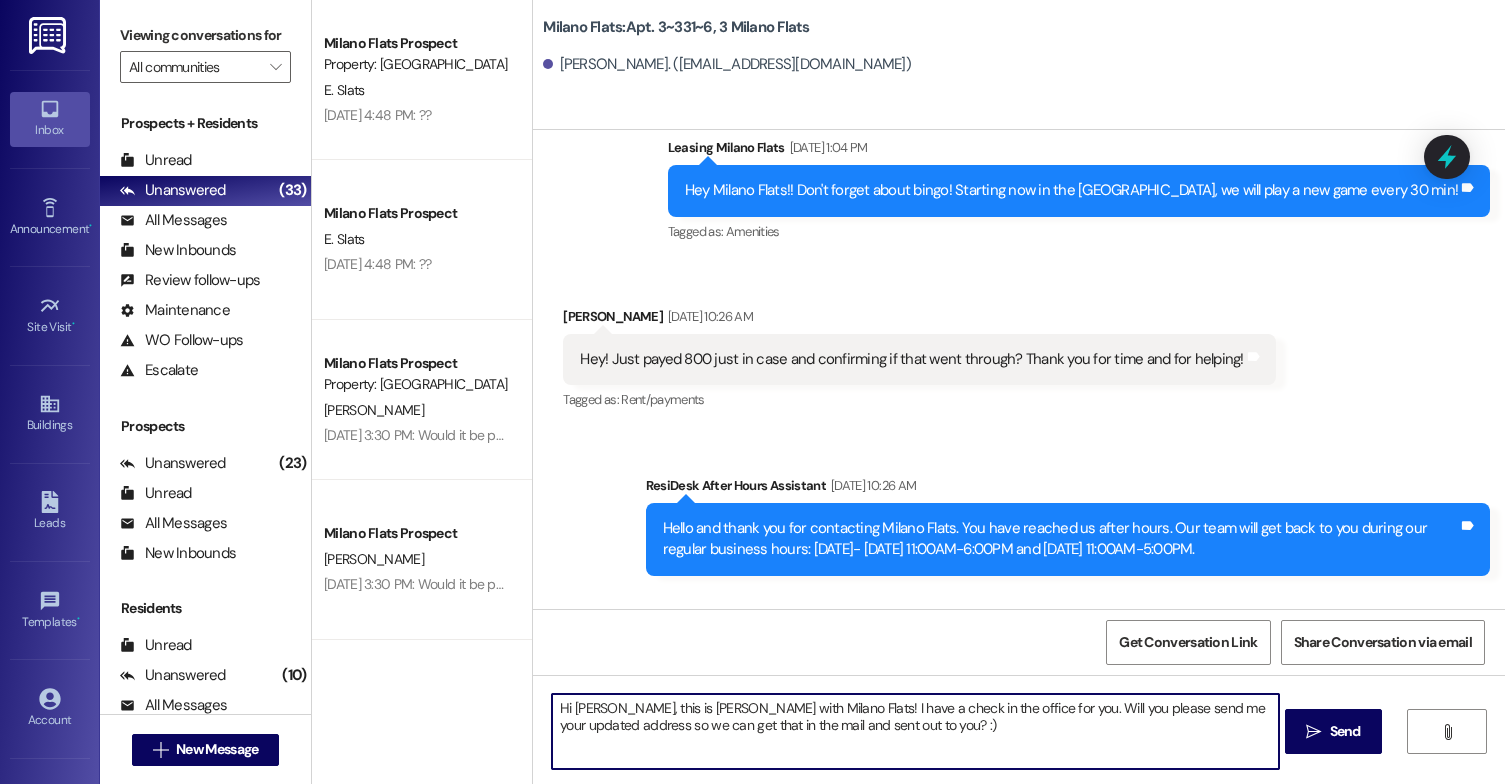 click on "Hi [PERSON_NAME], this is [PERSON_NAME] with Milano Flats! I have a check in the office for you. Will you please send me your updated address so we can get that in the mail and sent out to you? :)" at bounding box center [915, 731] 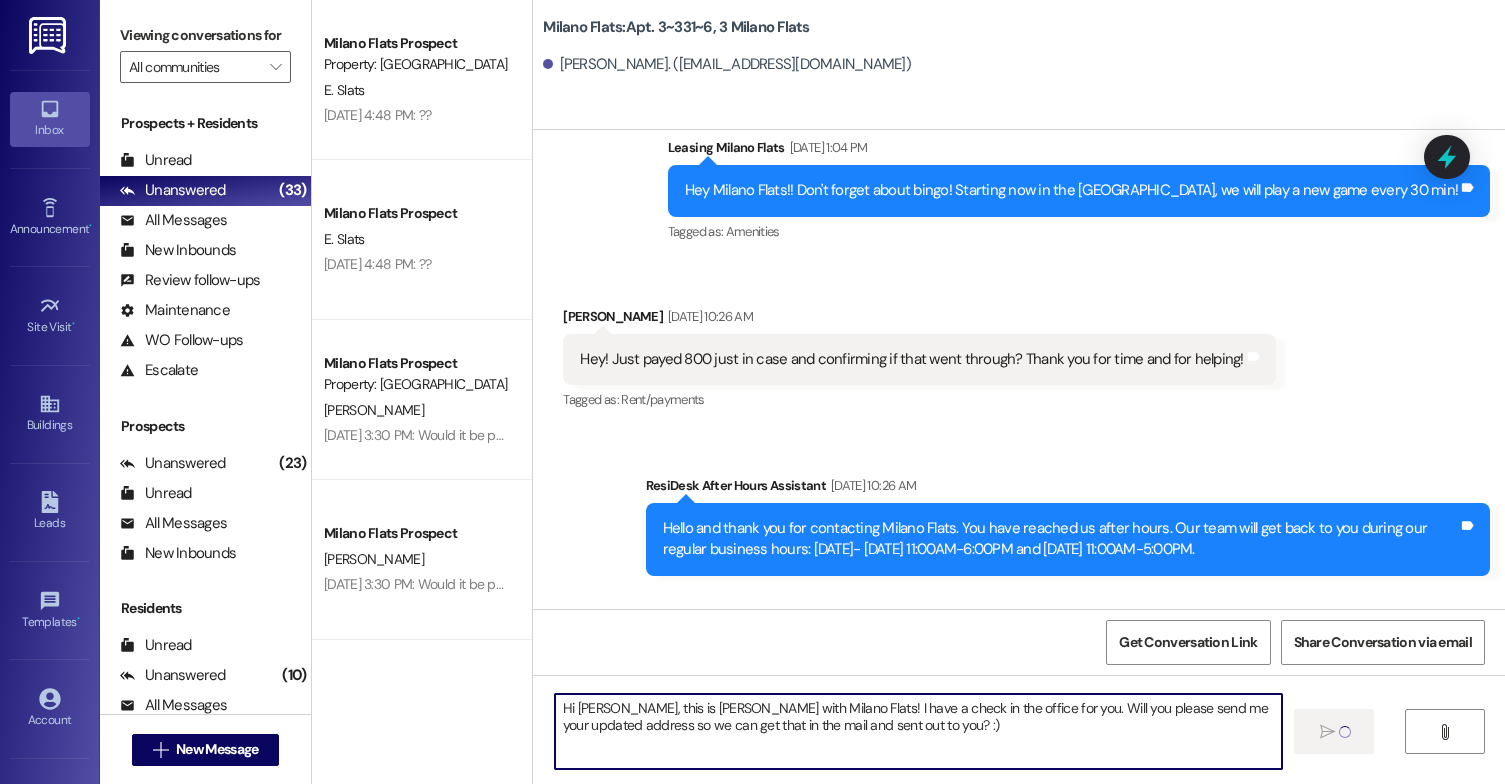 type 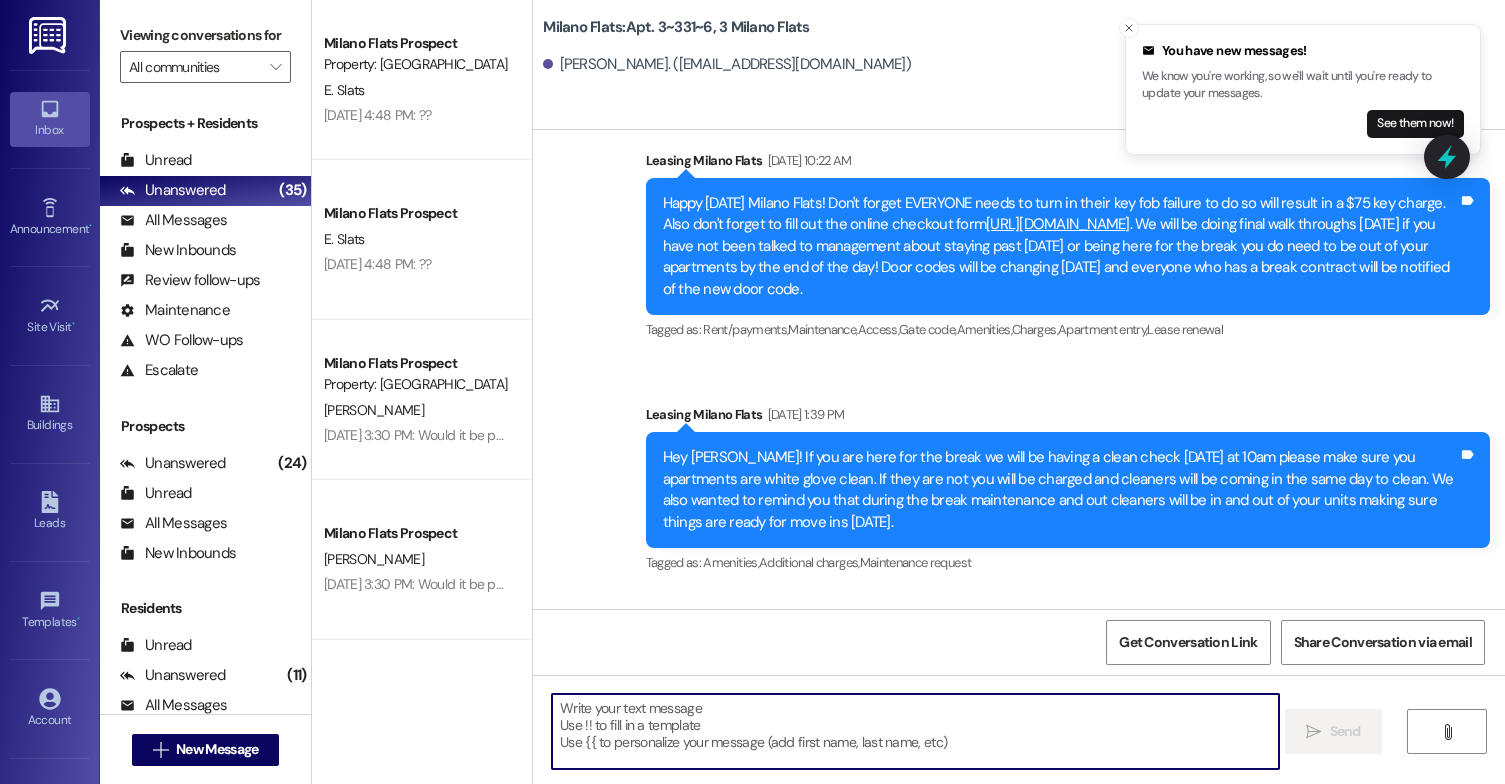scroll, scrollTop: 16482, scrollLeft: 0, axis: vertical 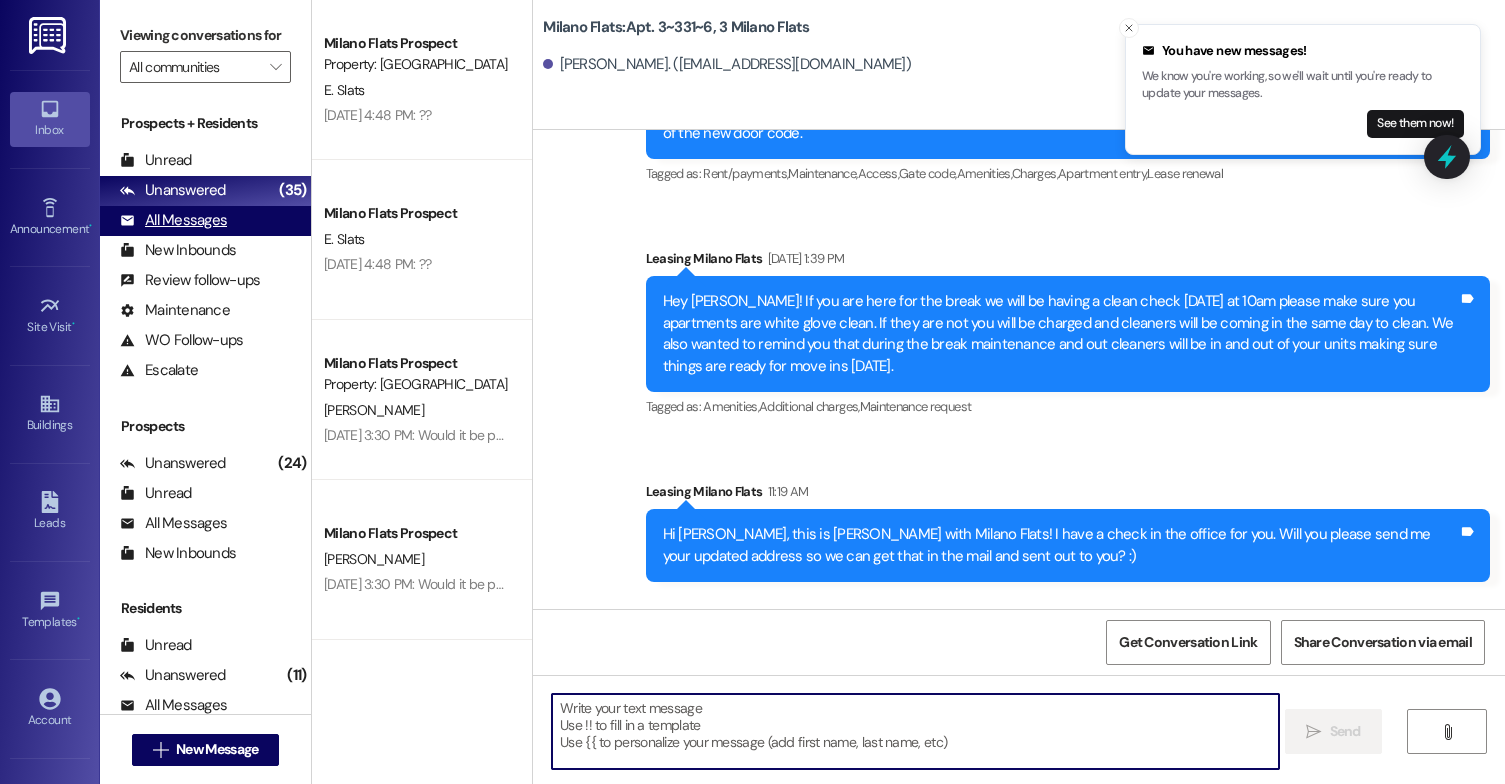 click on "All Messages" at bounding box center [173, 220] 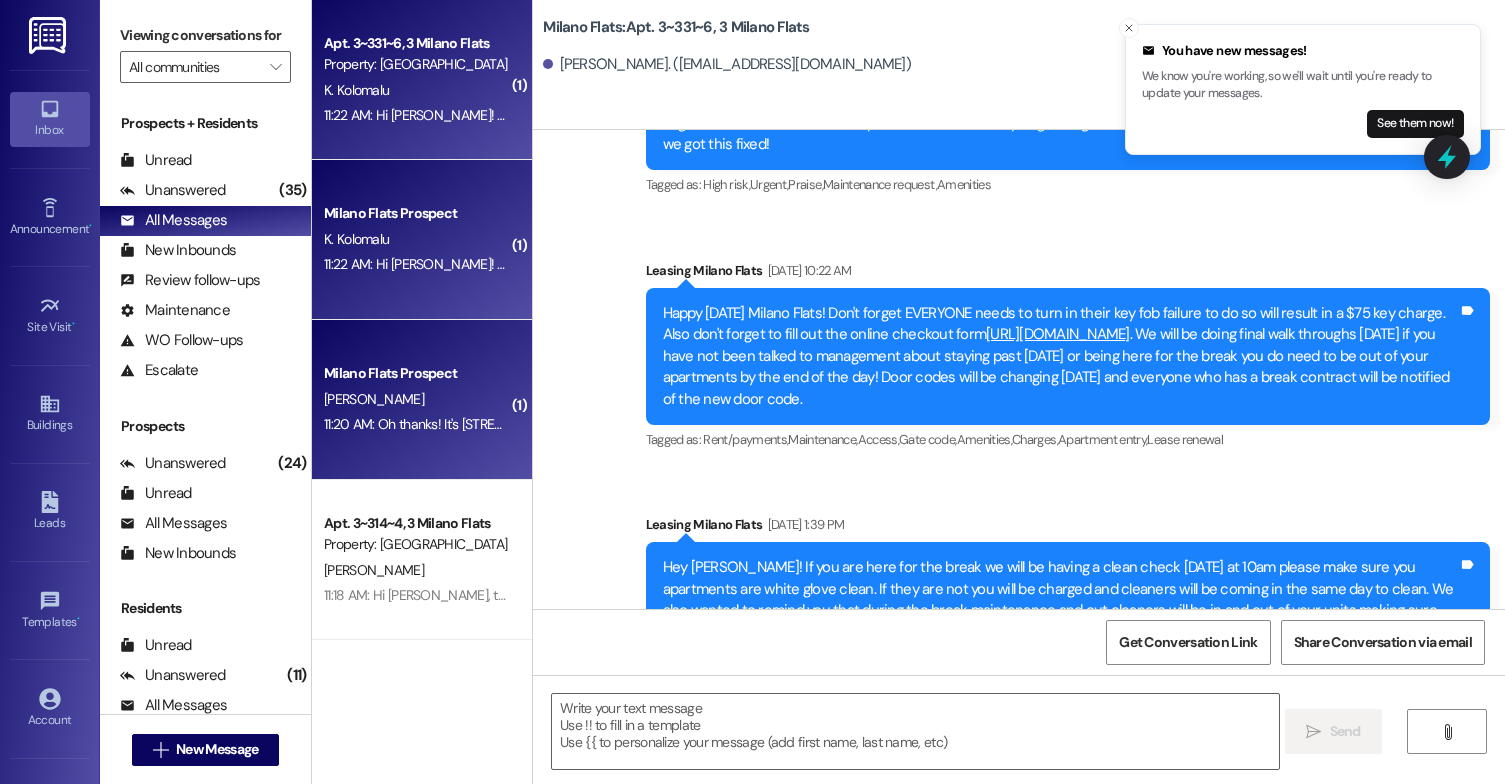 scroll, scrollTop: 16510, scrollLeft: 0, axis: vertical 